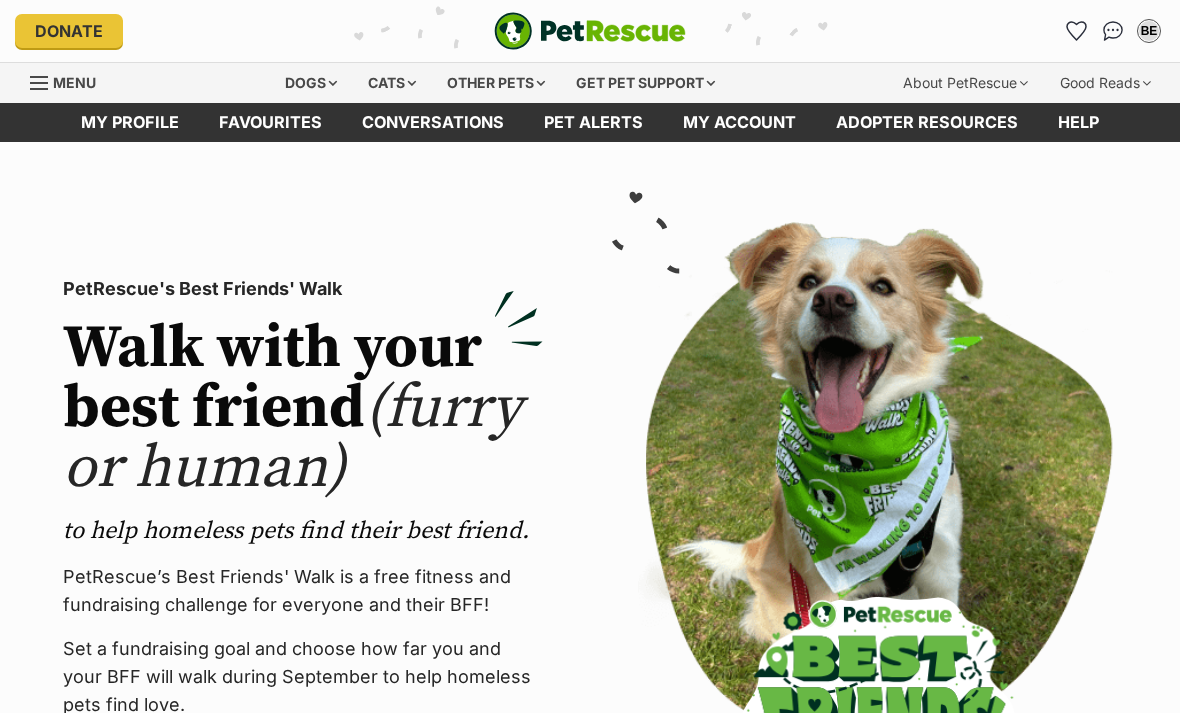 scroll, scrollTop: 0, scrollLeft: 0, axis: both 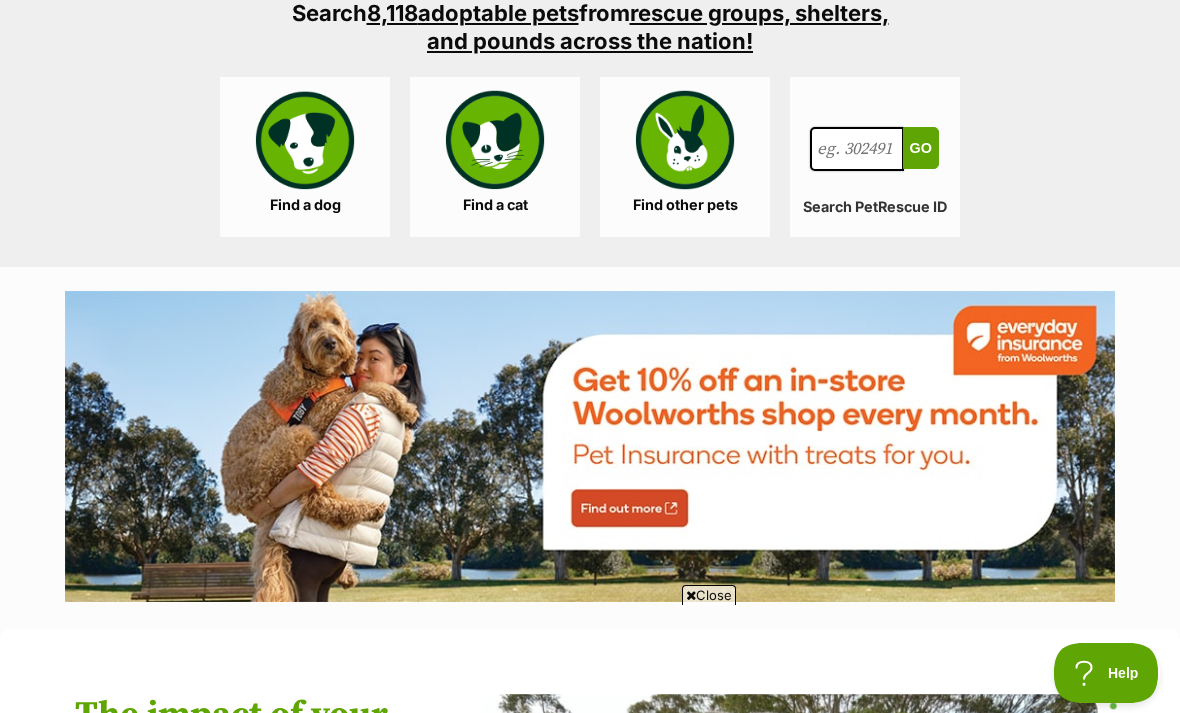 click on "Find a dog" at bounding box center [305, 157] 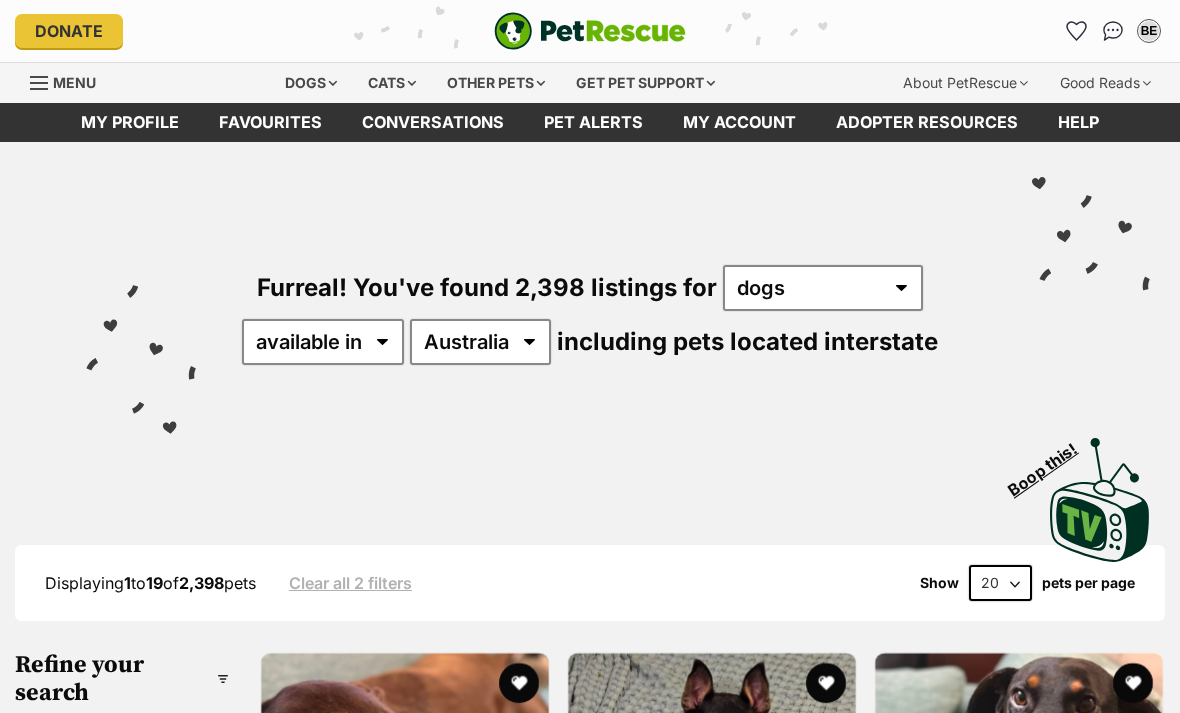 scroll, scrollTop: 0, scrollLeft: 0, axis: both 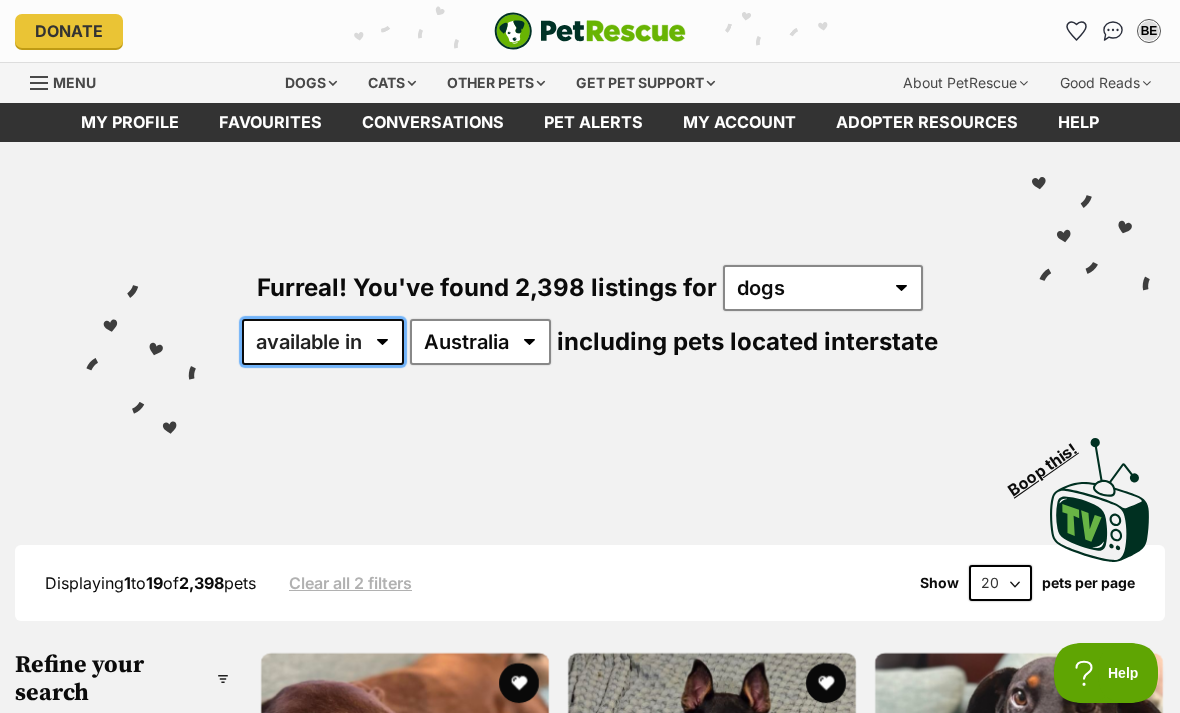 click on "available in
located in" at bounding box center [323, 342] 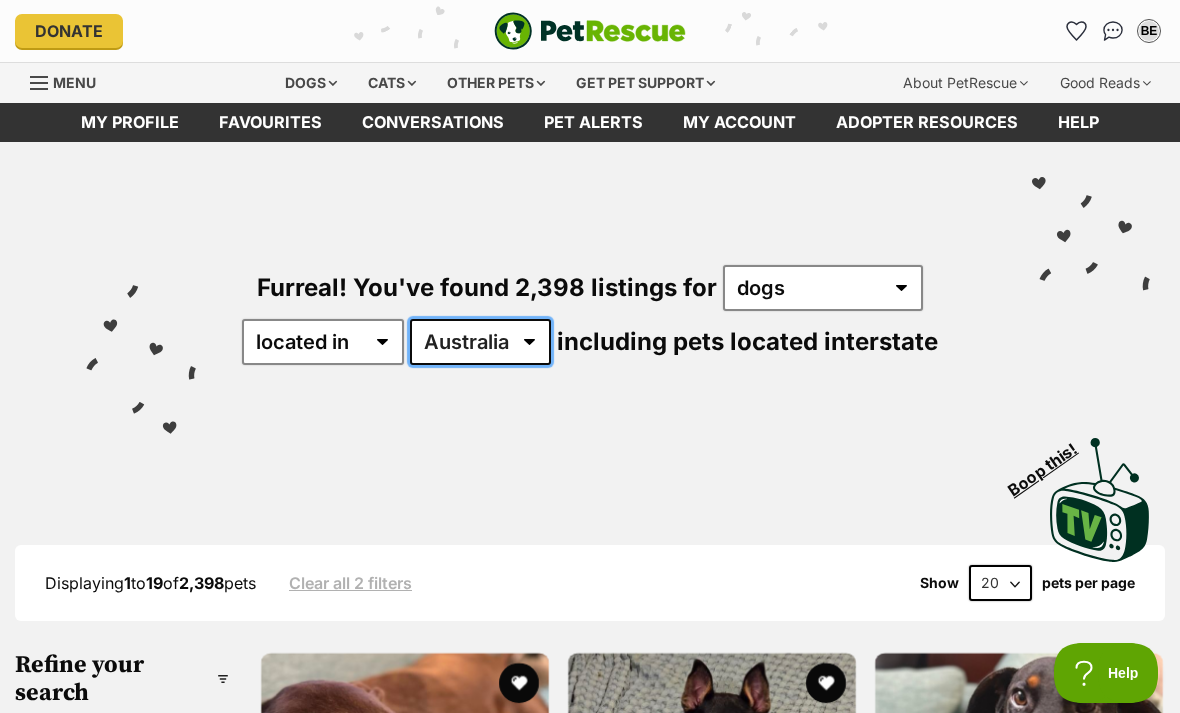 click on "Australia
ACT
NSW
NT
QLD
SA
TAS
VIC
WA" at bounding box center (480, 342) 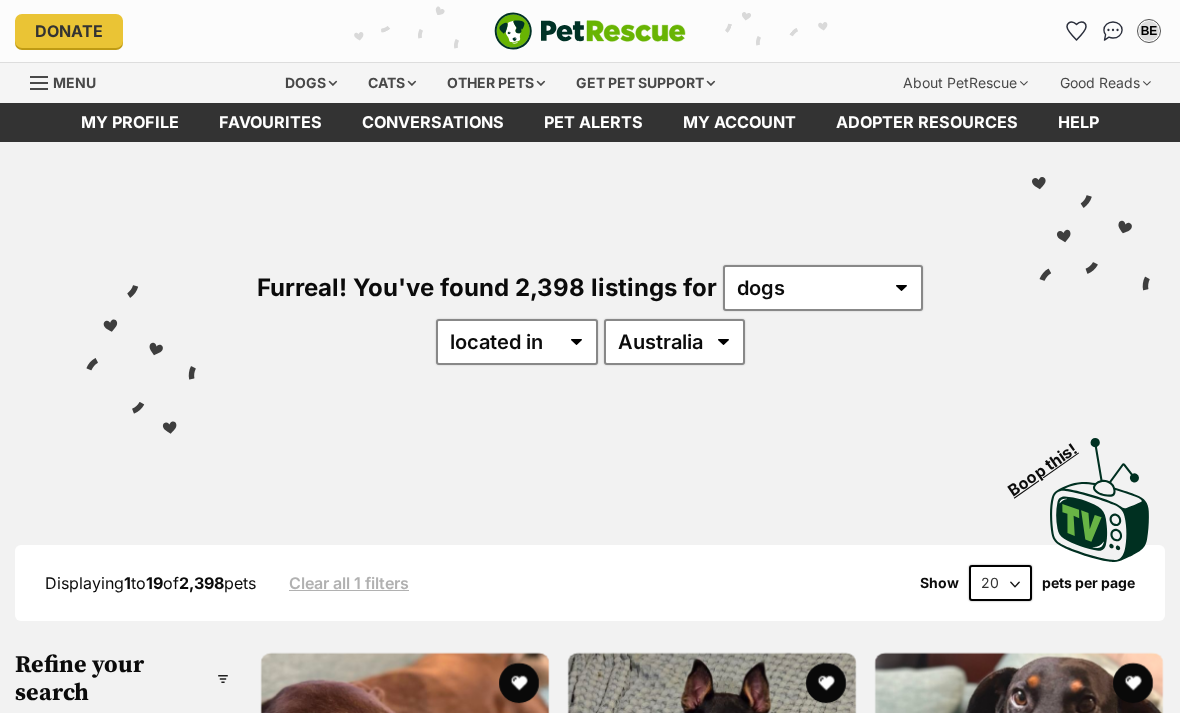 scroll, scrollTop: 0, scrollLeft: 0, axis: both 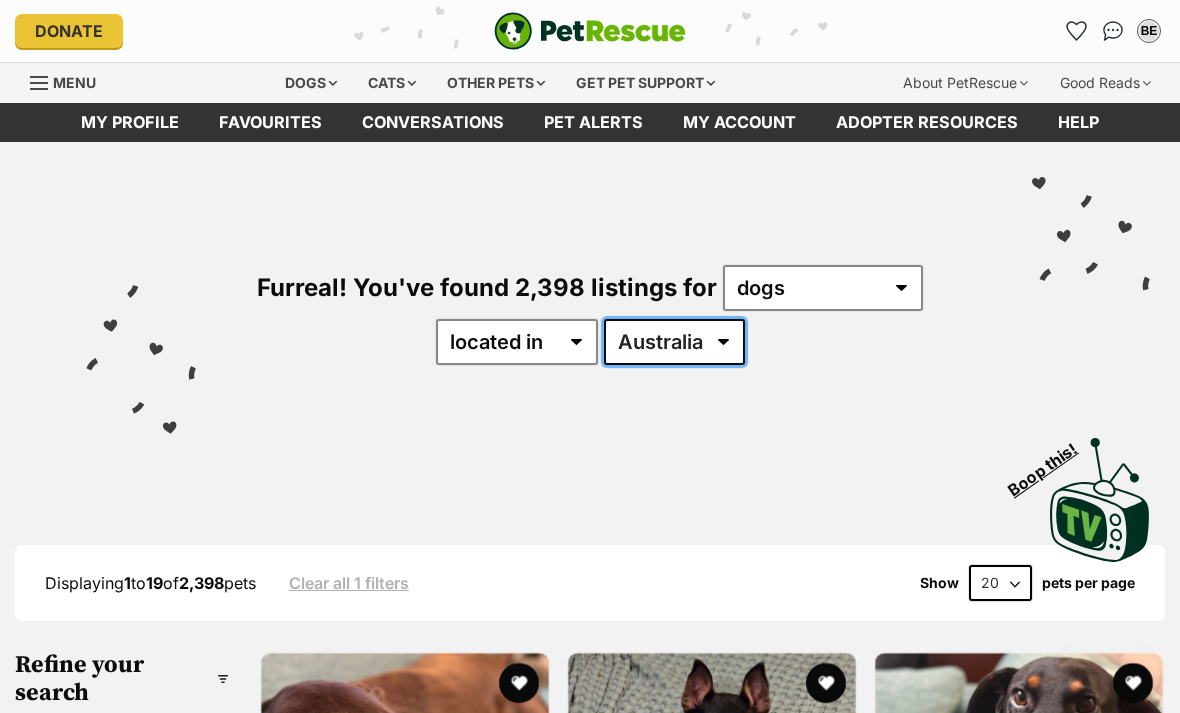 click on "Australia
ACT
NSW
NT
QLD
SA
TAS
VIC
WA" at bounding box center (674, 342) 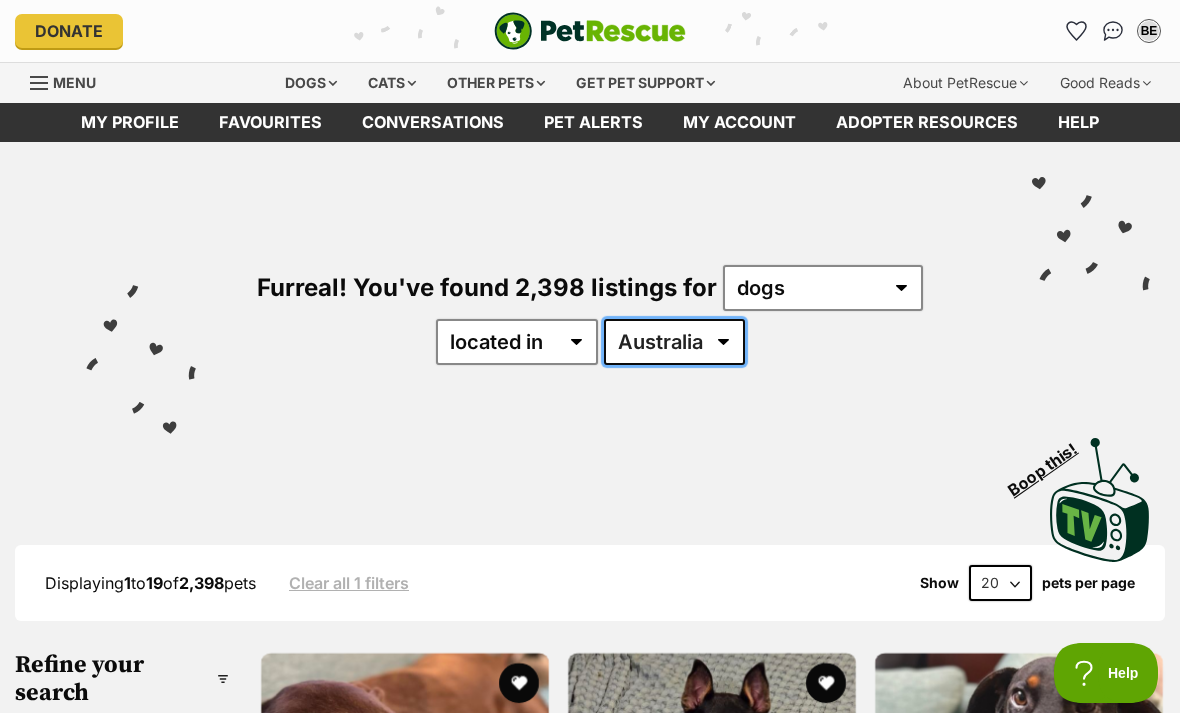 scroll, scrollTop: 0, scrollLeft: 0, axis: both 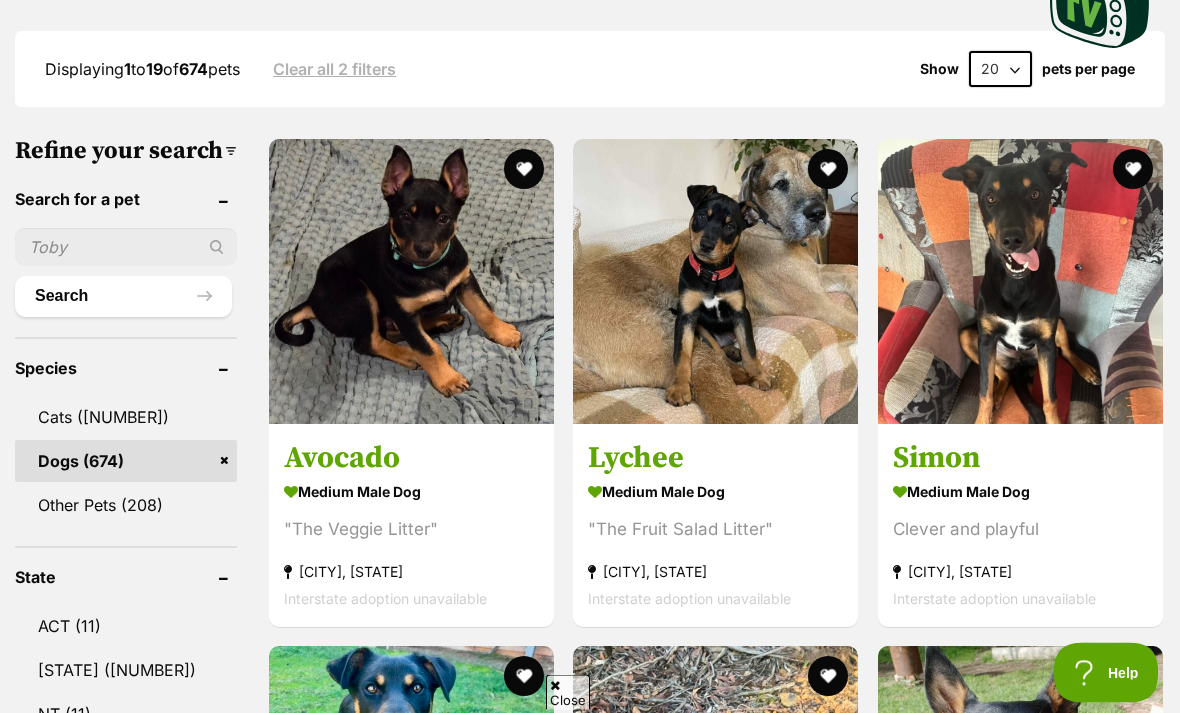 click at bounding box center [126, 248] 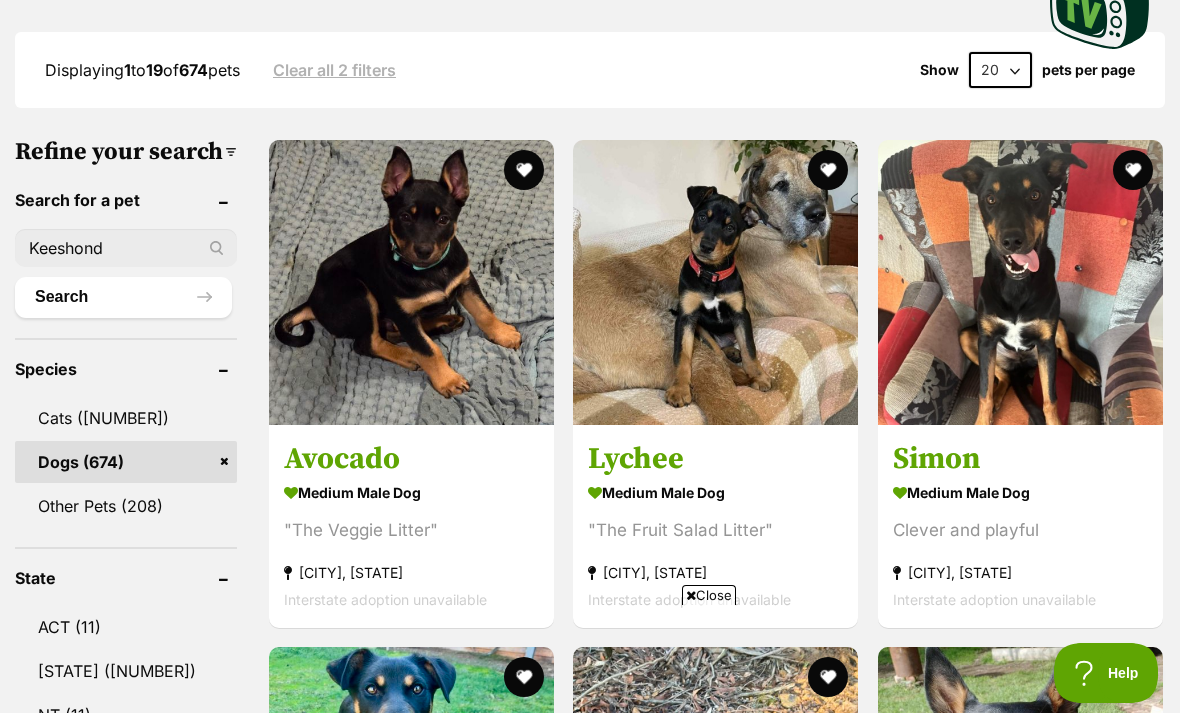 type on "Keeshond" 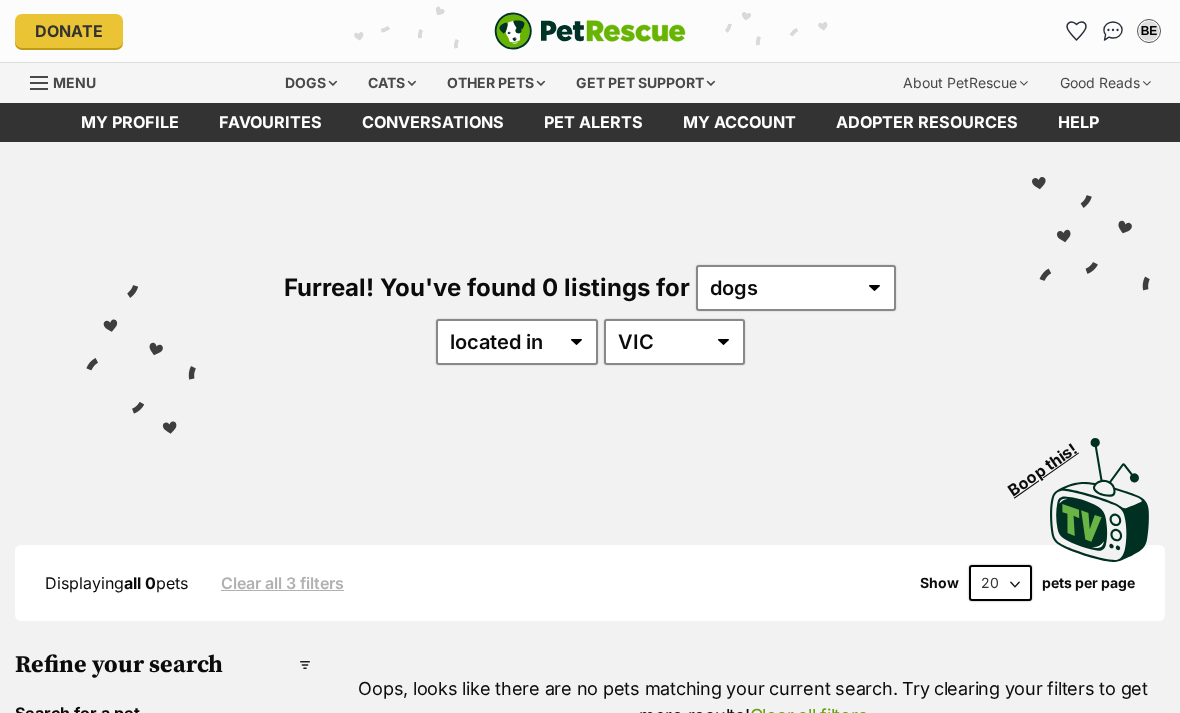 scroll, scrollTop: 0, scrollLeft: 0, axis: both 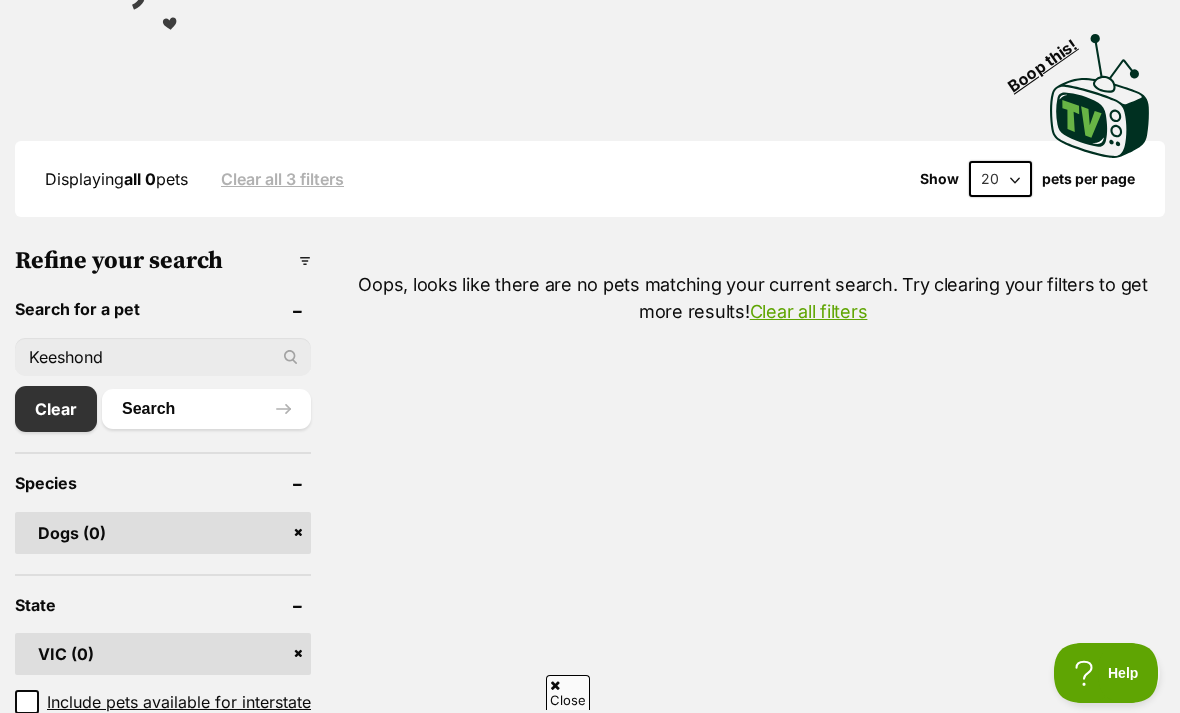 click on "Keeshond" at bounding box center [163, 357] 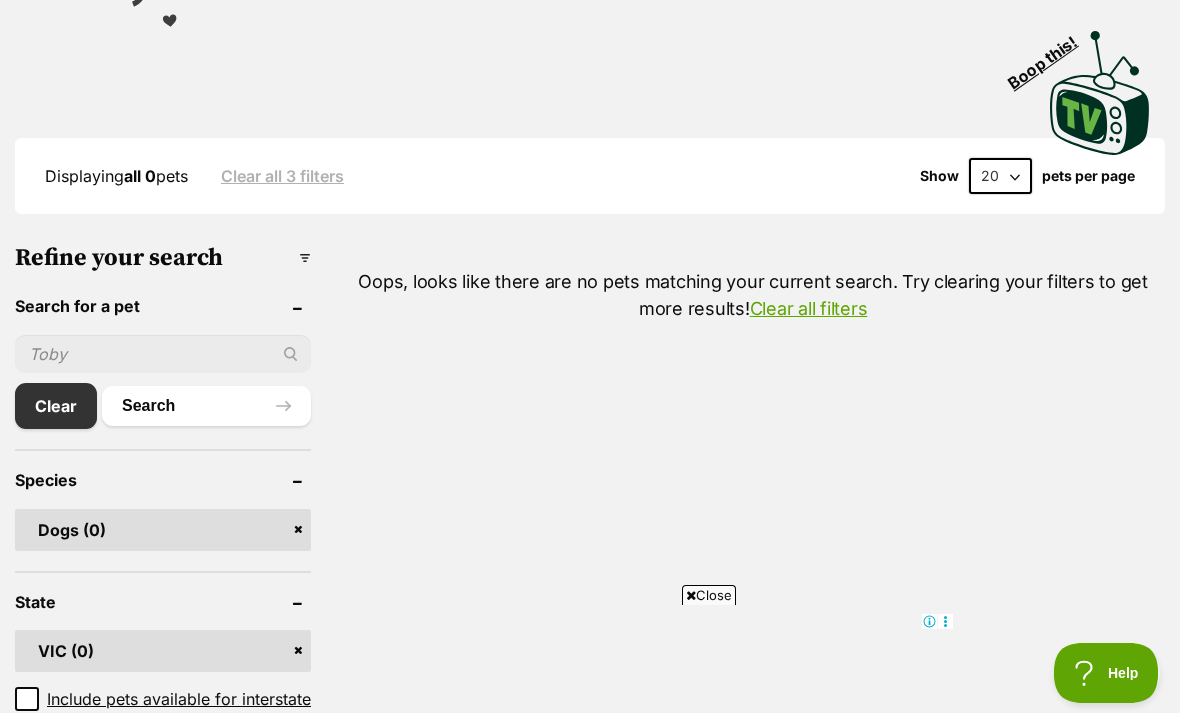 scroll, scrollTop: 371, scrollLeft: 0, axis: vertical 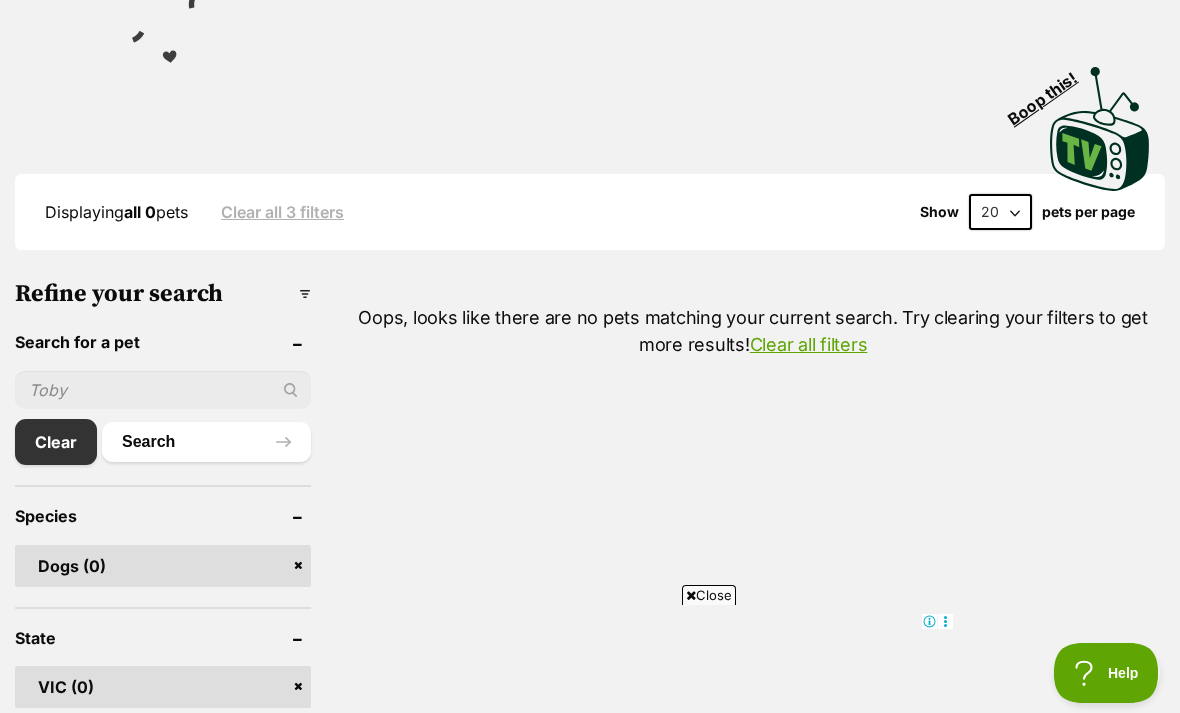 type 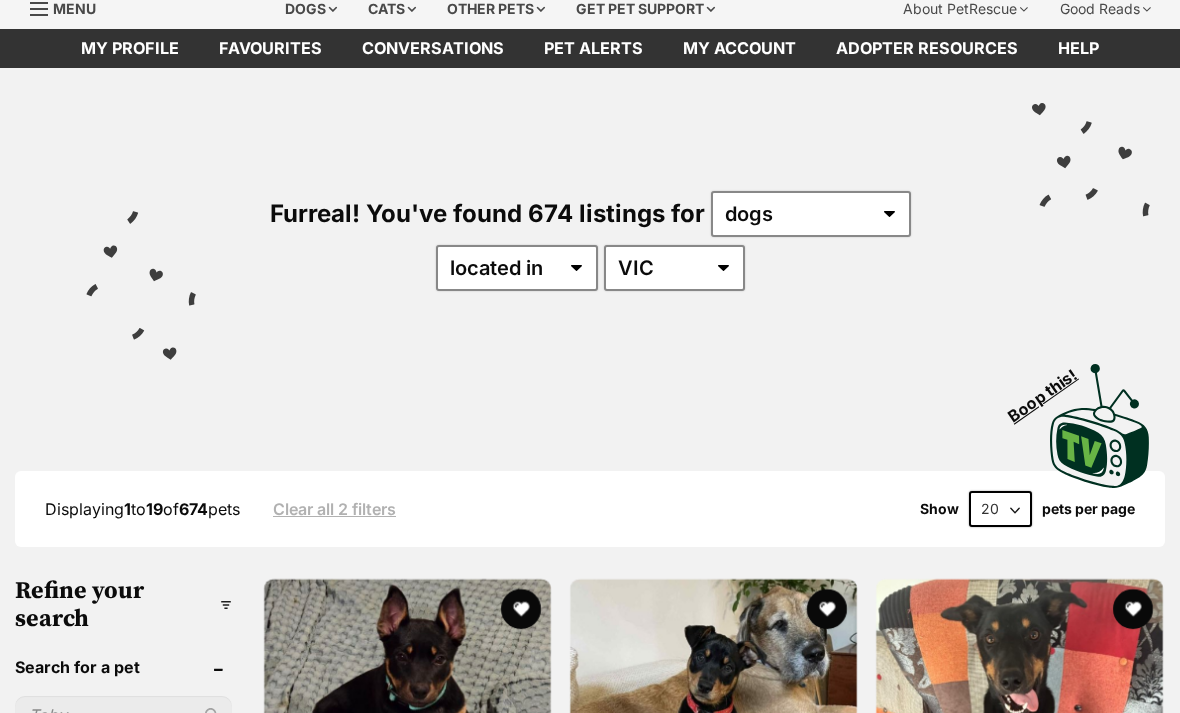 scroll, scrollTop: 0, scrollLeft: 0, axis: both 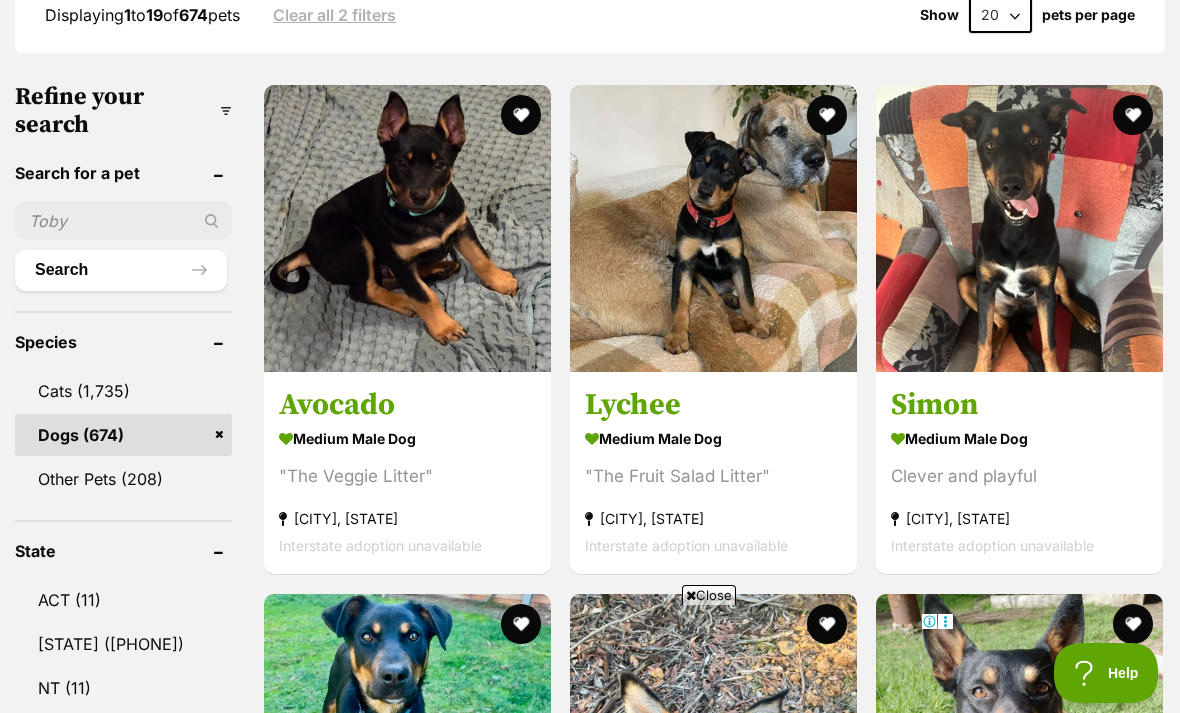click at bounding box center [713, 228] 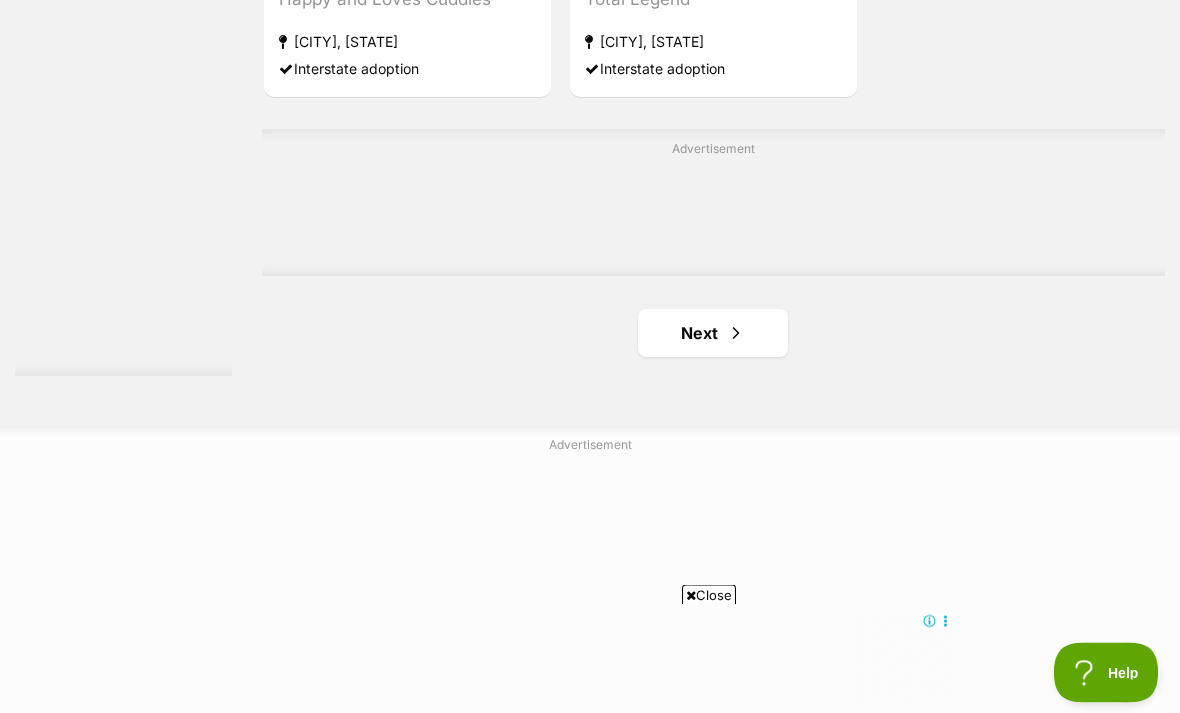 scroll, scrollTop: 4474, scrollLeft: 0, axis: vertical 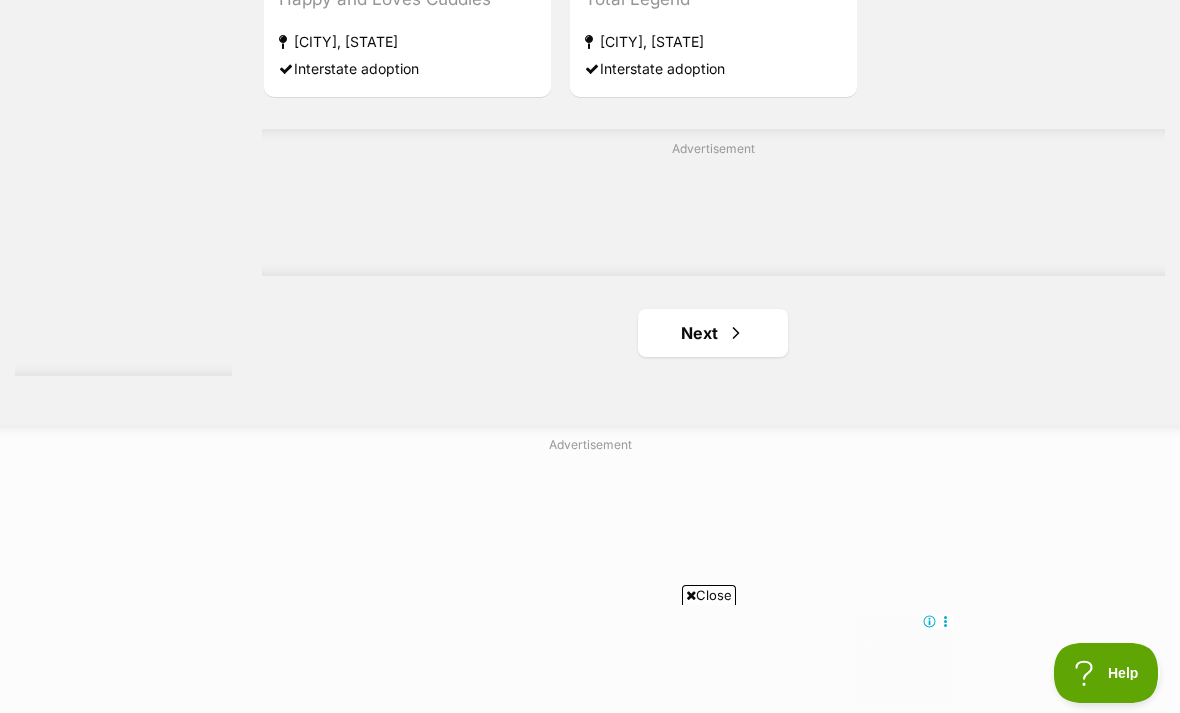click on "Next" at bounding box center [713, 333] 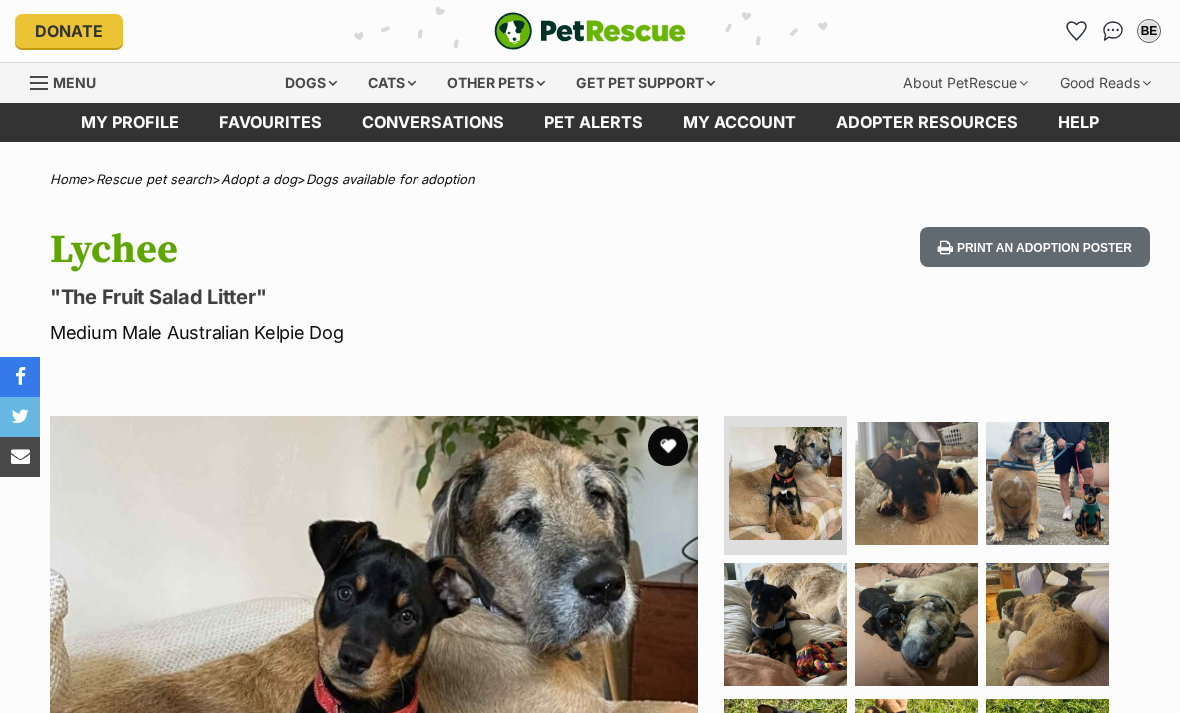 scroll, scrollTop: 0, scrollLeft: 0, axis: both 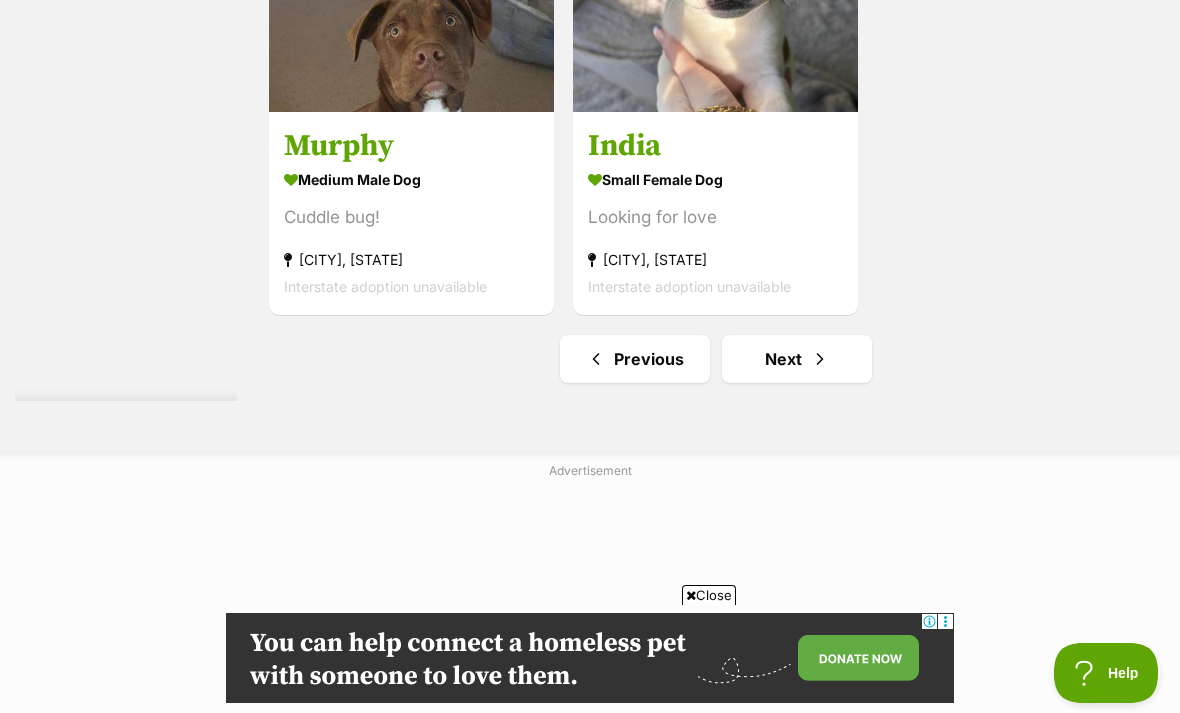 click on "Next" at bounding box center (797, 359) 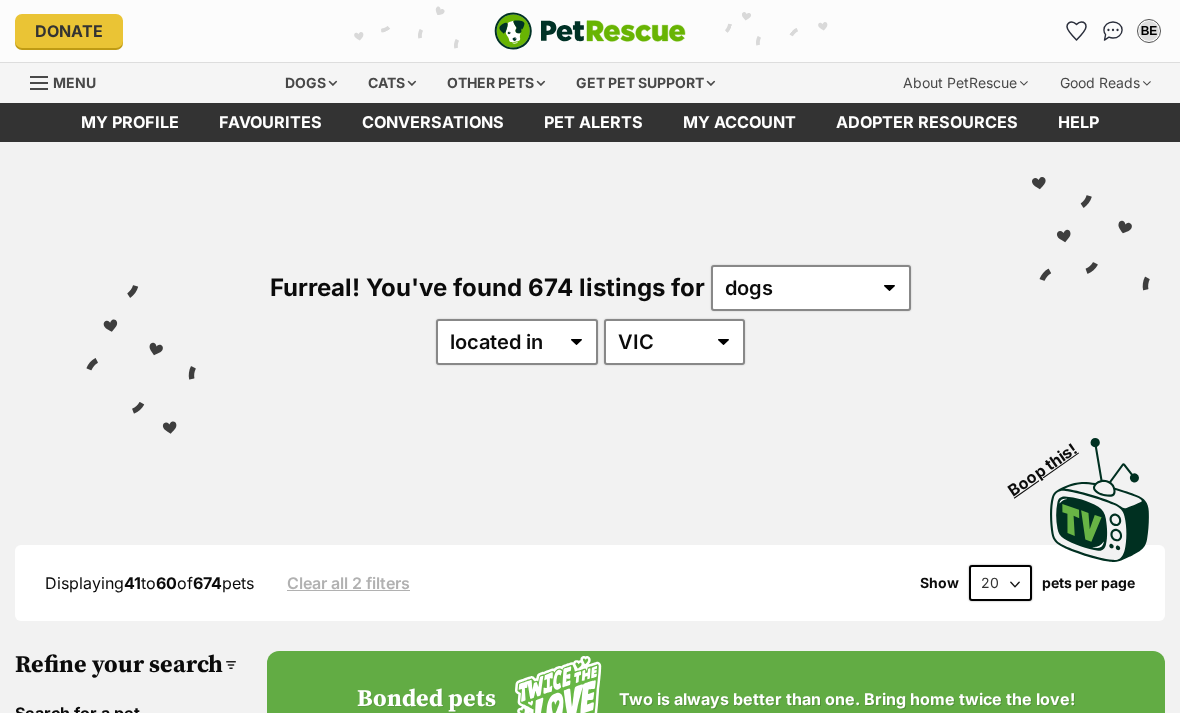 scroll, scrollTop: 566, scrollLeft: 0, axis: vertical 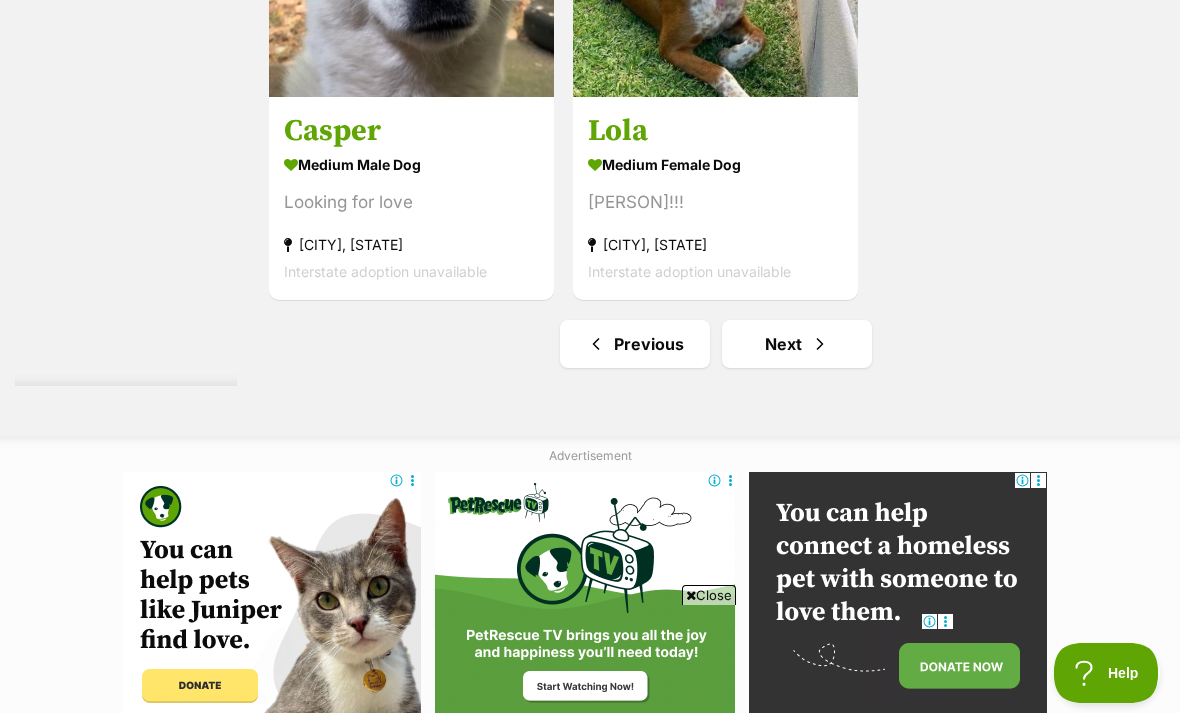 click on "Next" at bounding box center (797, 344) 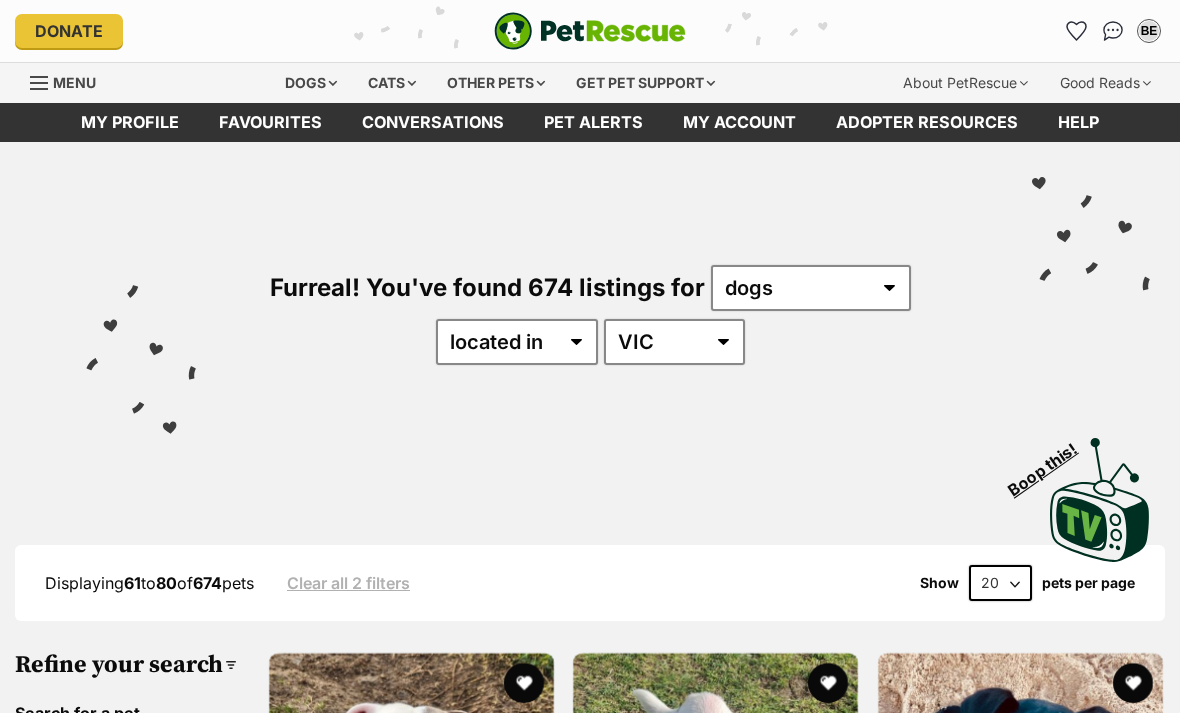 scroll, scrollTop: 0, scrollLeft: 0, axis: both 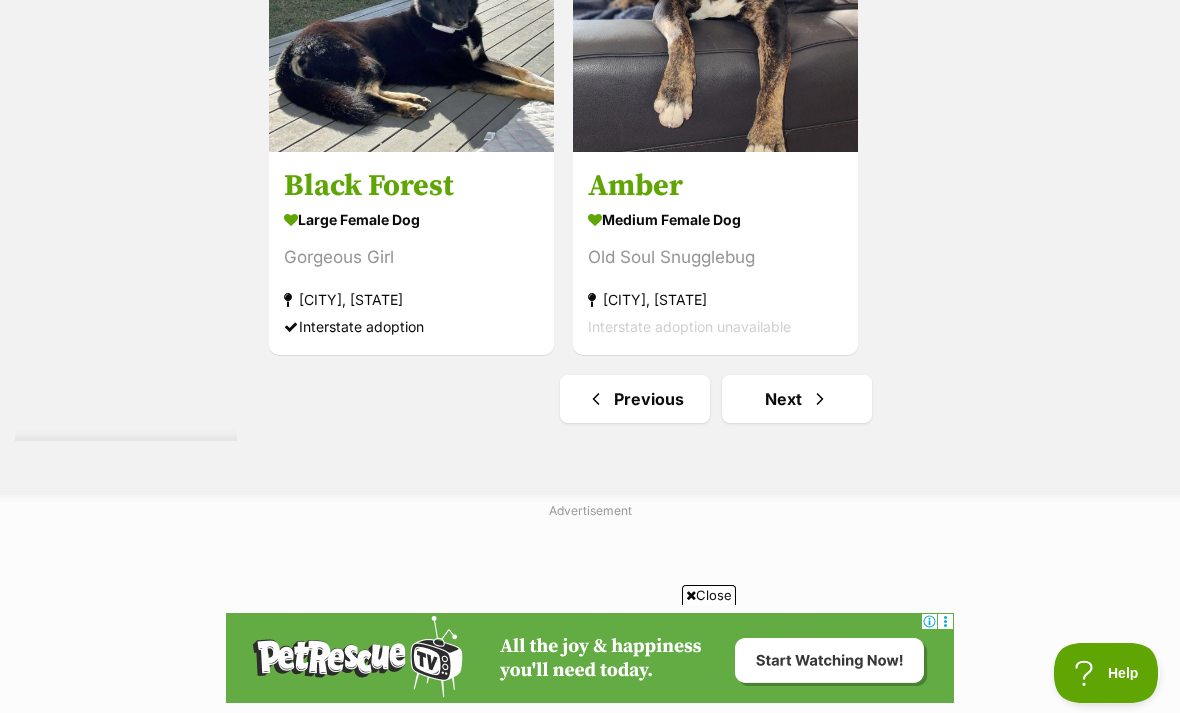 click on "Next" at bounding box center (797, 399) 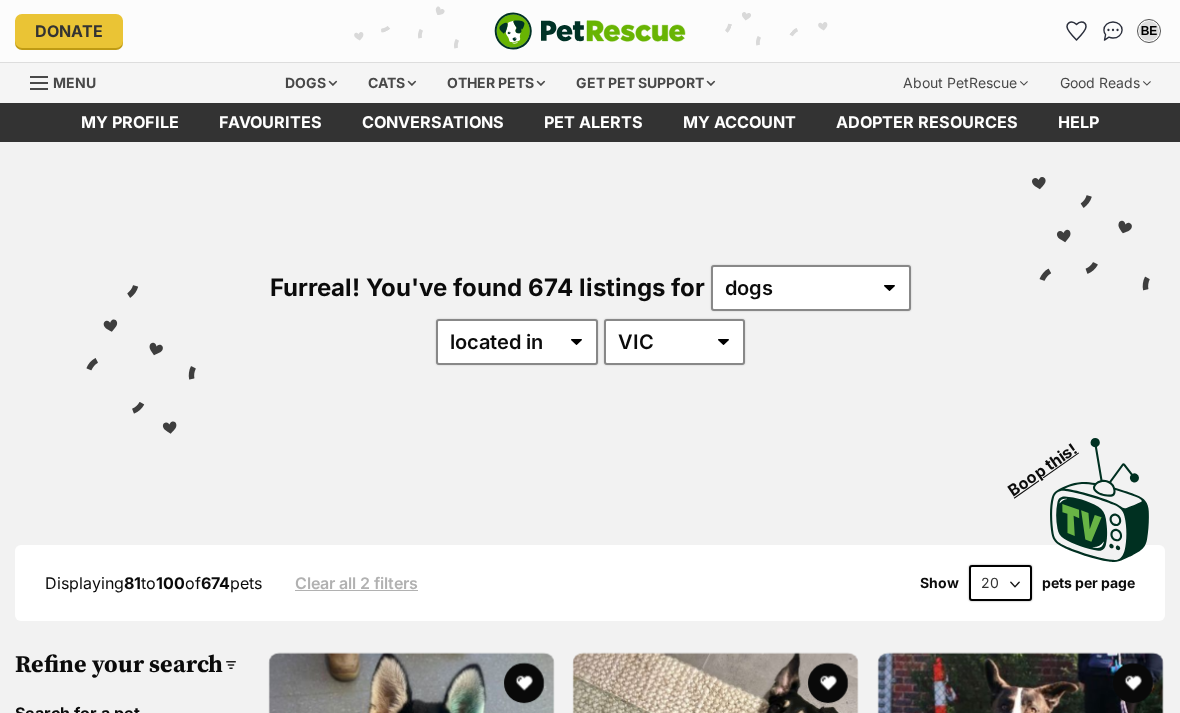 scroll, scrollTop: 122, scrollLeft: 0, axis: vertical 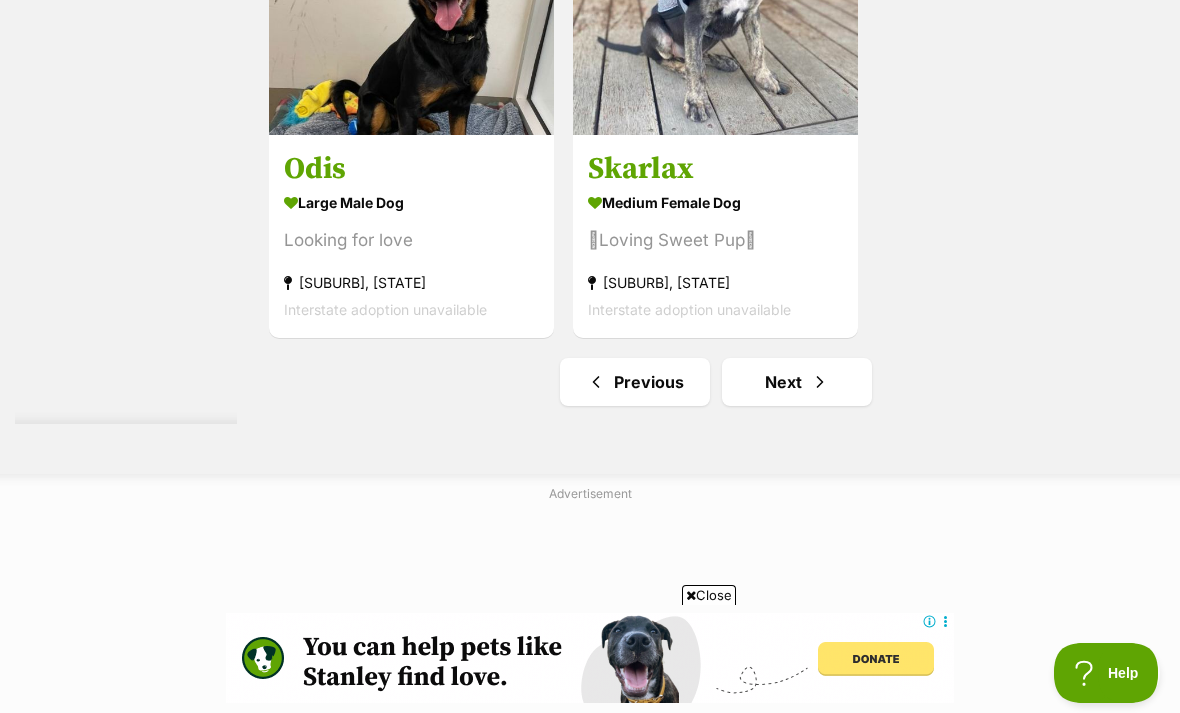 click on "Next" at bounding box center [797, 382] 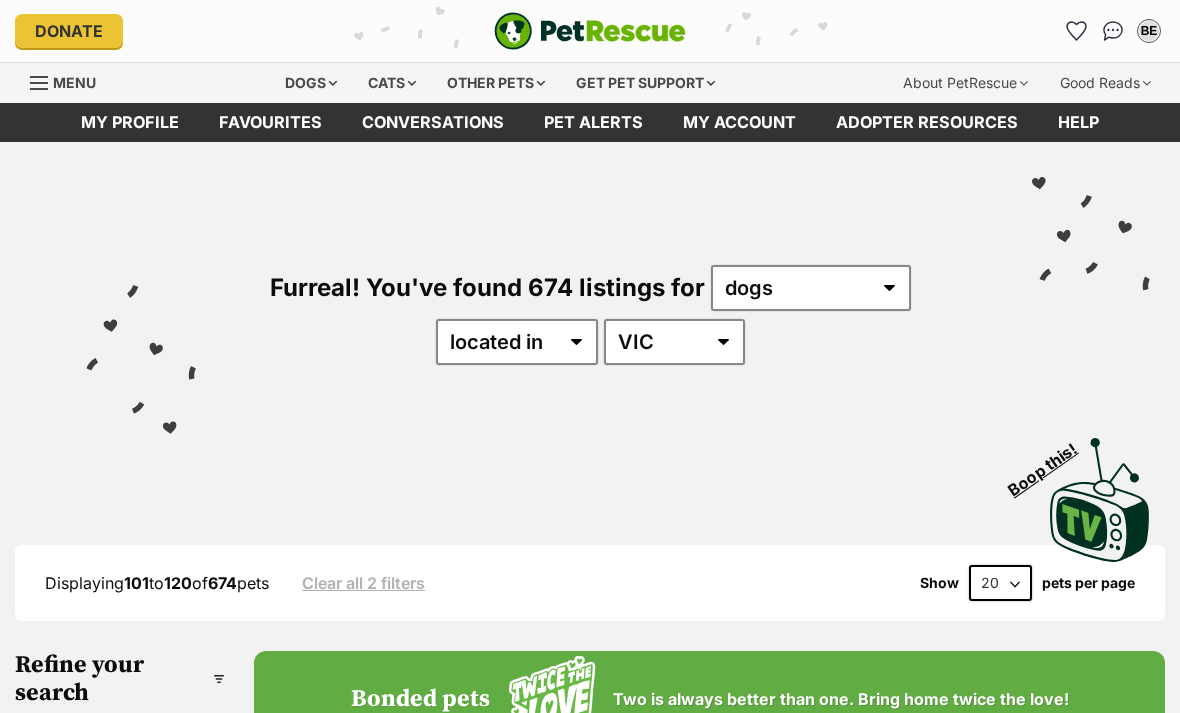 scroll, scrollTop: 0, scrollLeft: 0, axis: both 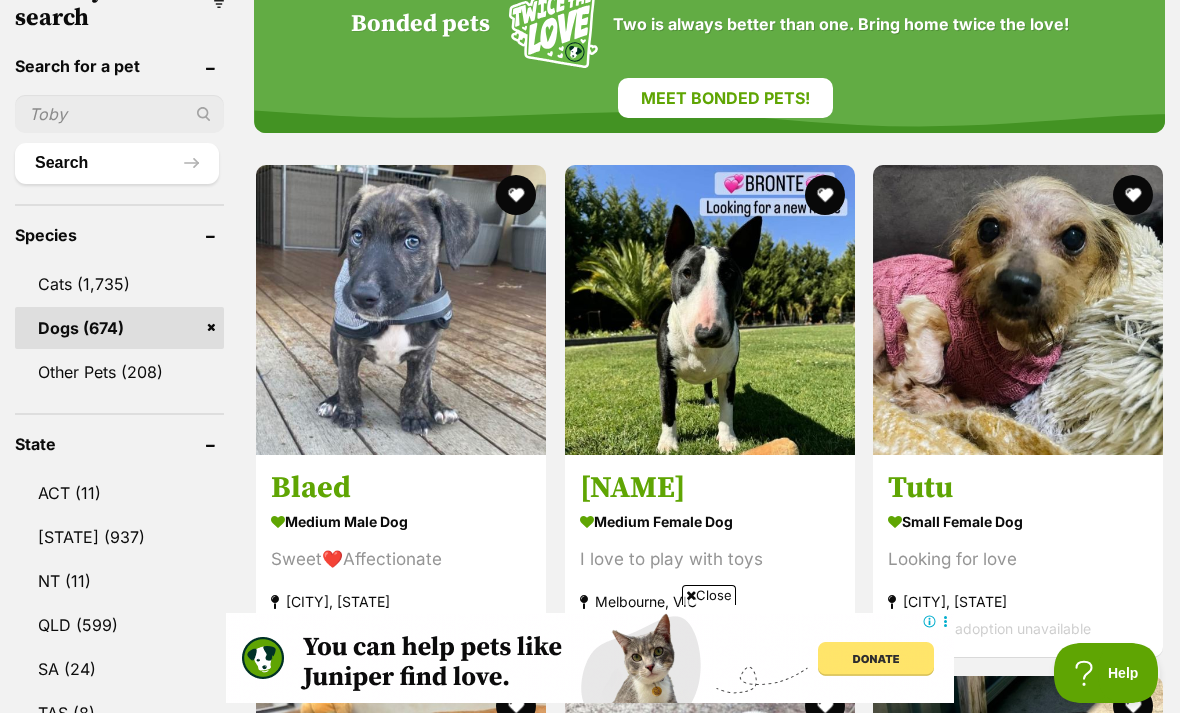 click at bounding box center [401, 310] 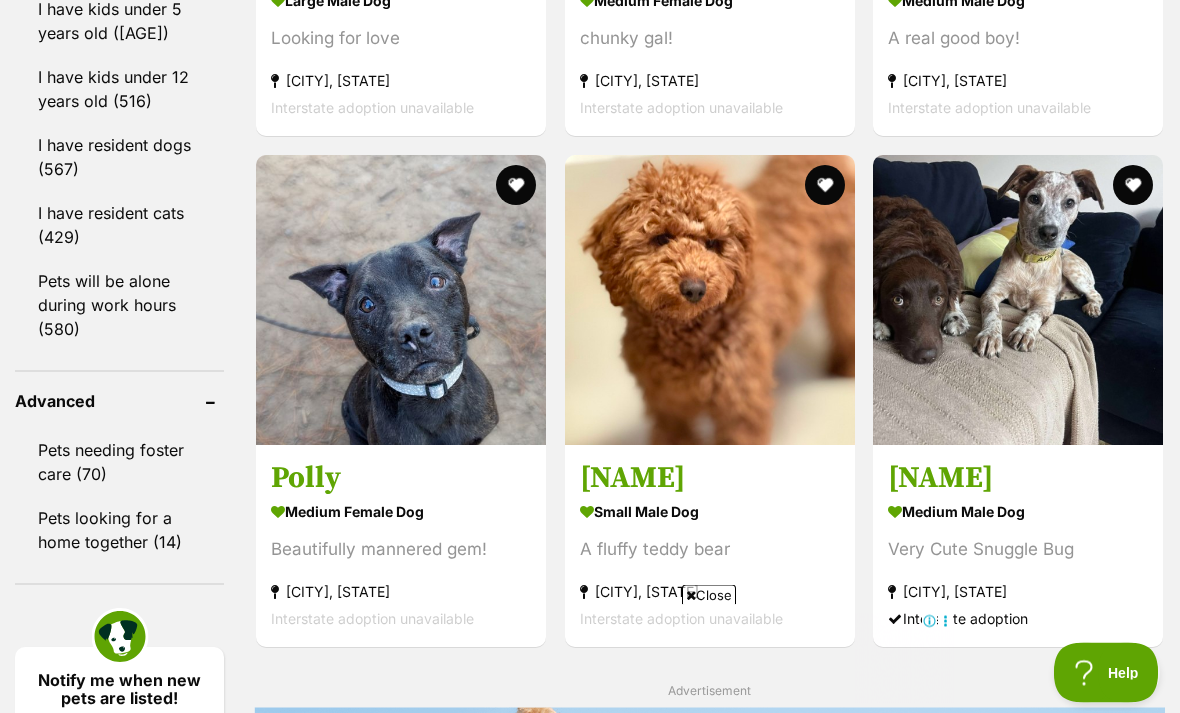 scroll, scrollTop: 2424, scrollLeft: 0, axis: vertical 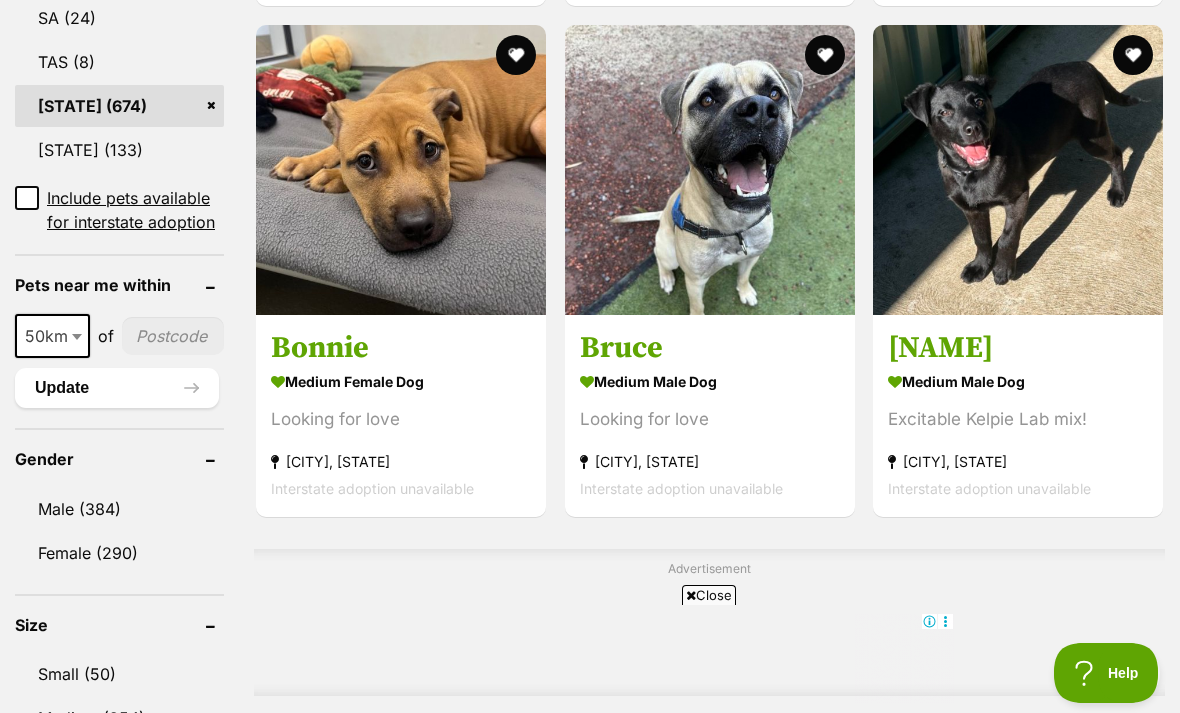 click at bounding box center [1018, 170] 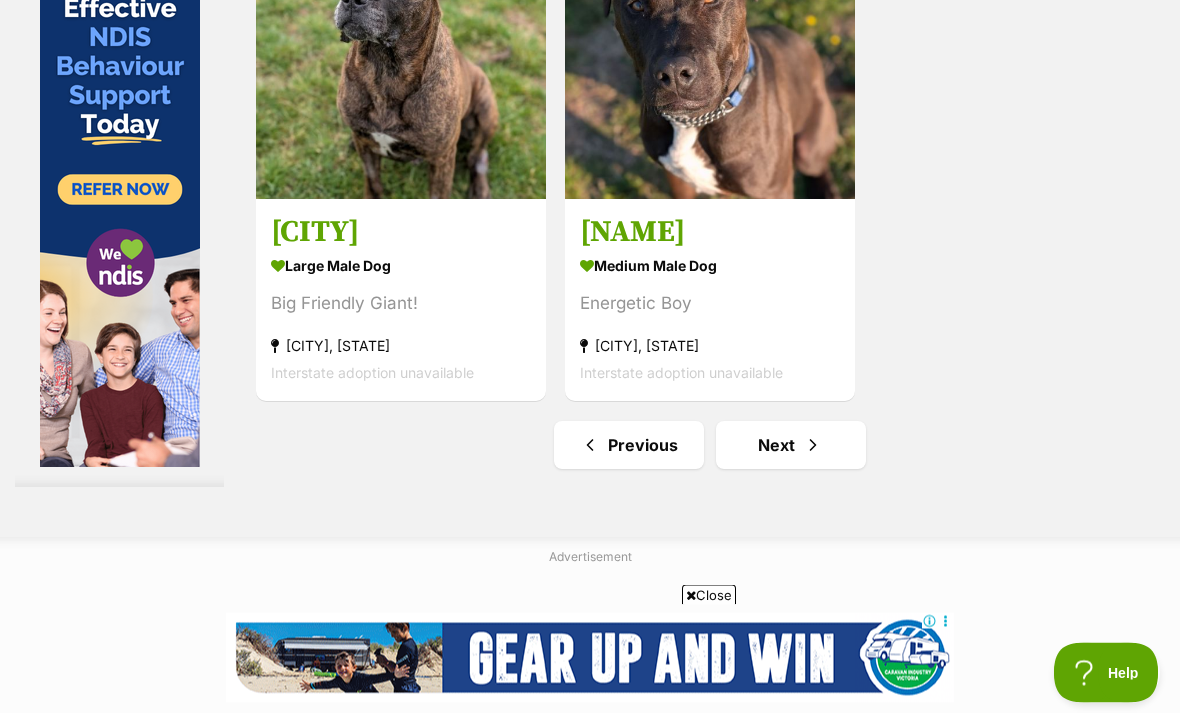scroll, scrollTop: 4567, scrollLeft: 0, axis: vertical 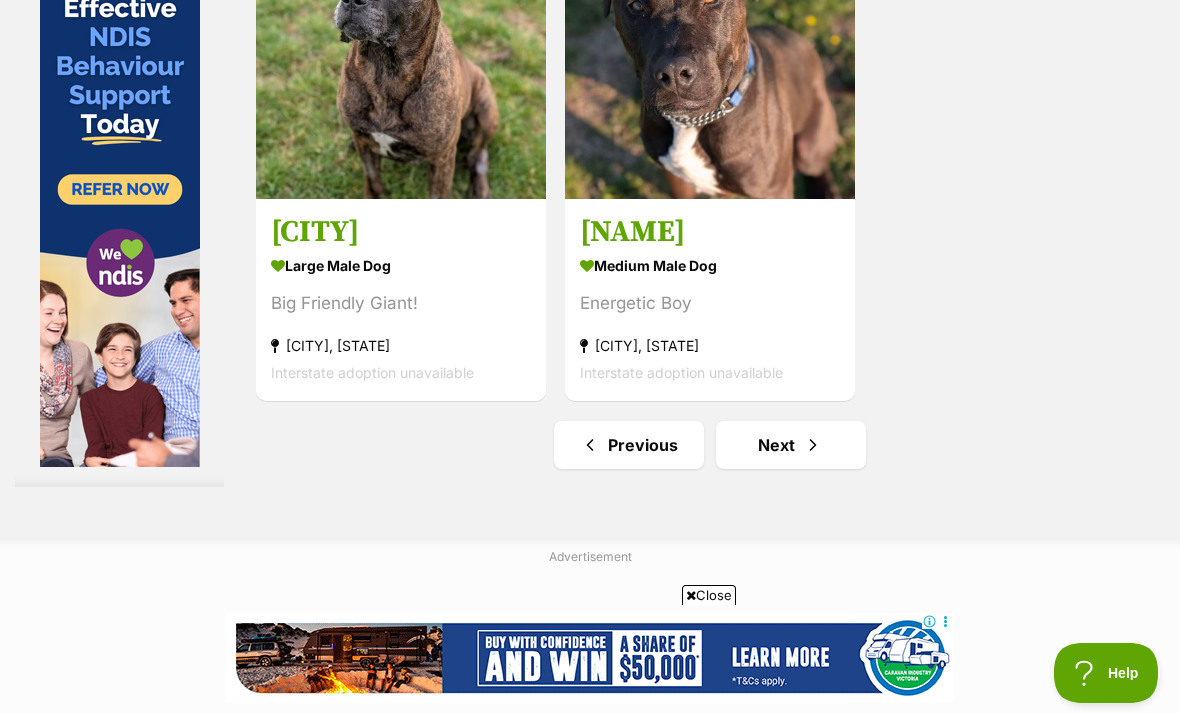 click at bounding box center [813, 445] 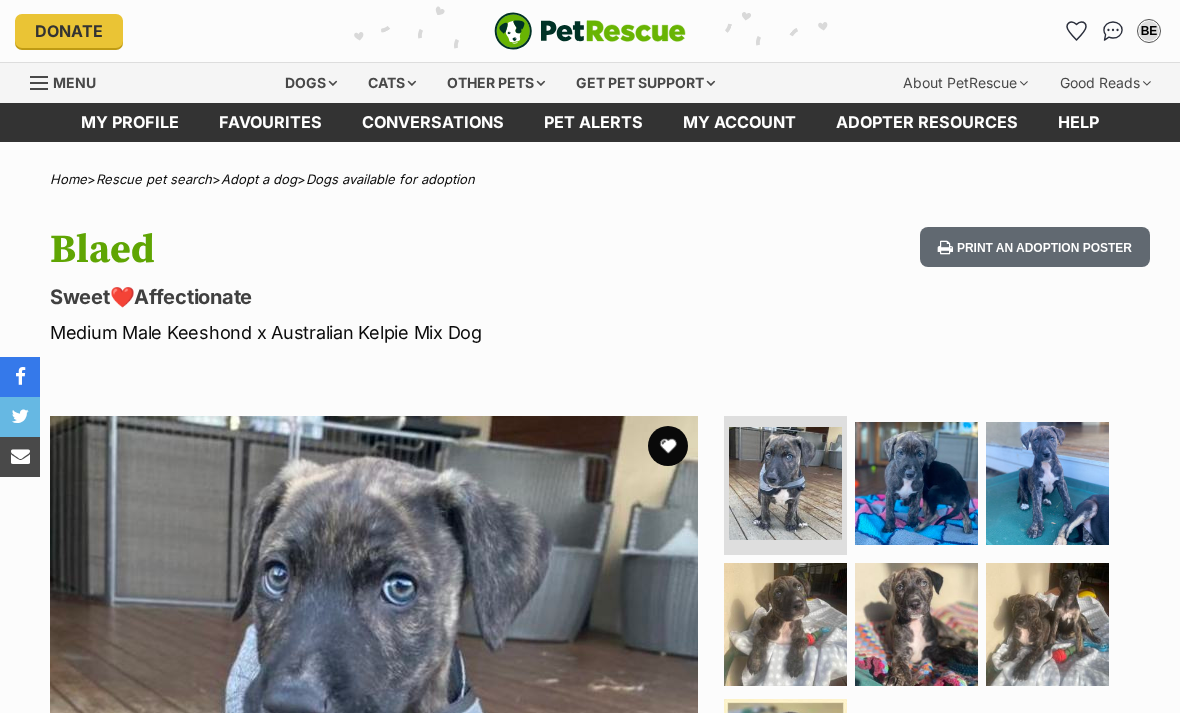 scroll, scrollTop: 0, scrollLeft: 0, axis: both 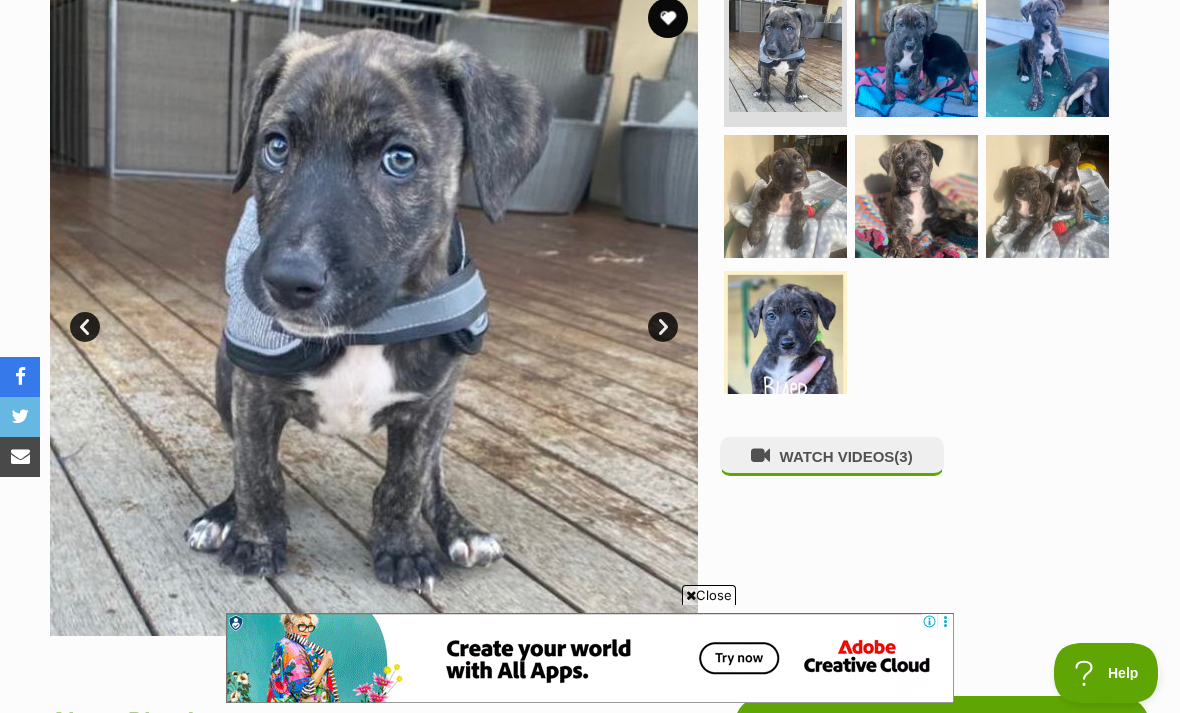 click on "Next" at bounding box center [663, 327] 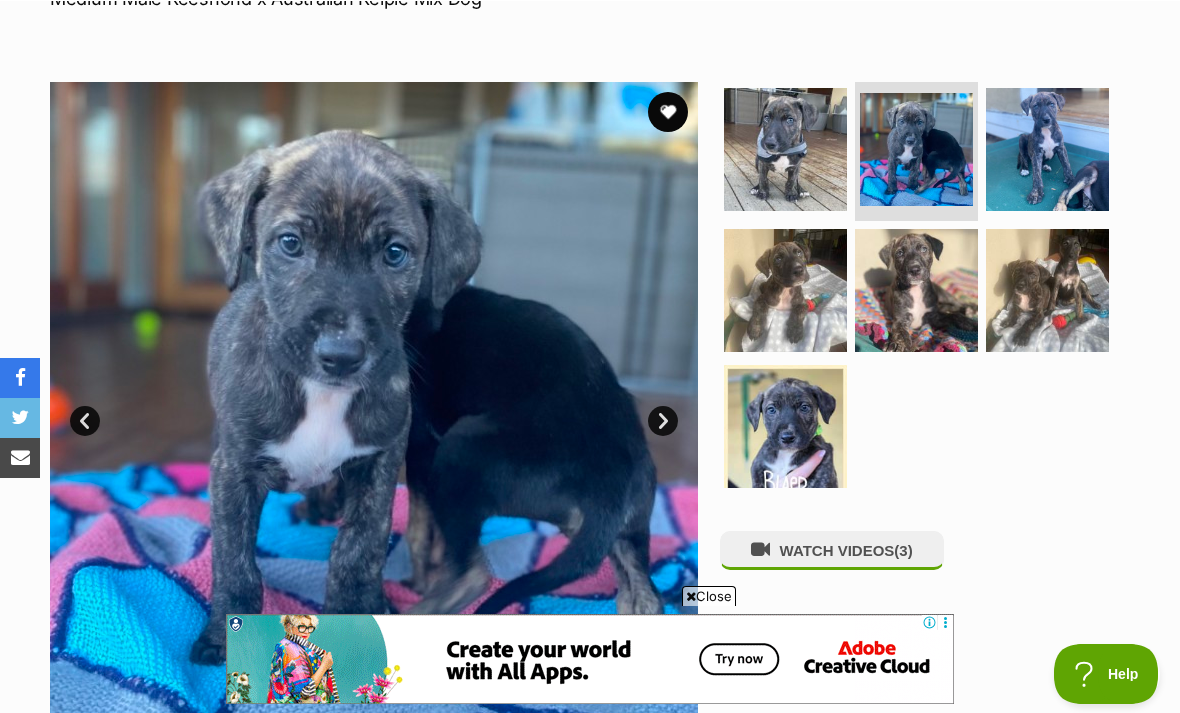 click on "Next" at bounding box center (663, 420) 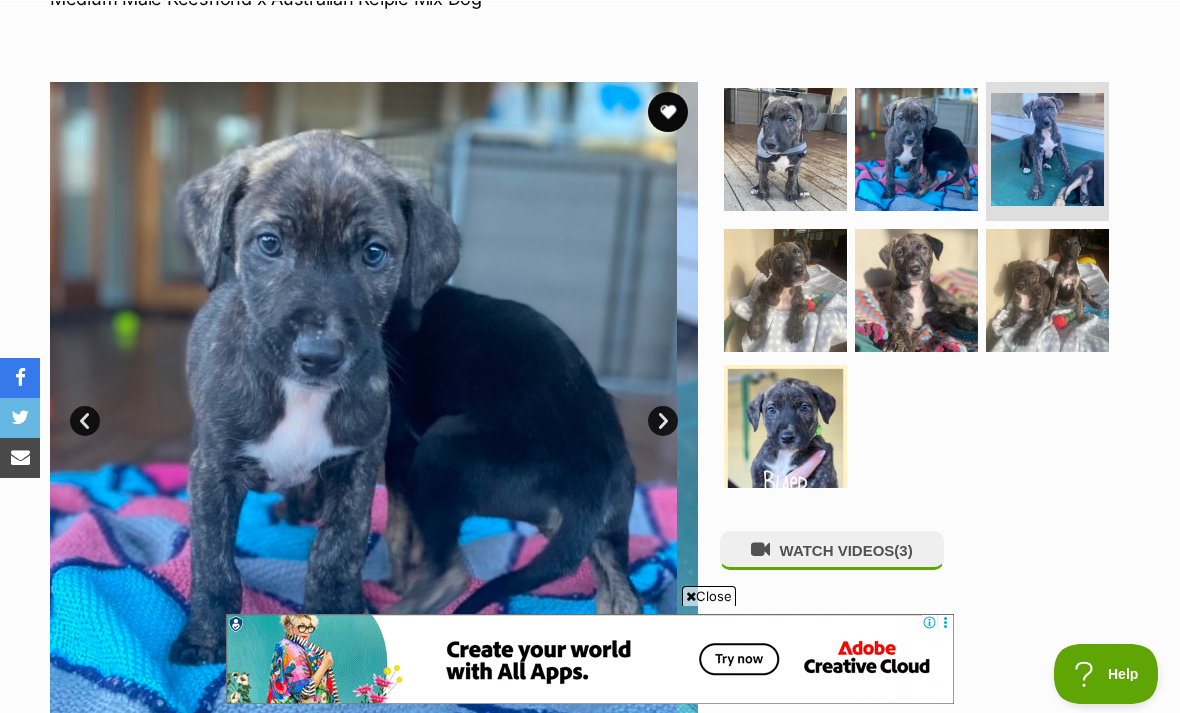 scroll, scrollTop: 334, scrollLeft: 0, axis: vertical 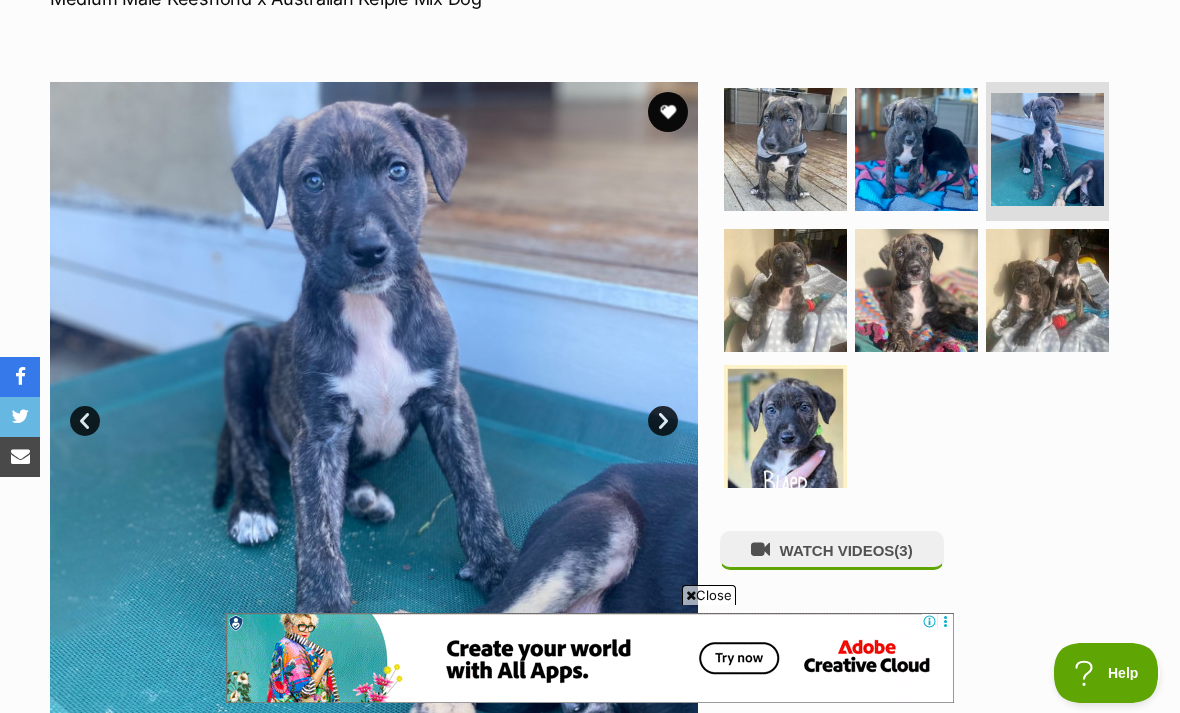 click on "Next" at bounding box center [663, 421] 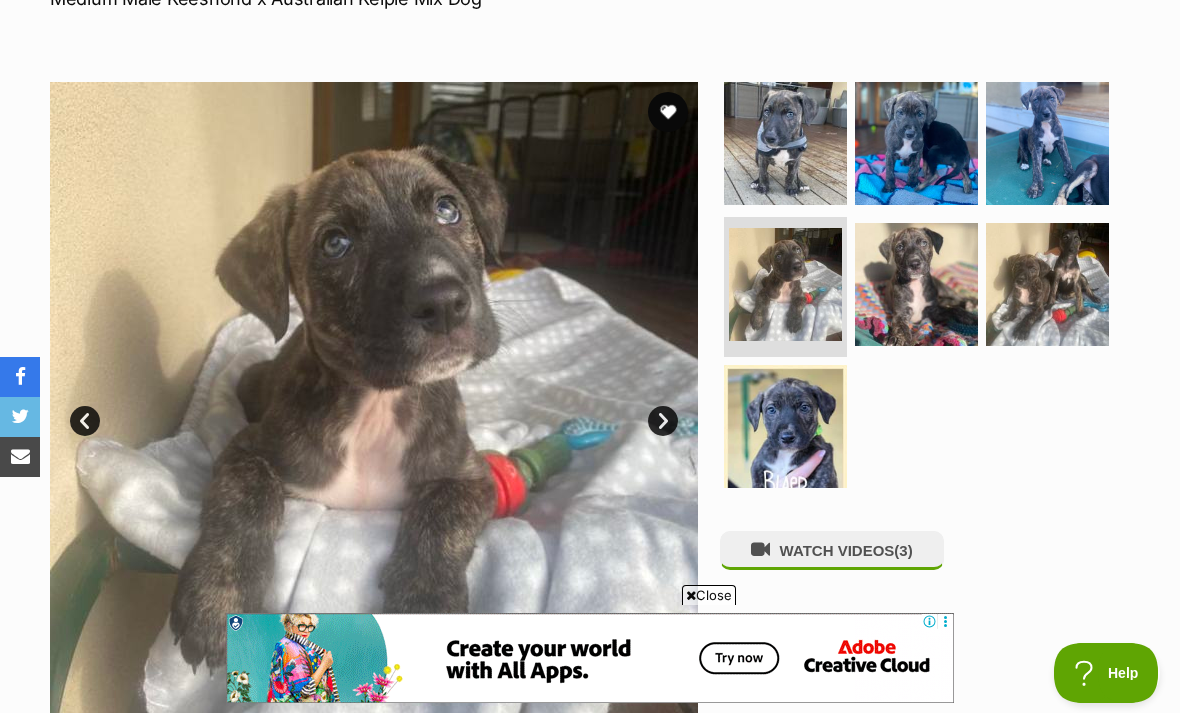 click on "Next" at bounding box center [663, 421] 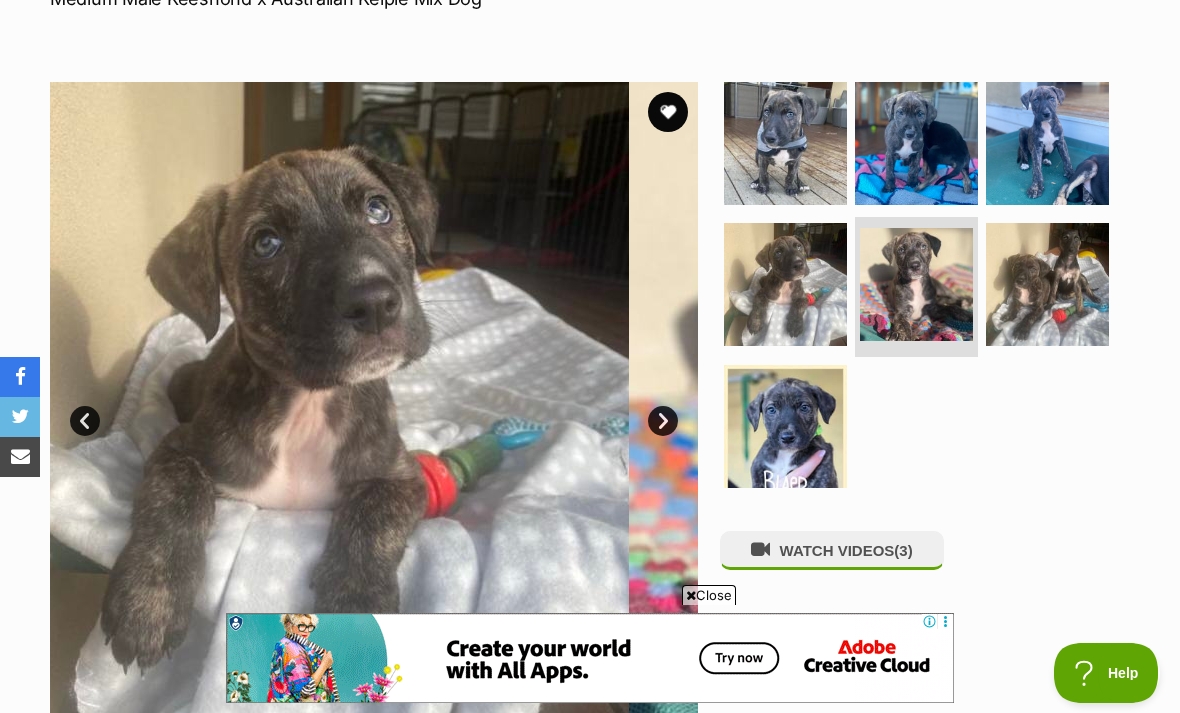 click at bounding box center [953, 406] 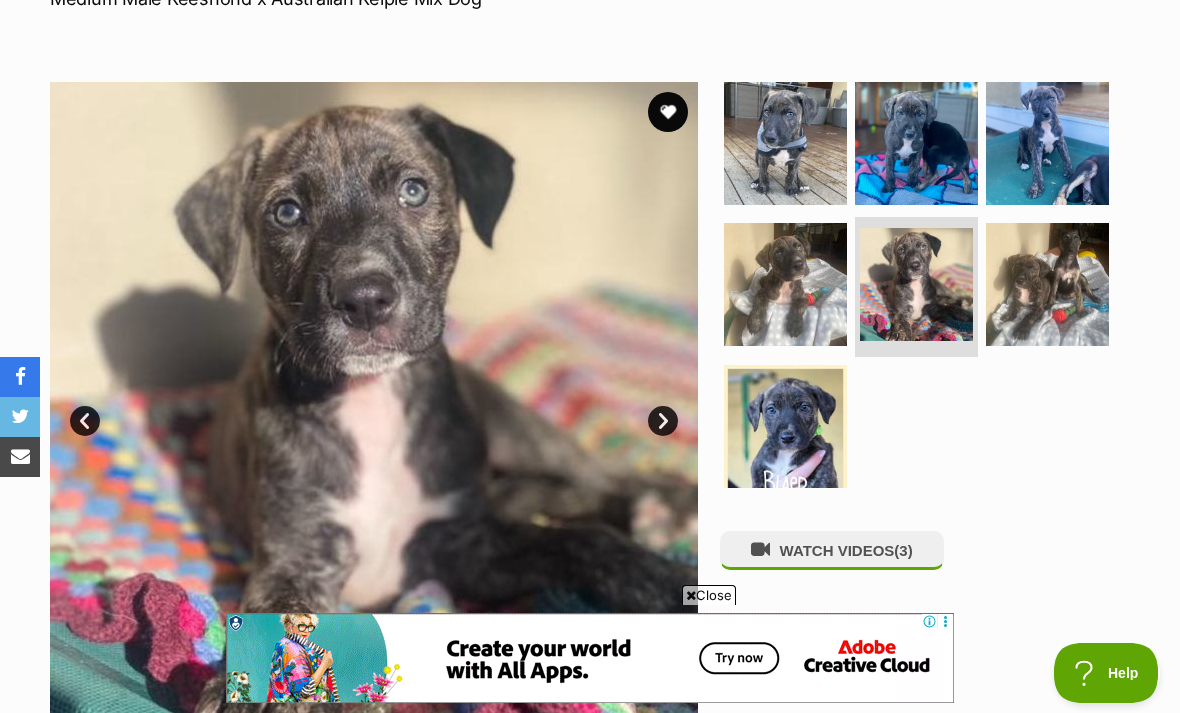 click on "Next" at bounding box center (663, 421) 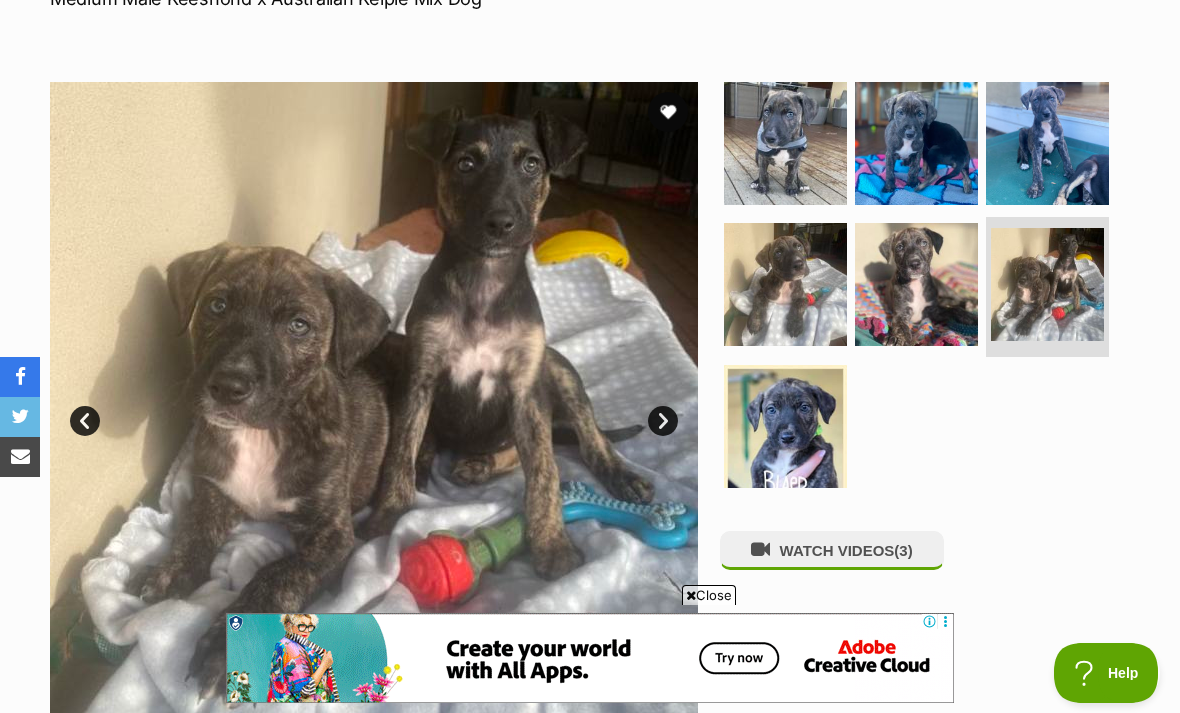 scroll, scrollTop: 0, scrollLeft: 0, axis: both 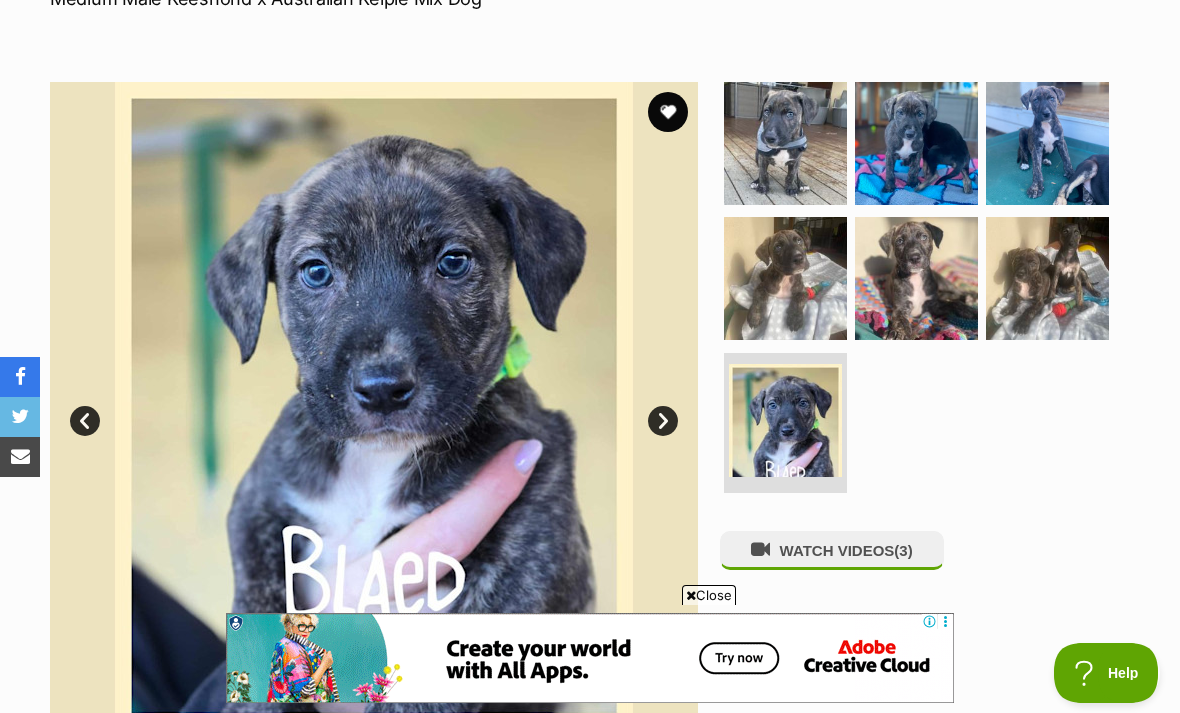 click on "Next" at bounding box center (663, 421) 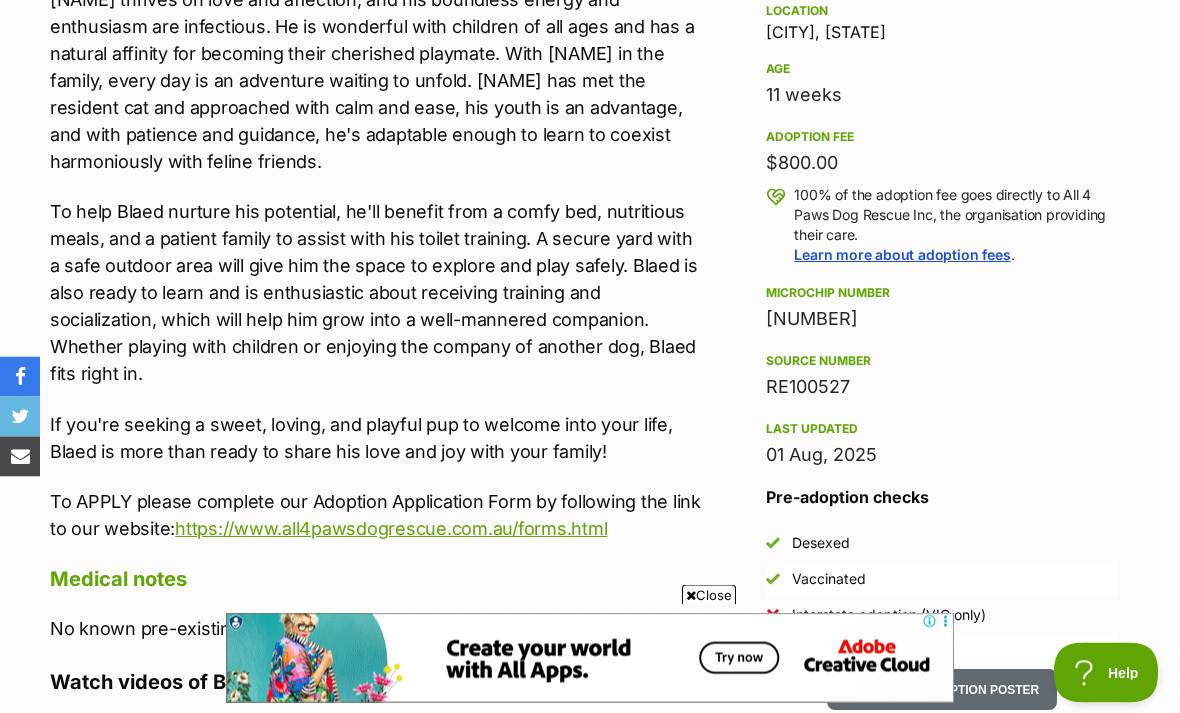 scroll, scrollTop: 1523, scrollLeft: 0, axis: vertical 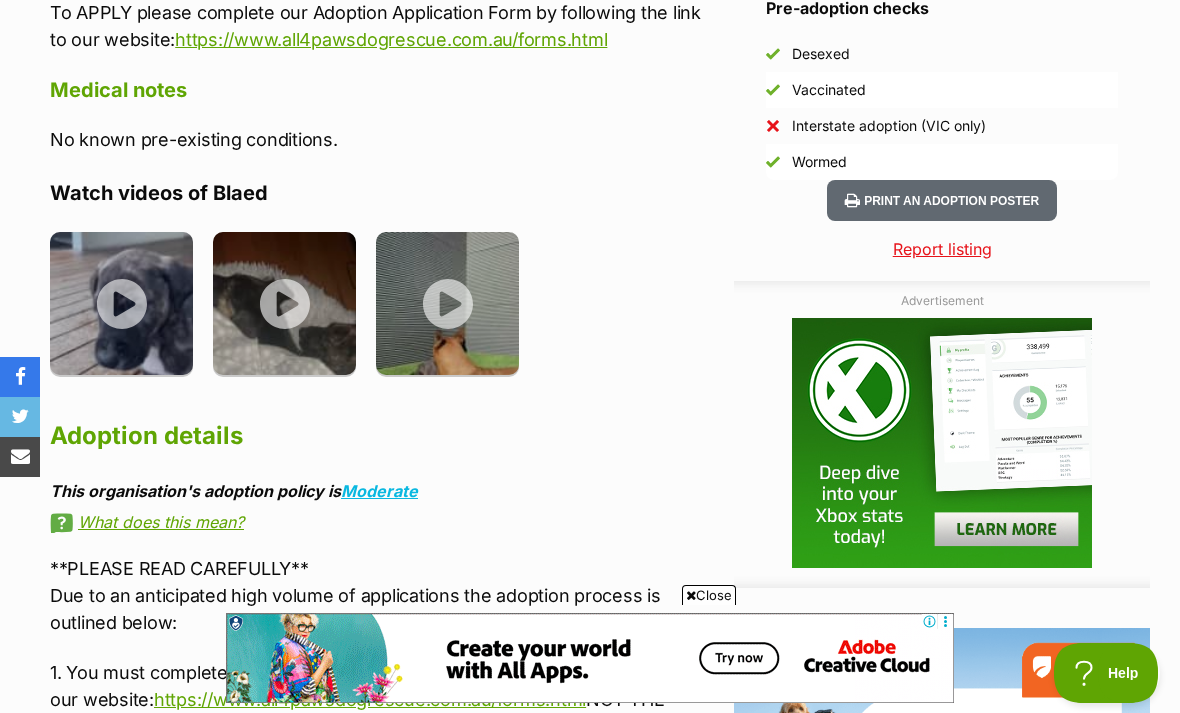 click at bounding box center (121, 303) 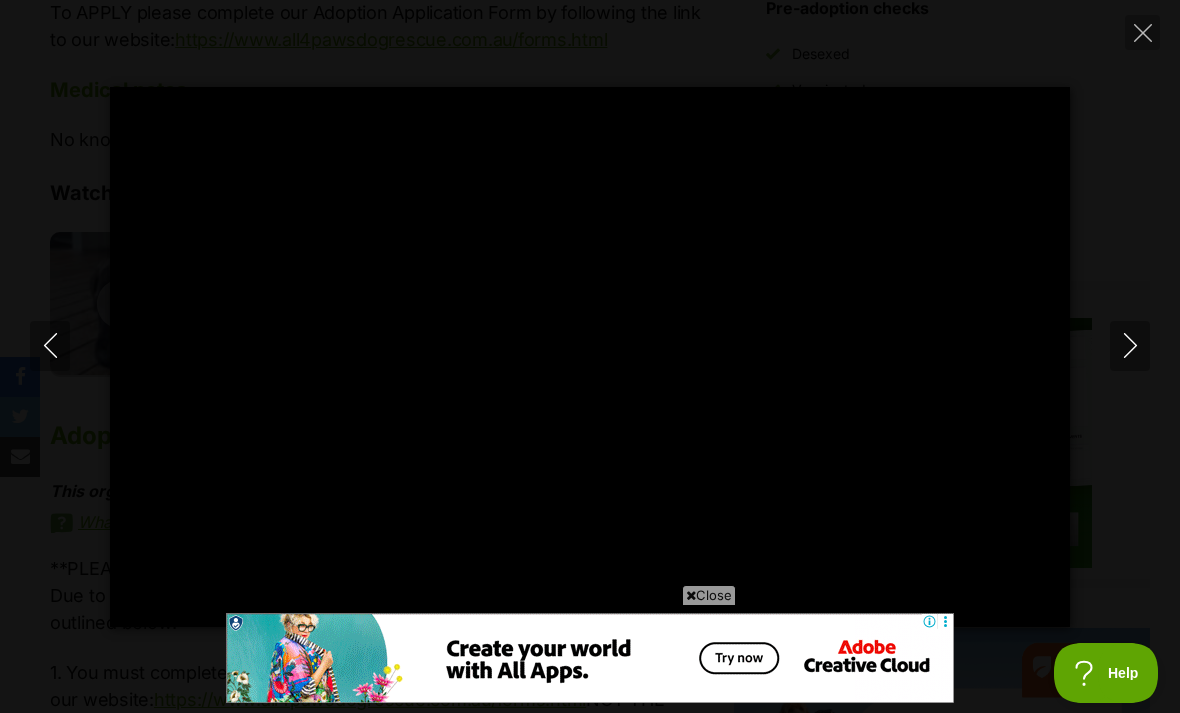 scroll, scrollTop: 0, scrollLeft: 0, axis: both 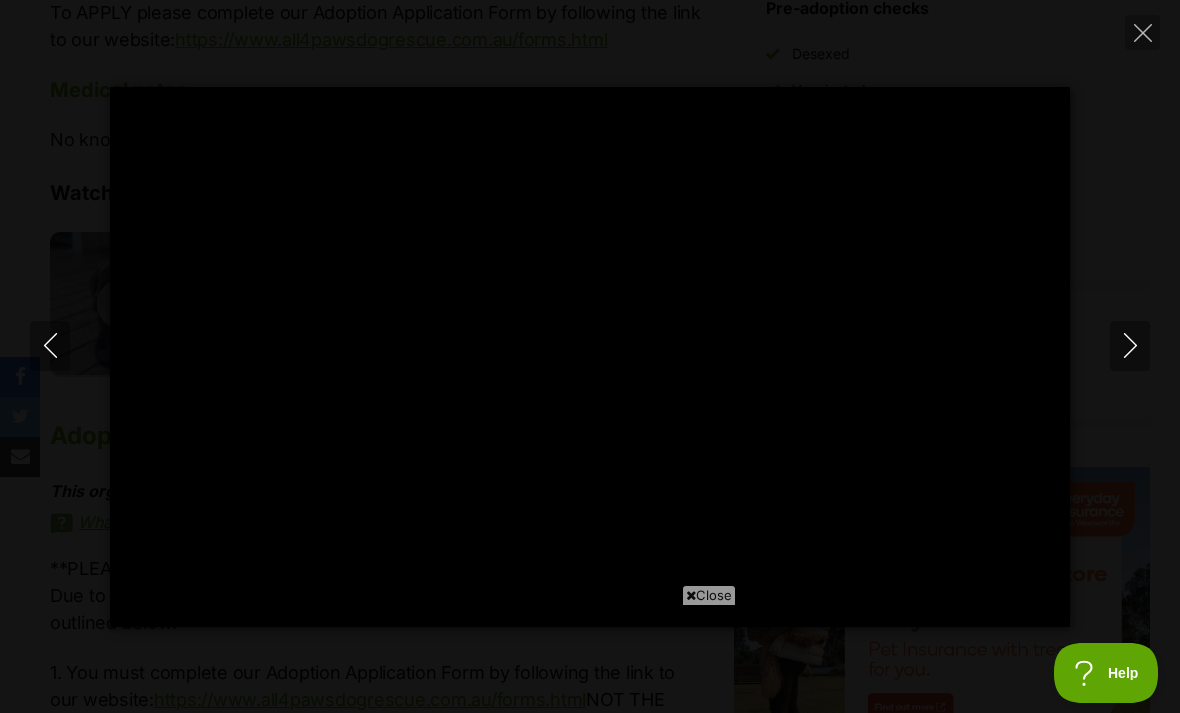 type on "100" 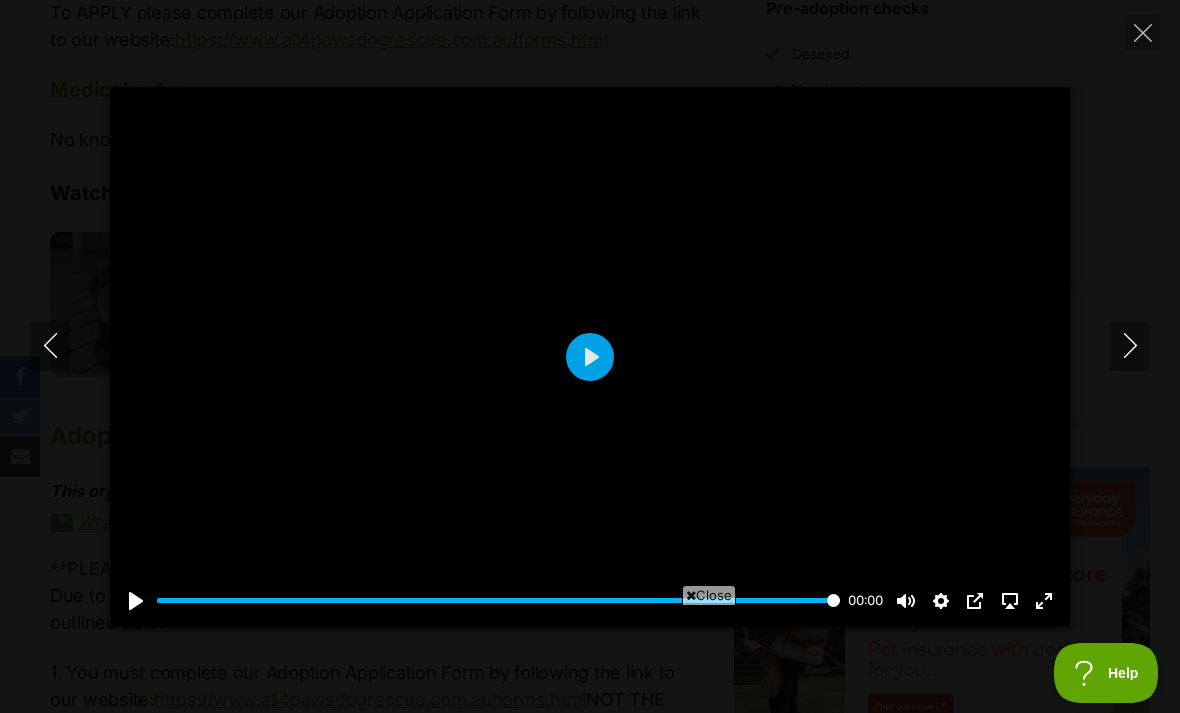 scroll, scrollTop: 0, scrollLeft: 0, axis: both 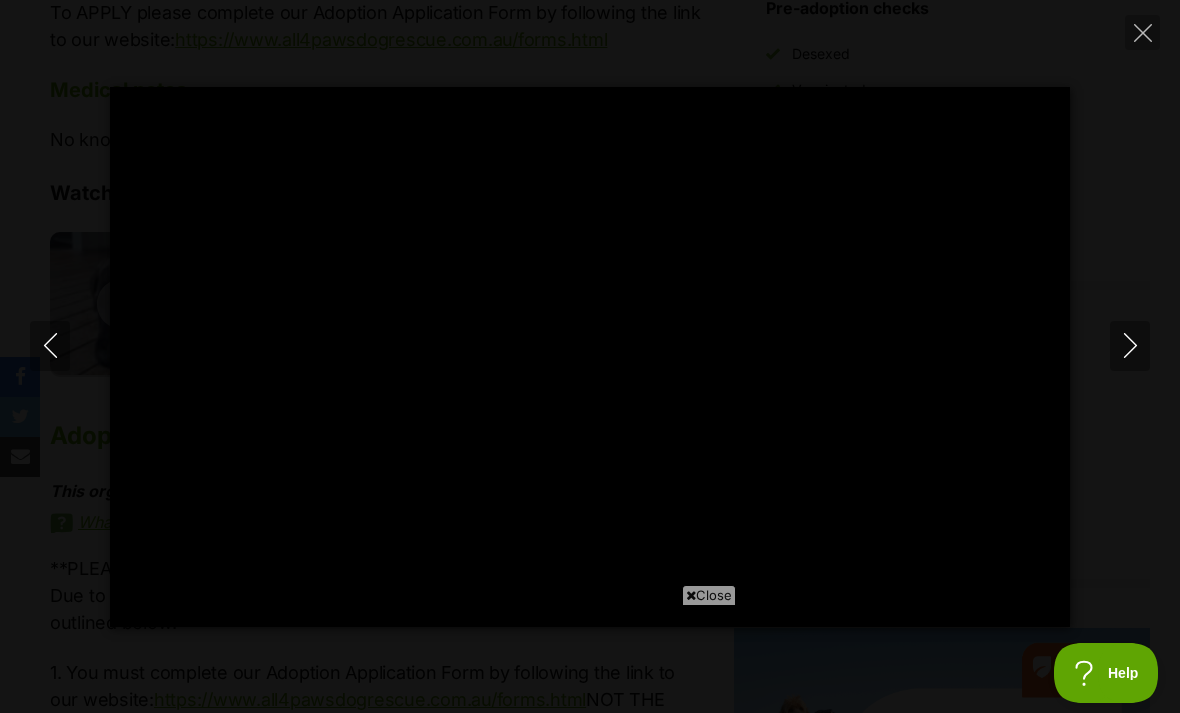 type on "100" 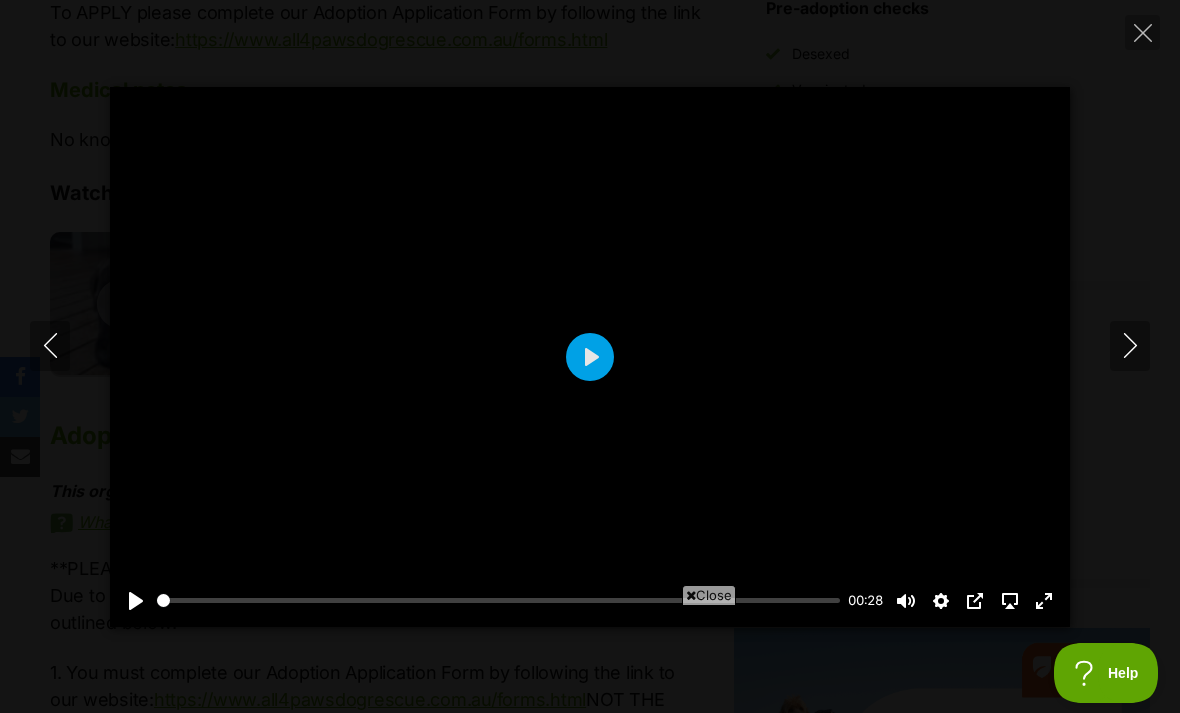 click on "Play" at bounding box center [590, 357] 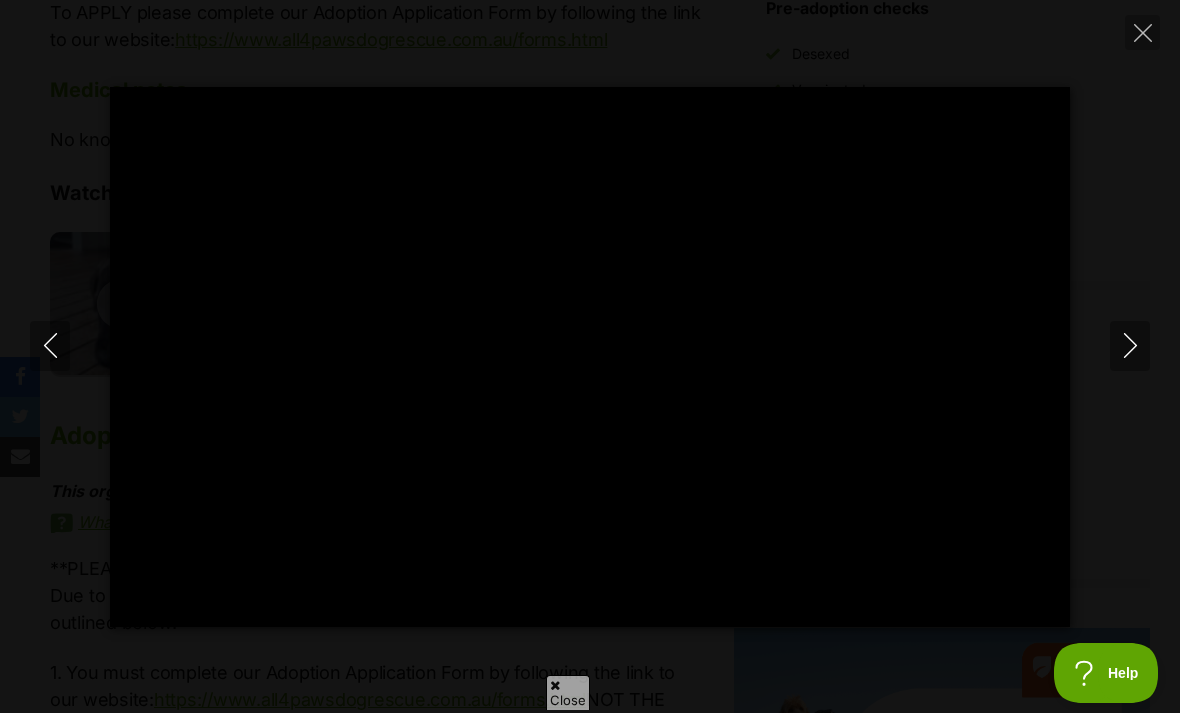 scroll, scrollTop: 0, scrollLeft: 0, axis: both 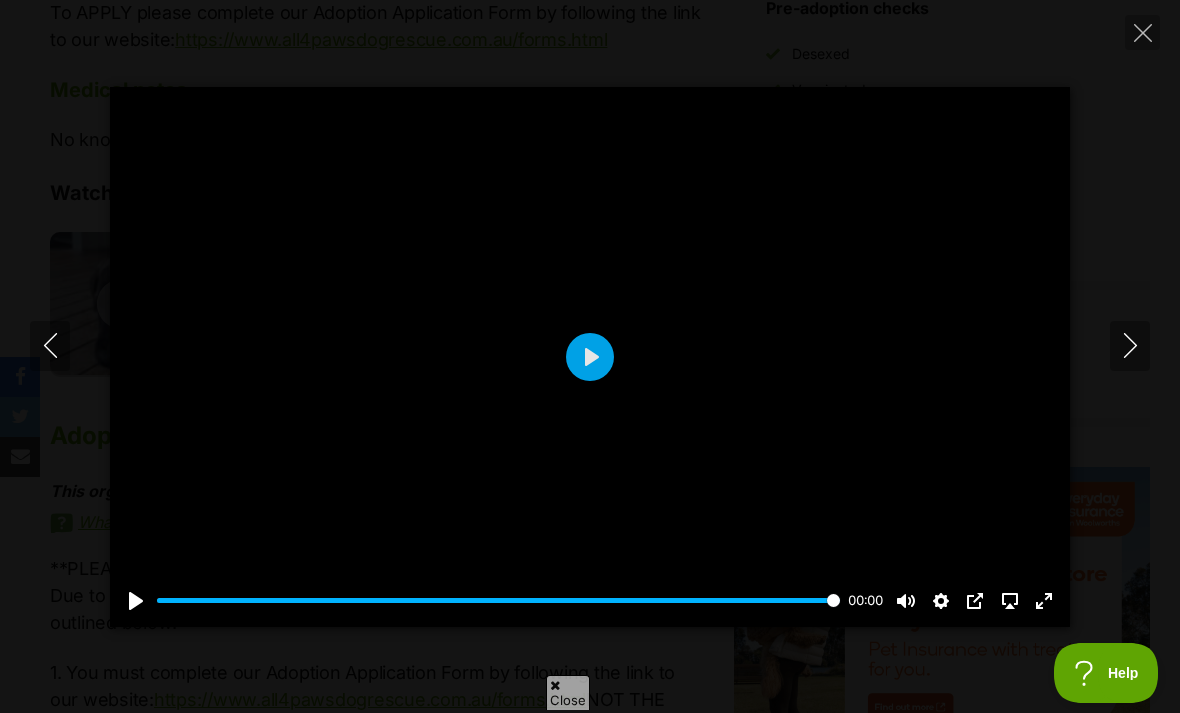 click 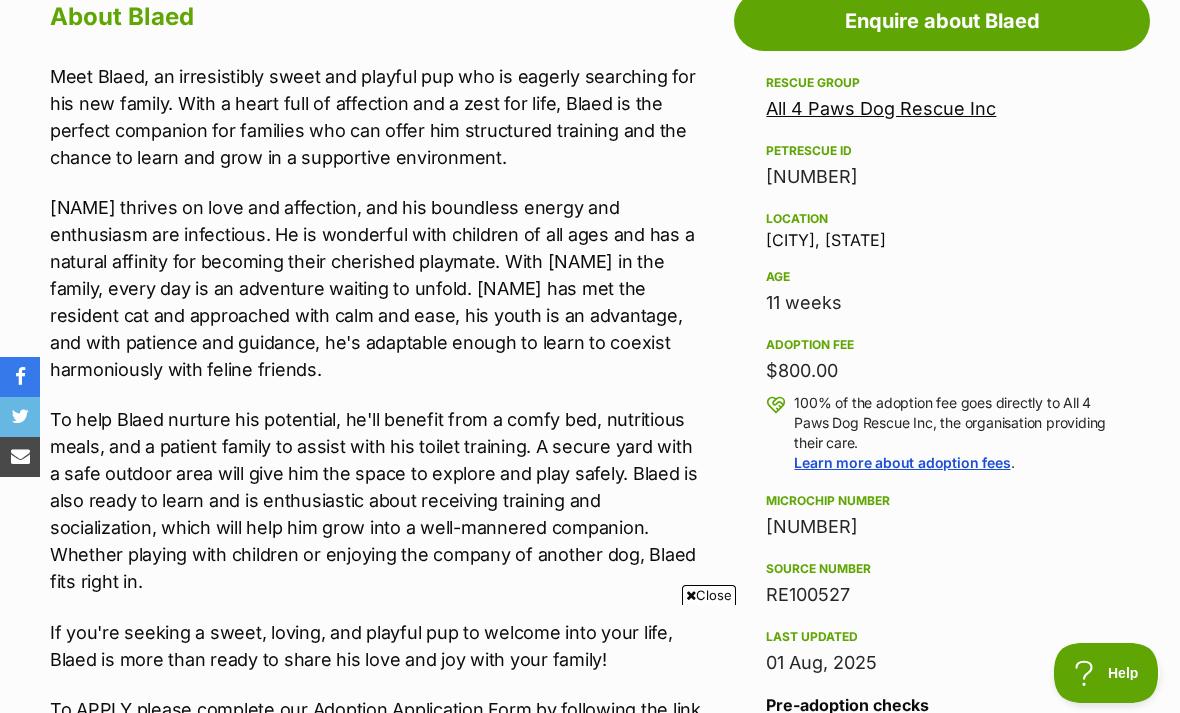 scroll, scrollTop: 0, scrollLeft: 0, axis: both 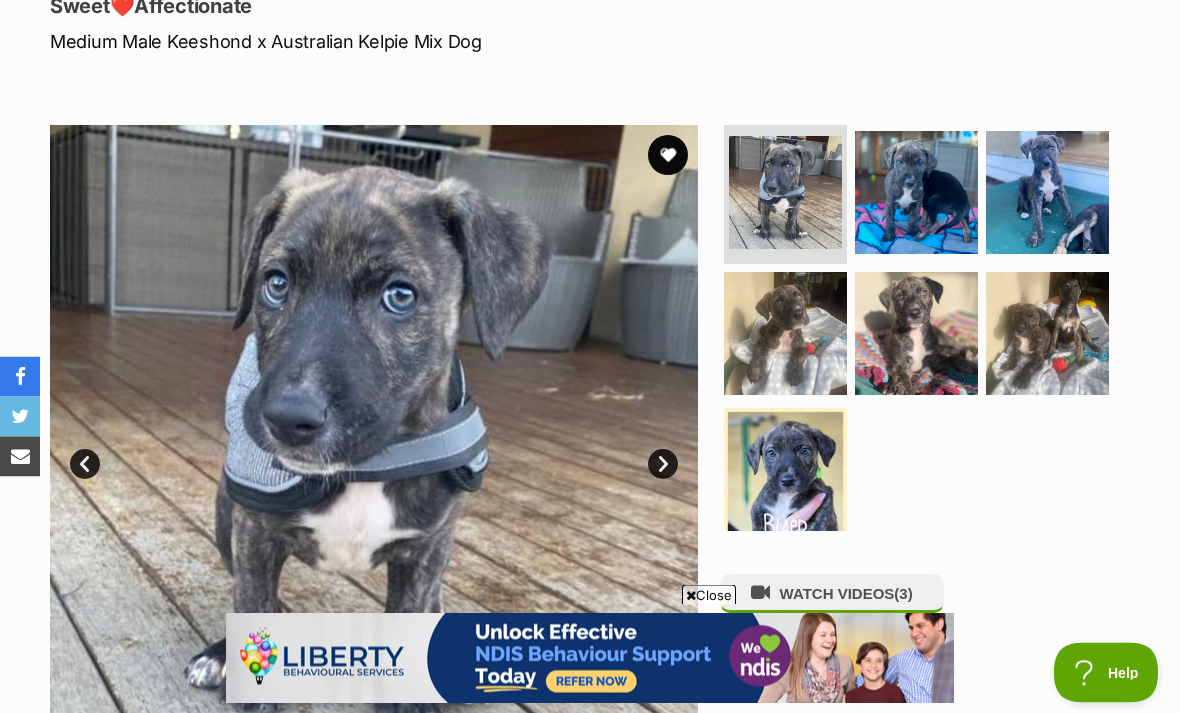 click at bounding box center [668, 156] 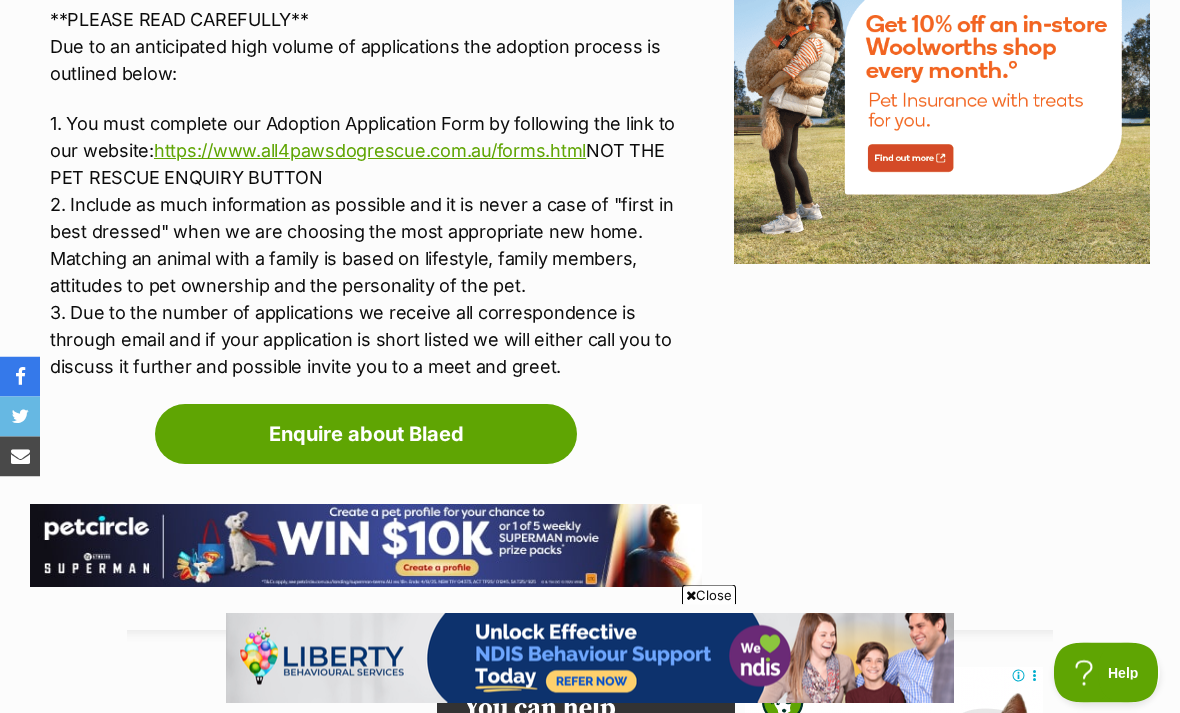 scroll, scrollTop: 2277, scrollLeft: 0, axis: vertical 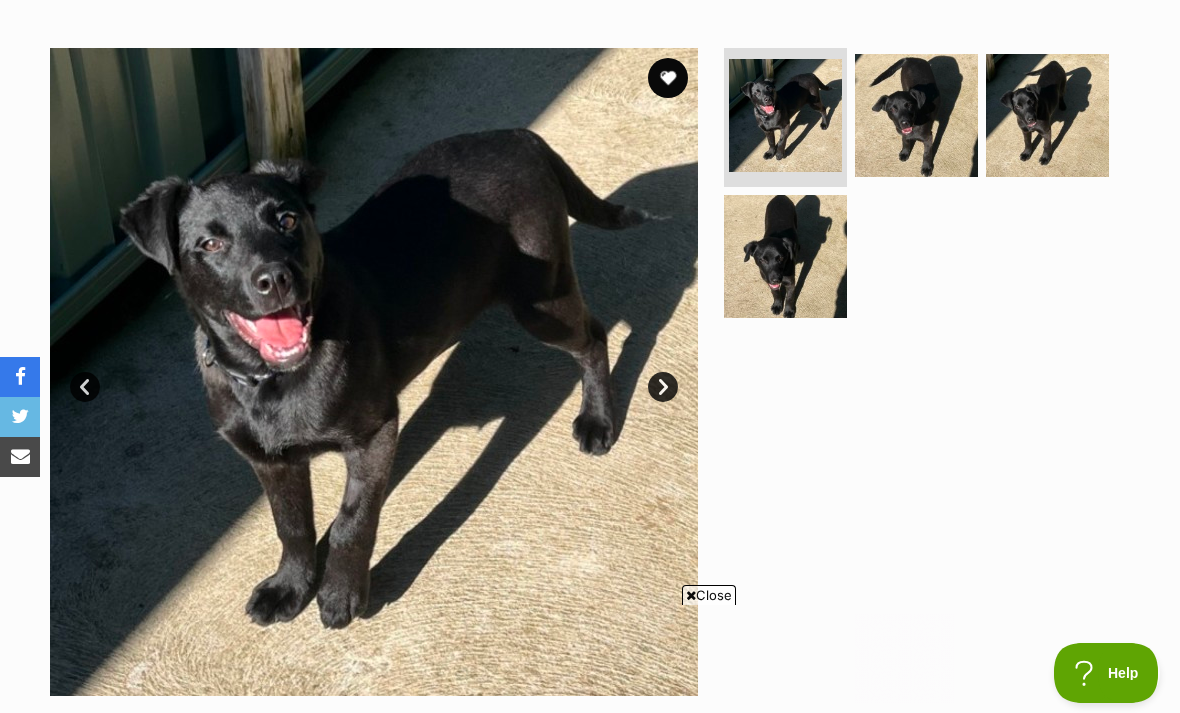 click at bounding box center (374, 372) 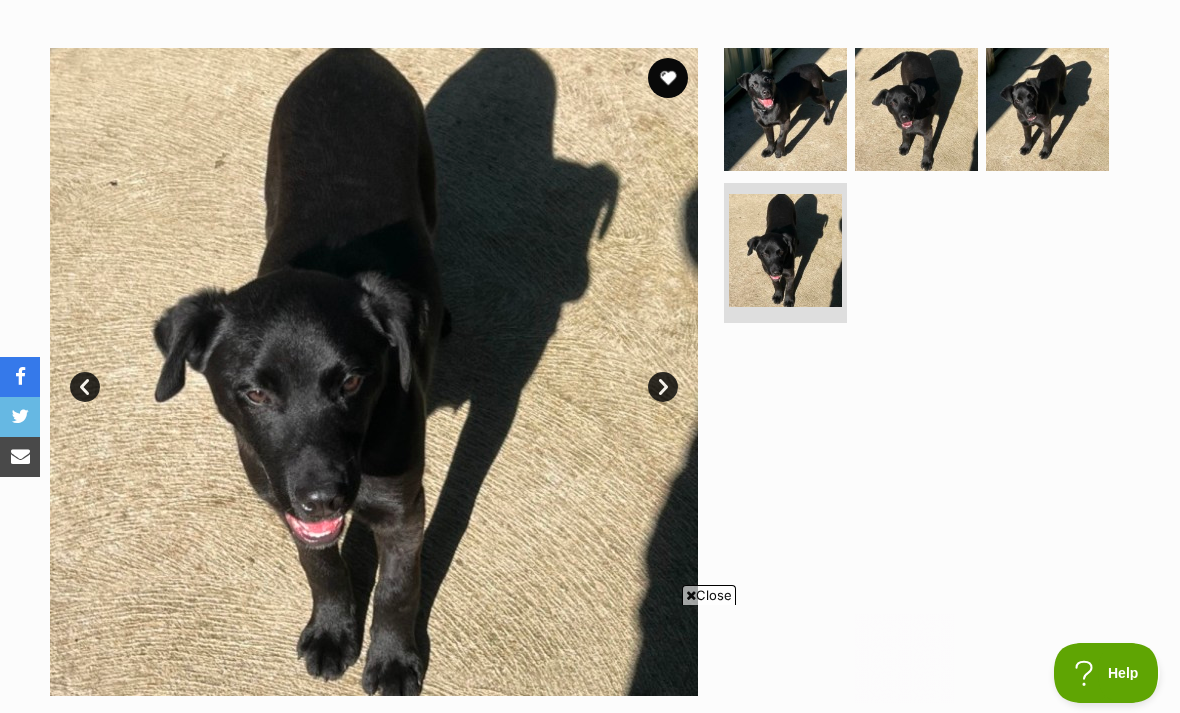 click at bounding box center [916, 109] 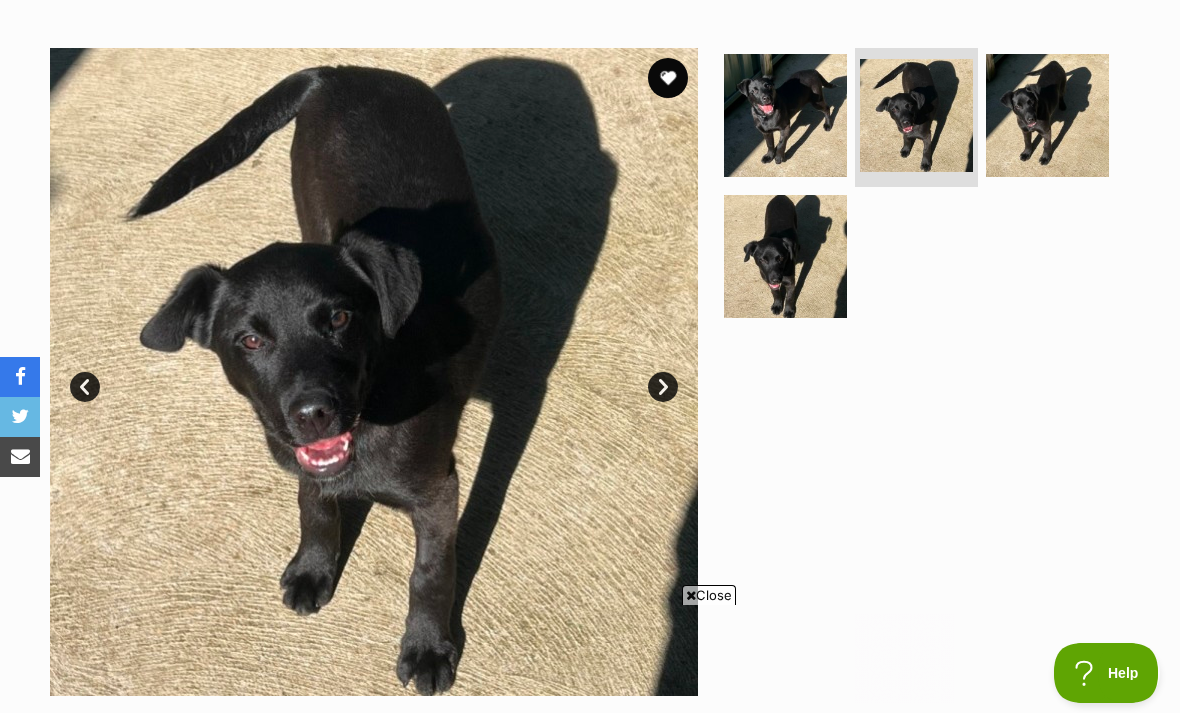 click at bounding box center (1047, 115) 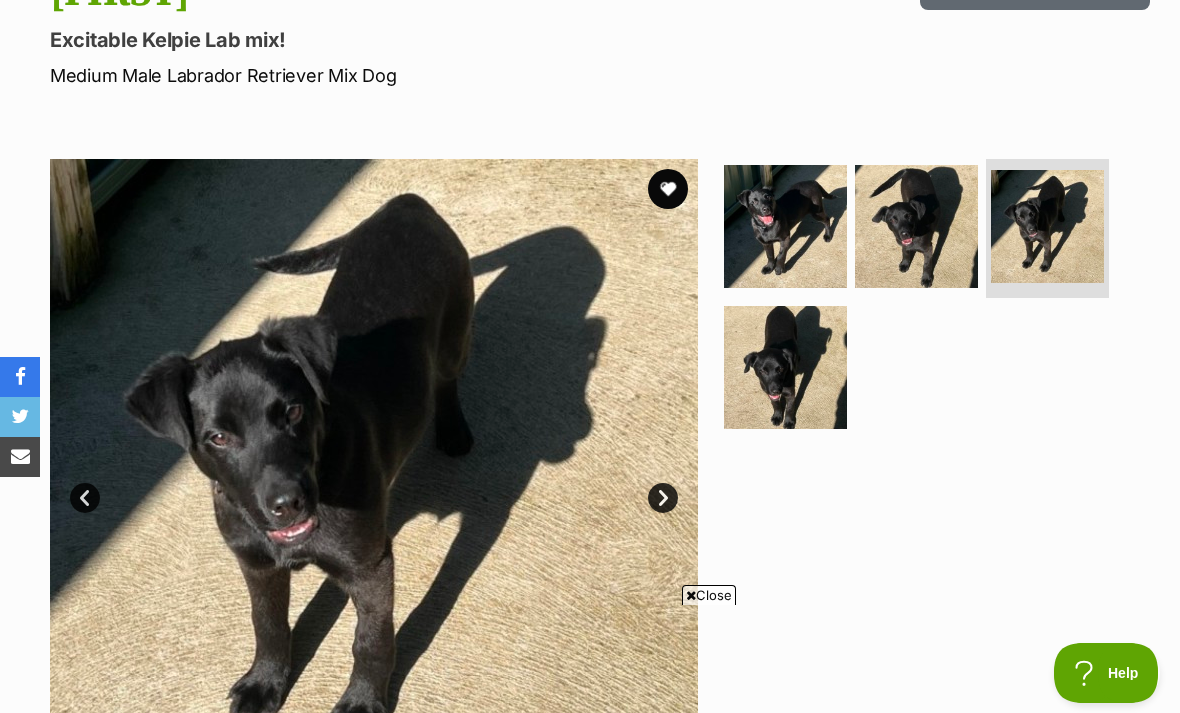 scroll, scrollTop: 259, scrollLeft: 0, axis: vertical 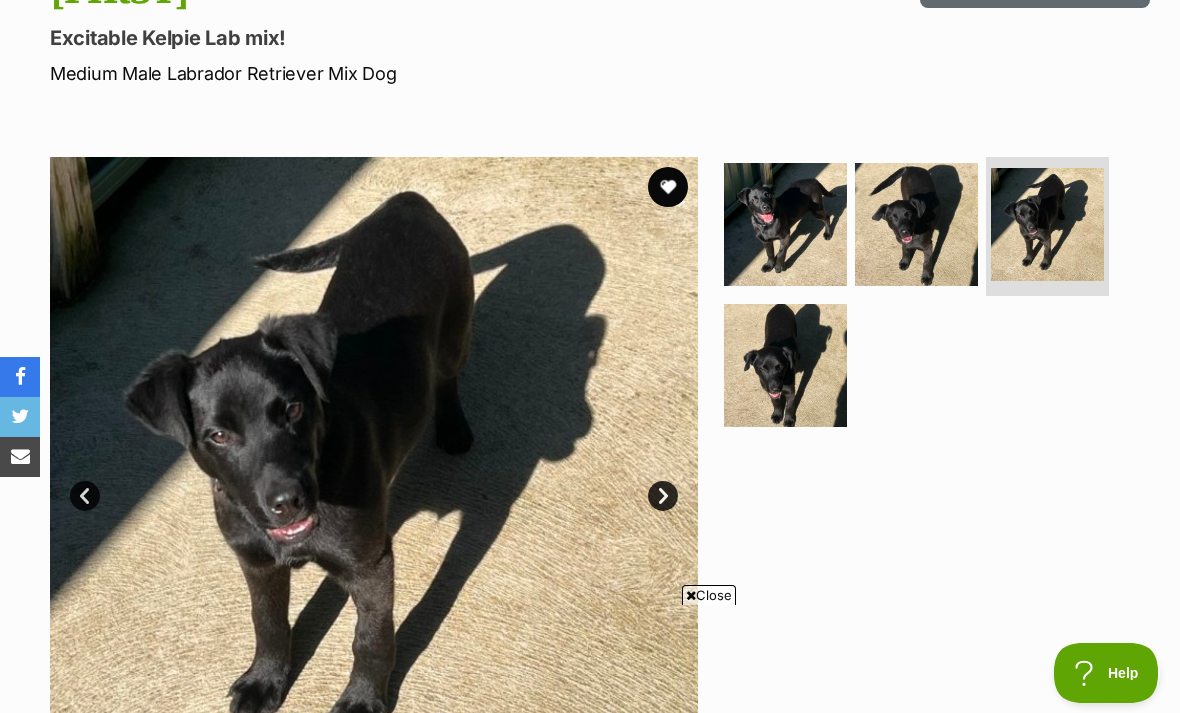 click at bounding box center (668, 187) 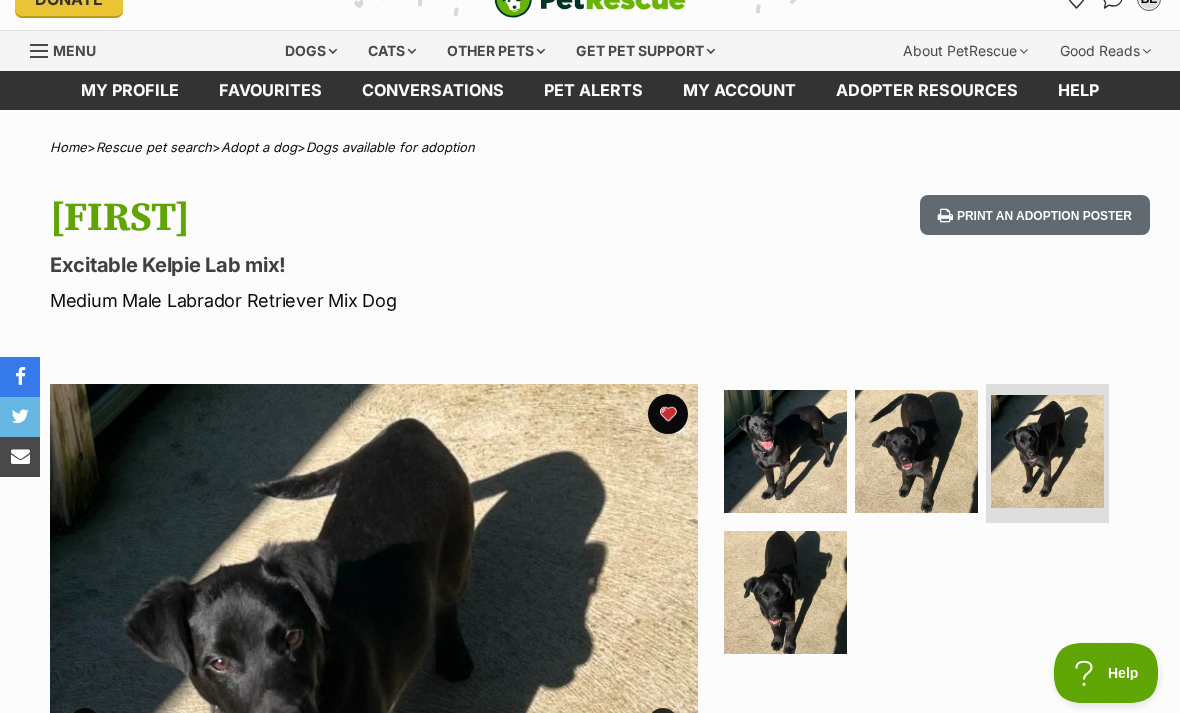 scroll, scrollTop: 17, scrollLeft: 0, axis: vertical 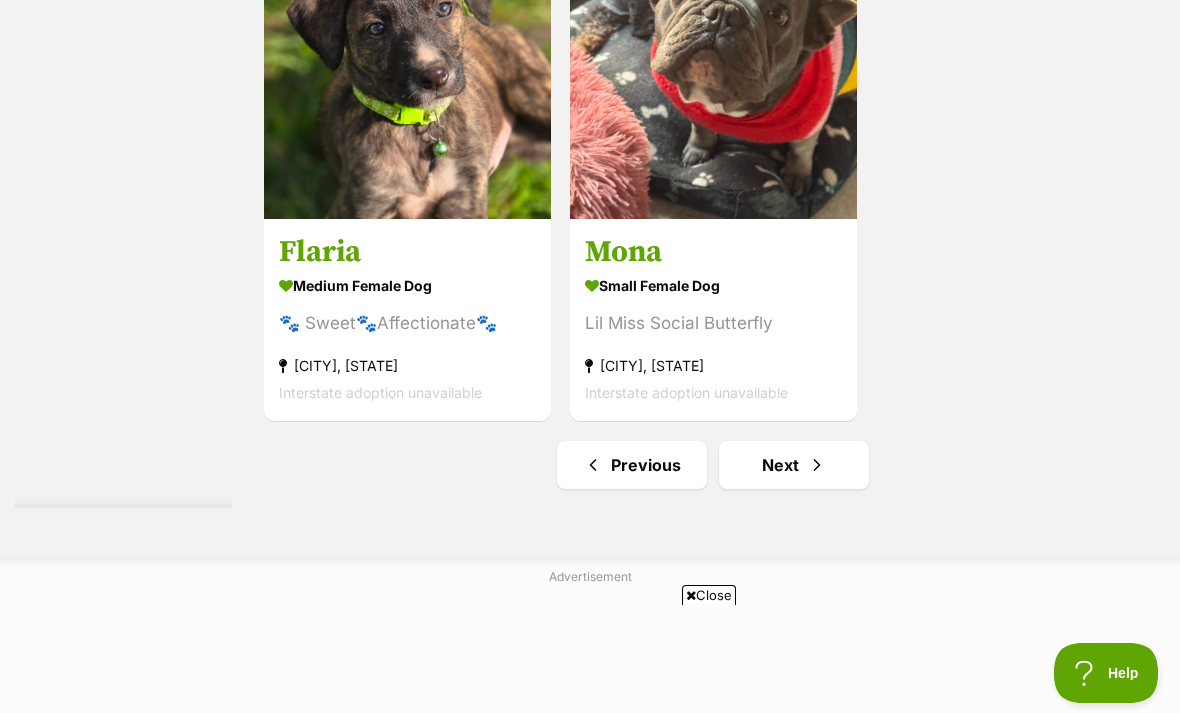 click on "Next" at bounding box center (794, 465) 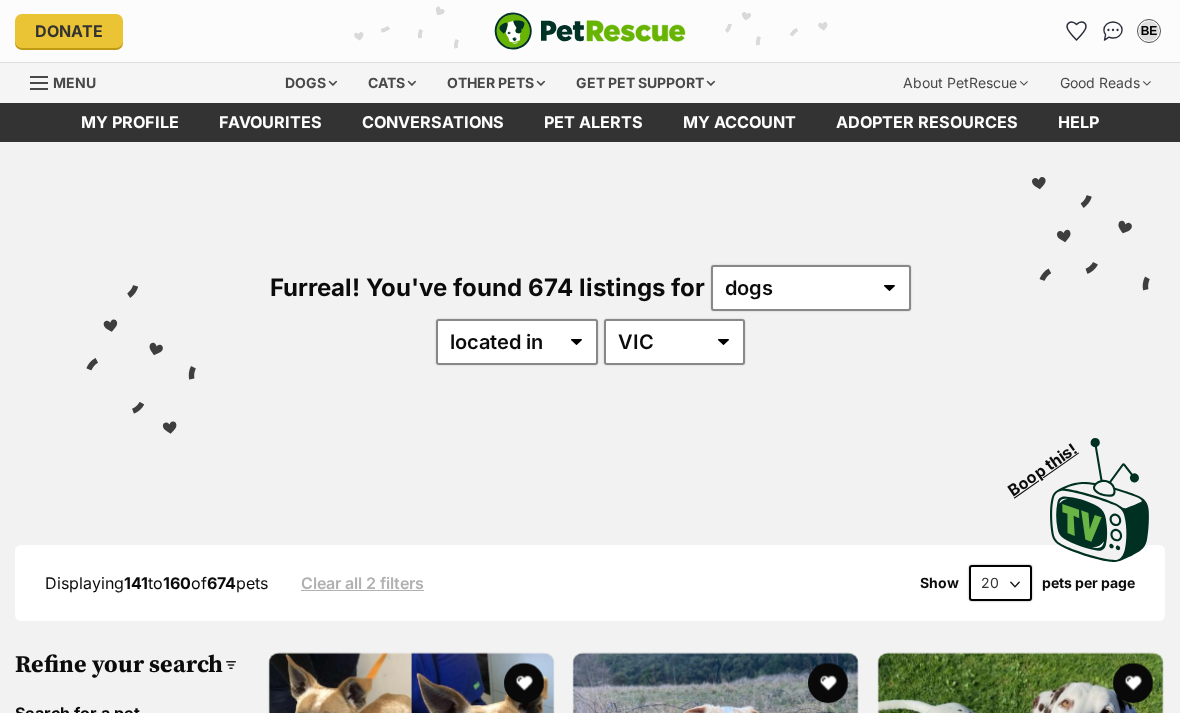 scroll, scrollTop: 0, scrollLeft: 0, axis: both 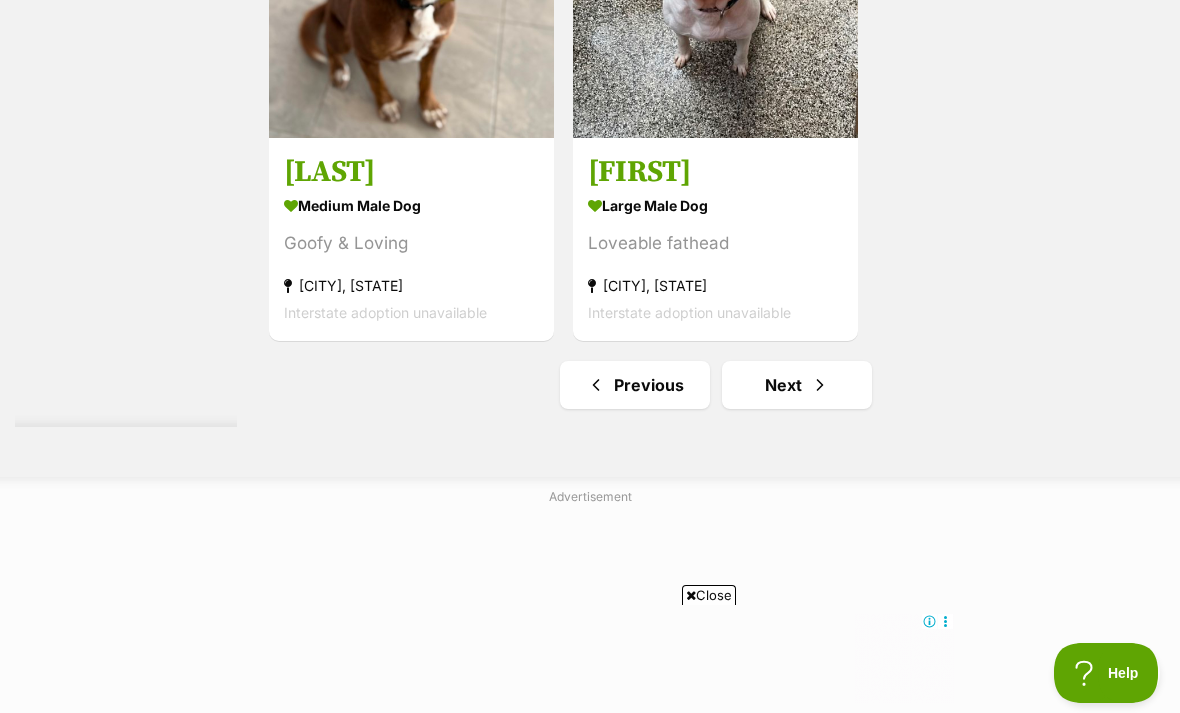 click on "Next" at bounding box center [797, 385] 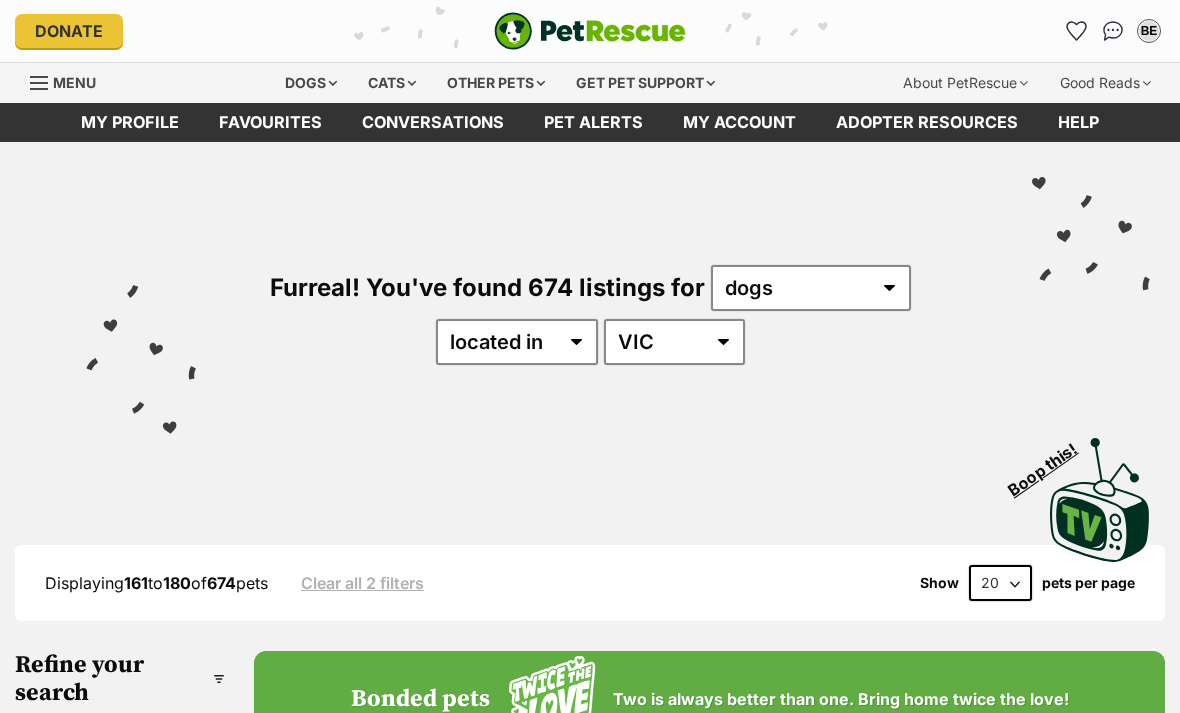 scroll, scrollTop: 0, scrollLeft: 0, axis: both 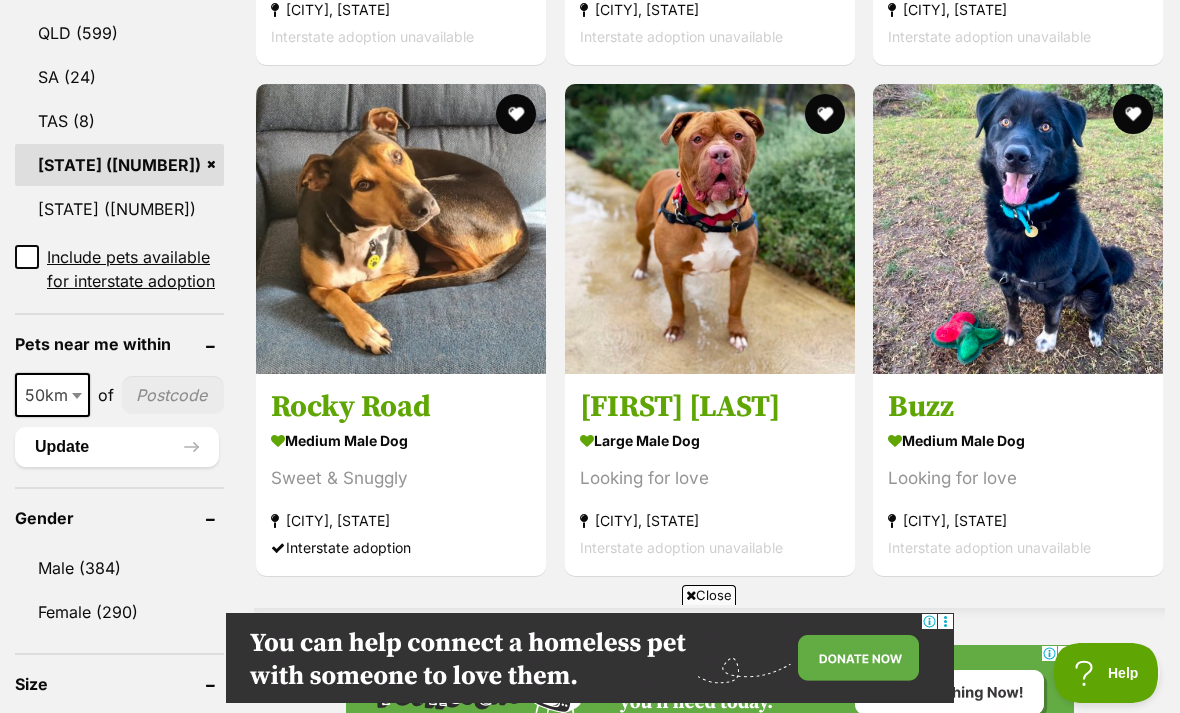 click at bounding box center [1018, 229] 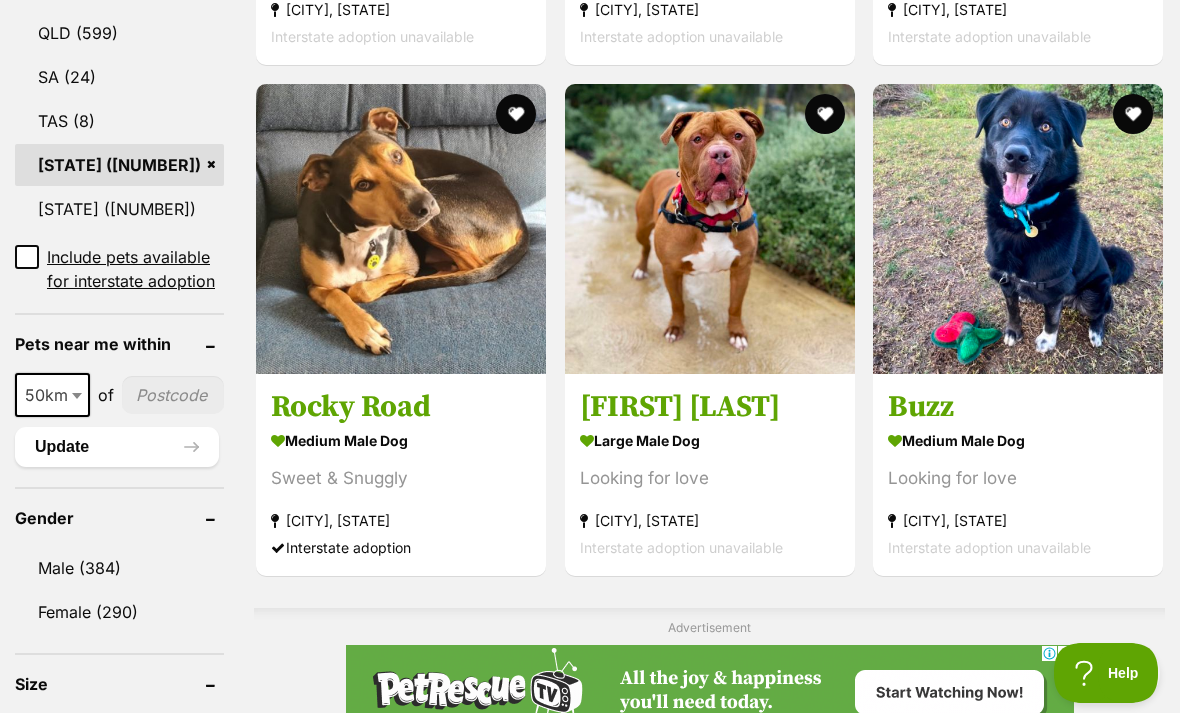 scroll, scrollTop: 1331, scrollLeft: 0, axis: vertical 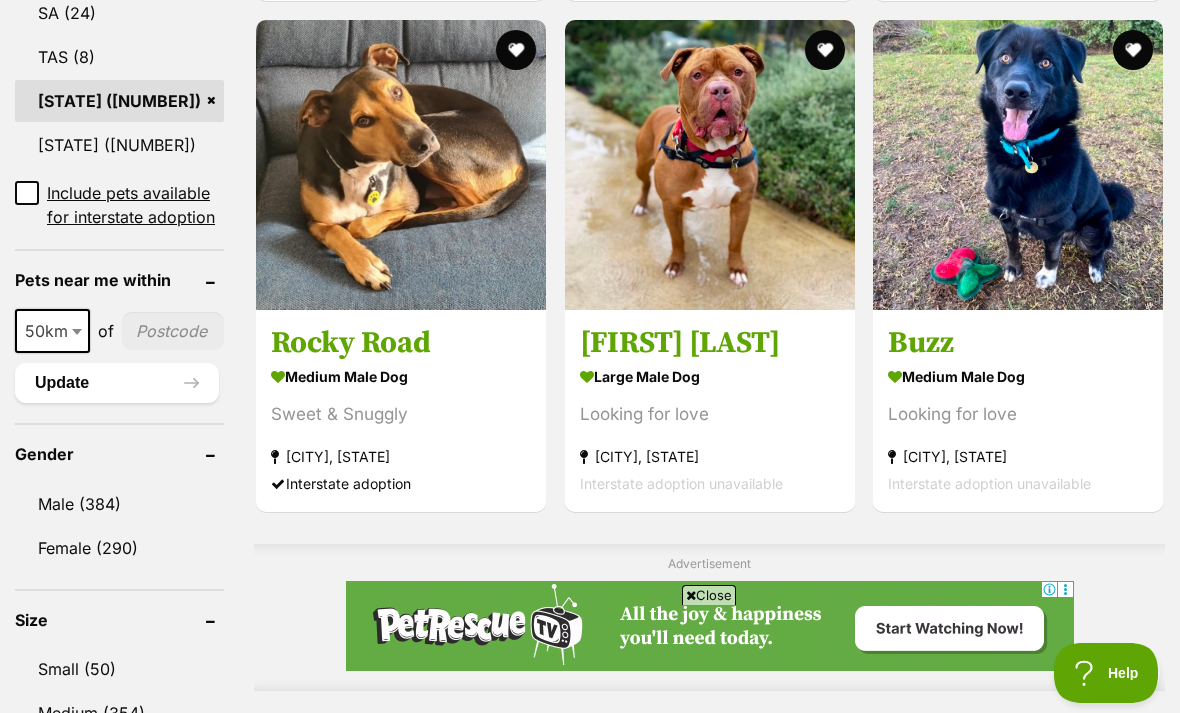 click at bounding box center (1133, 50) 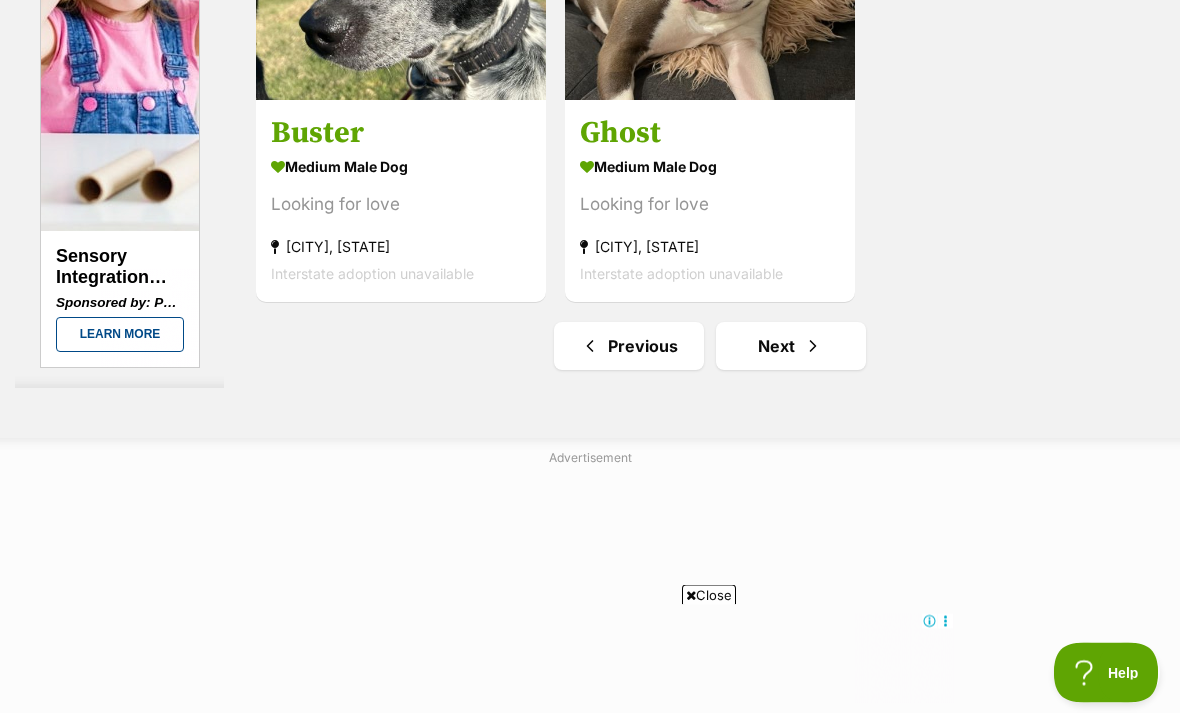 scroll, scrollTop: 4666, scrollLeft: 0, axis: vertical 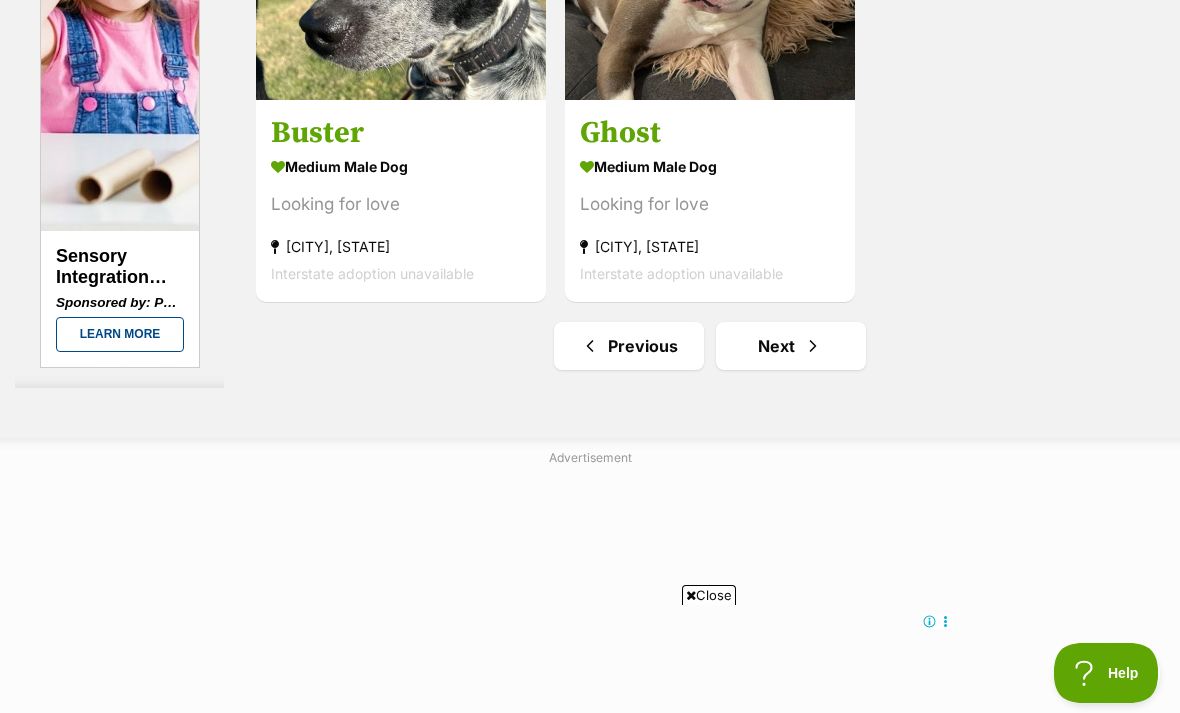 click on "Next" at bounding box center (791, 346) 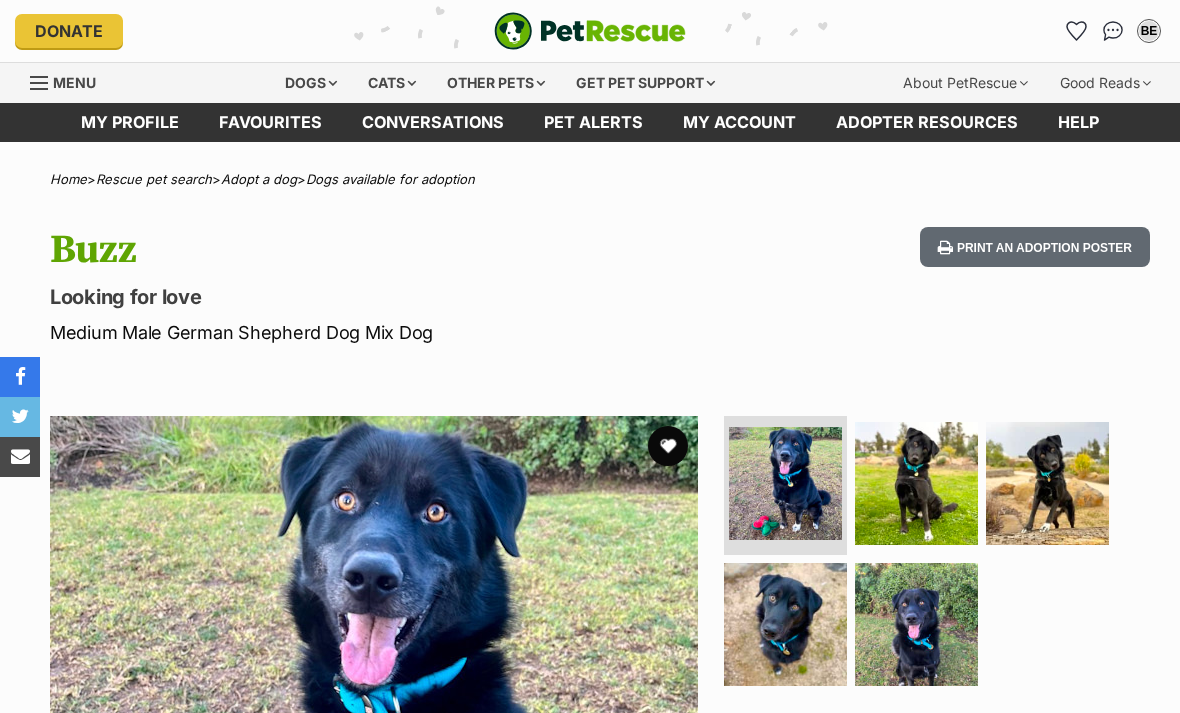 scroll, scrollTop: 0, scrollLeft: 0, axis: both 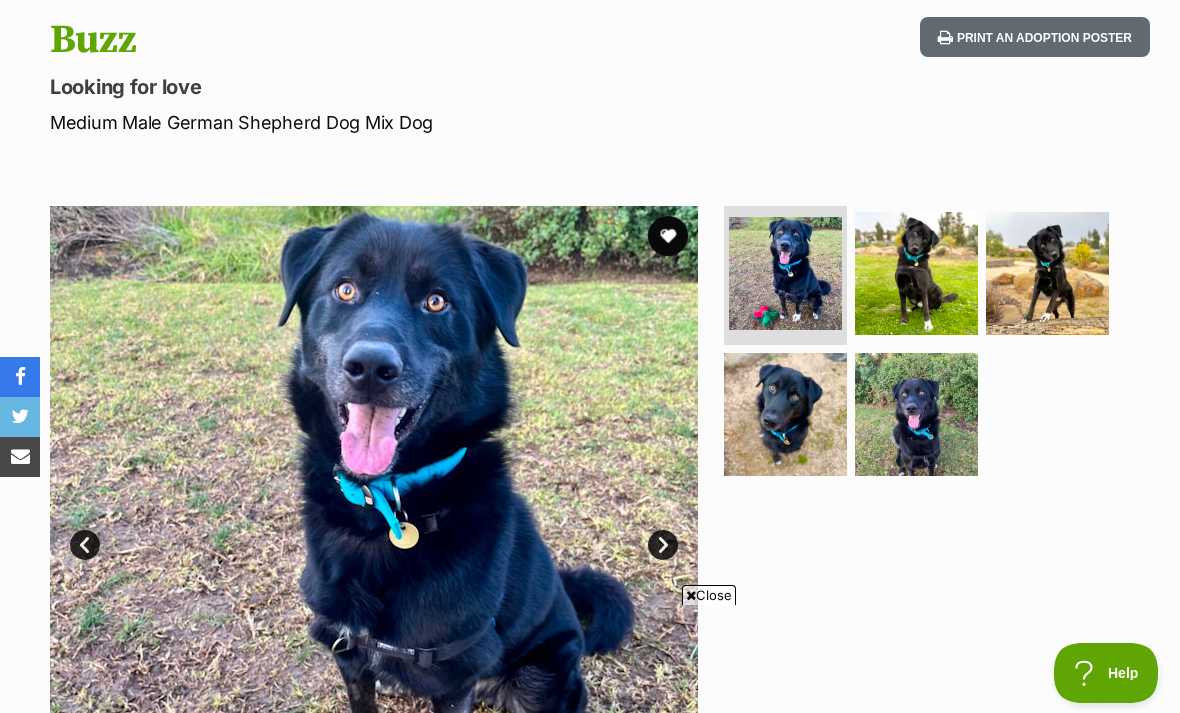 click at bounding box center [916, 273] 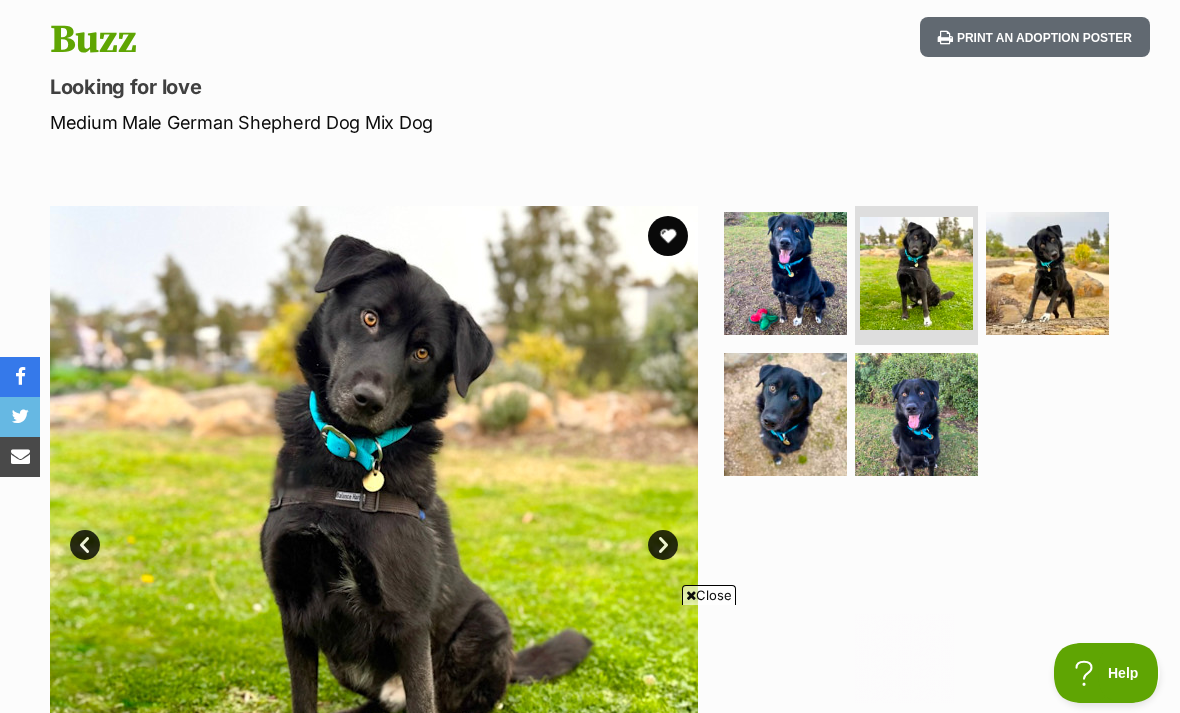 scroll, scrollTop: 0, scrollLeft: 0, axis: both 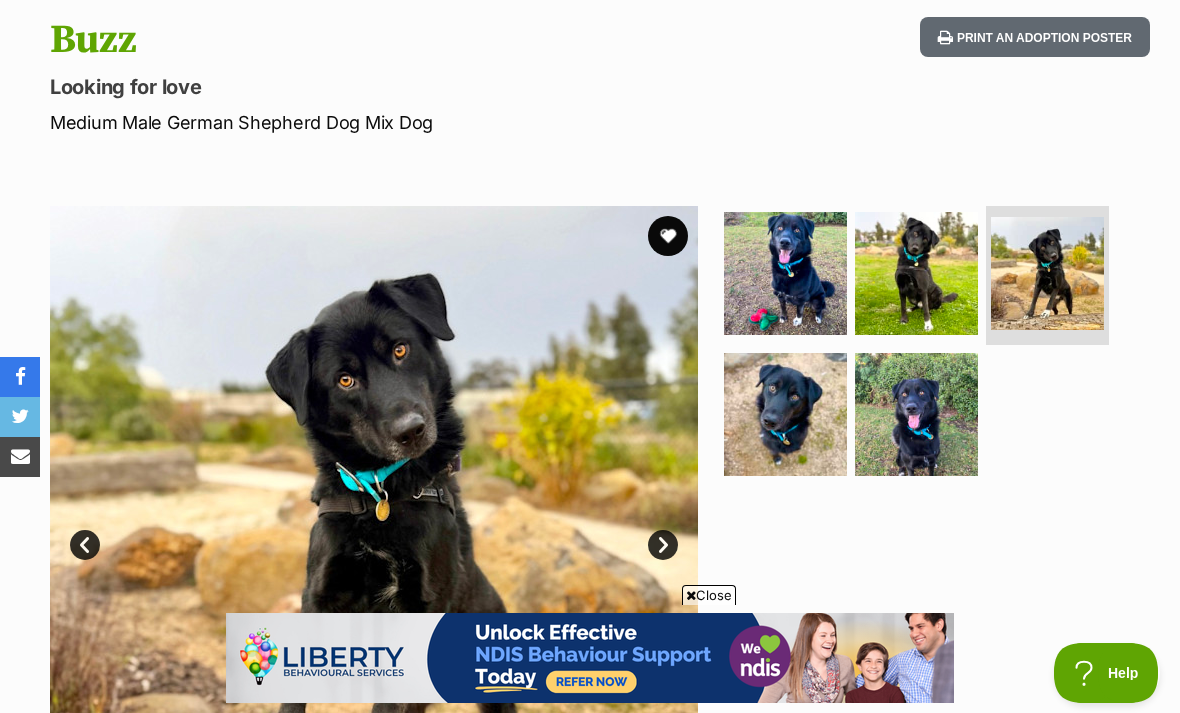 click at bounding box center [785, 414] 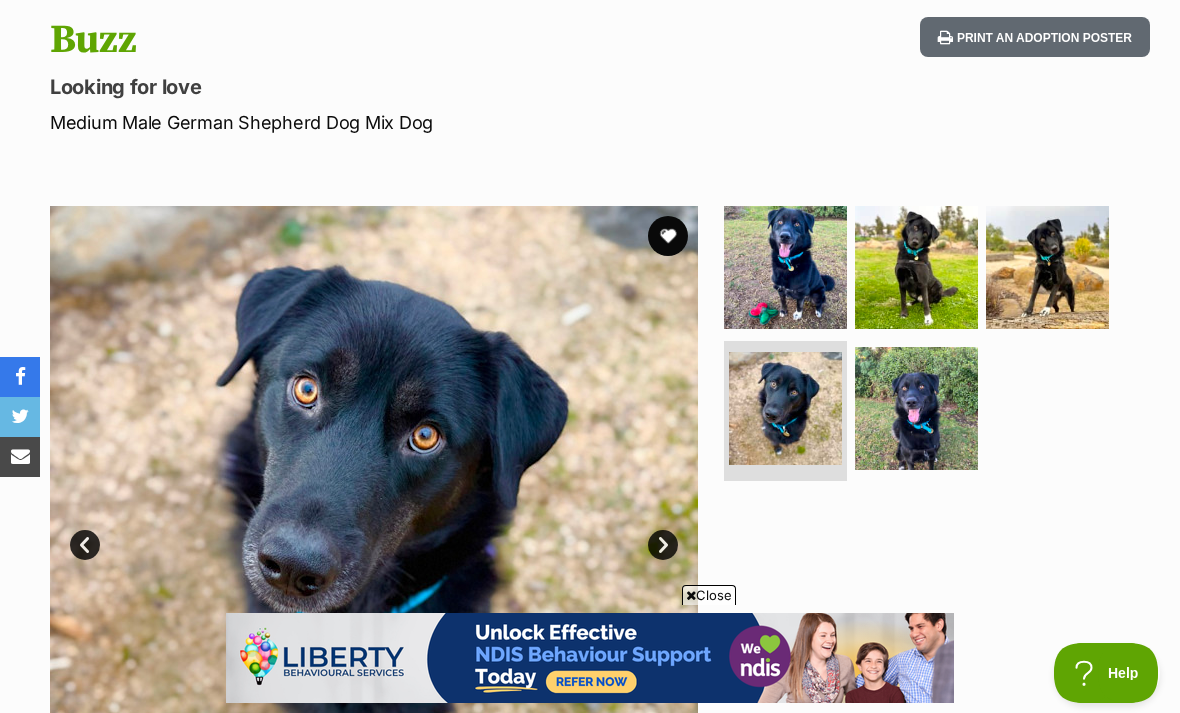 click at bounding box center [916, 408] 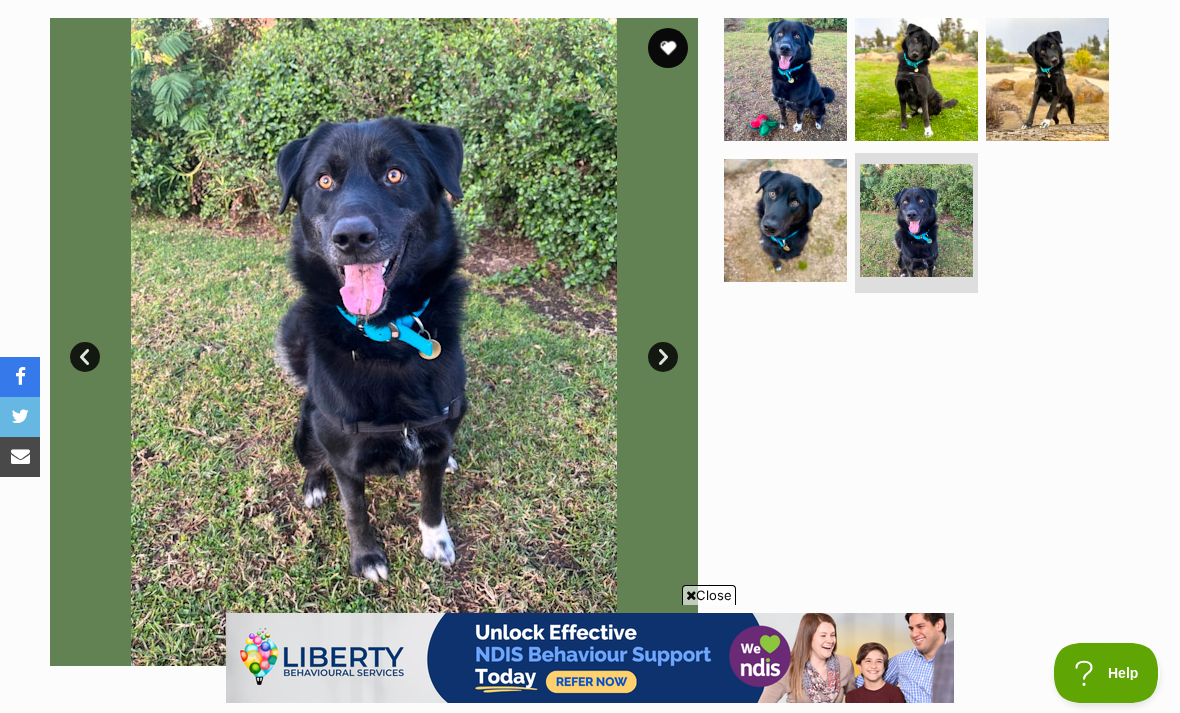 click at bounding box center [785, 79] 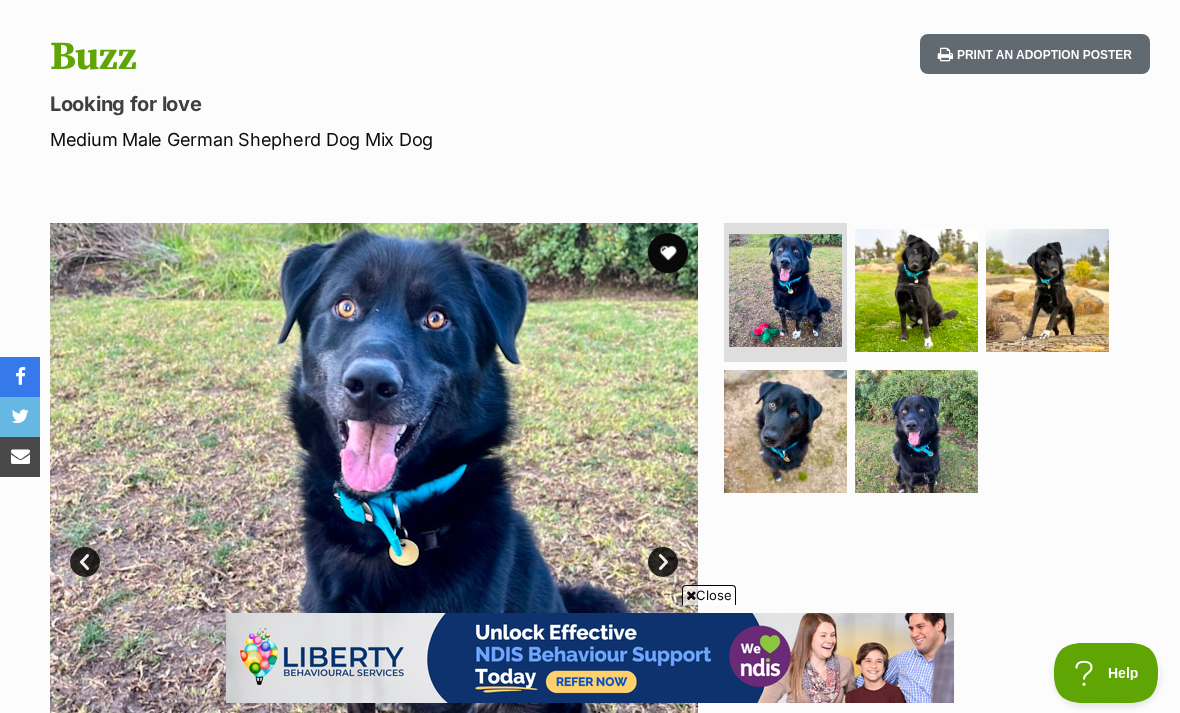 click at bounding box center (916, 290) 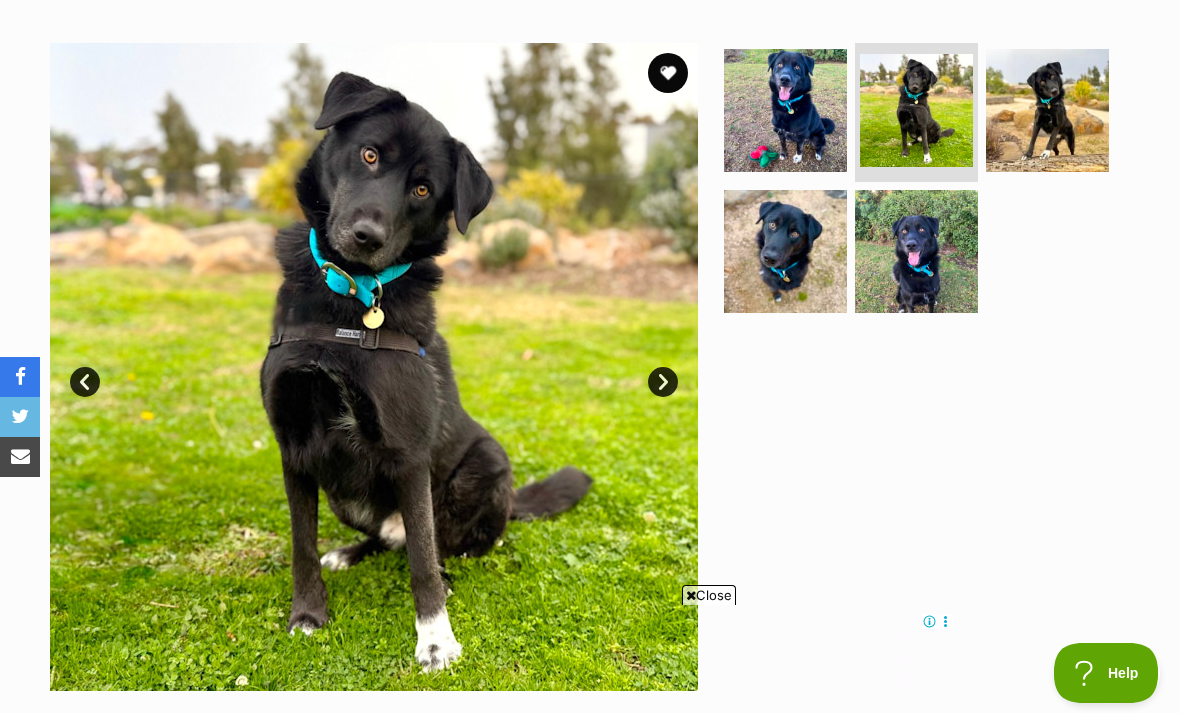 scroll, scrollTop: 289, scrollLeft: 0, axis: vertical 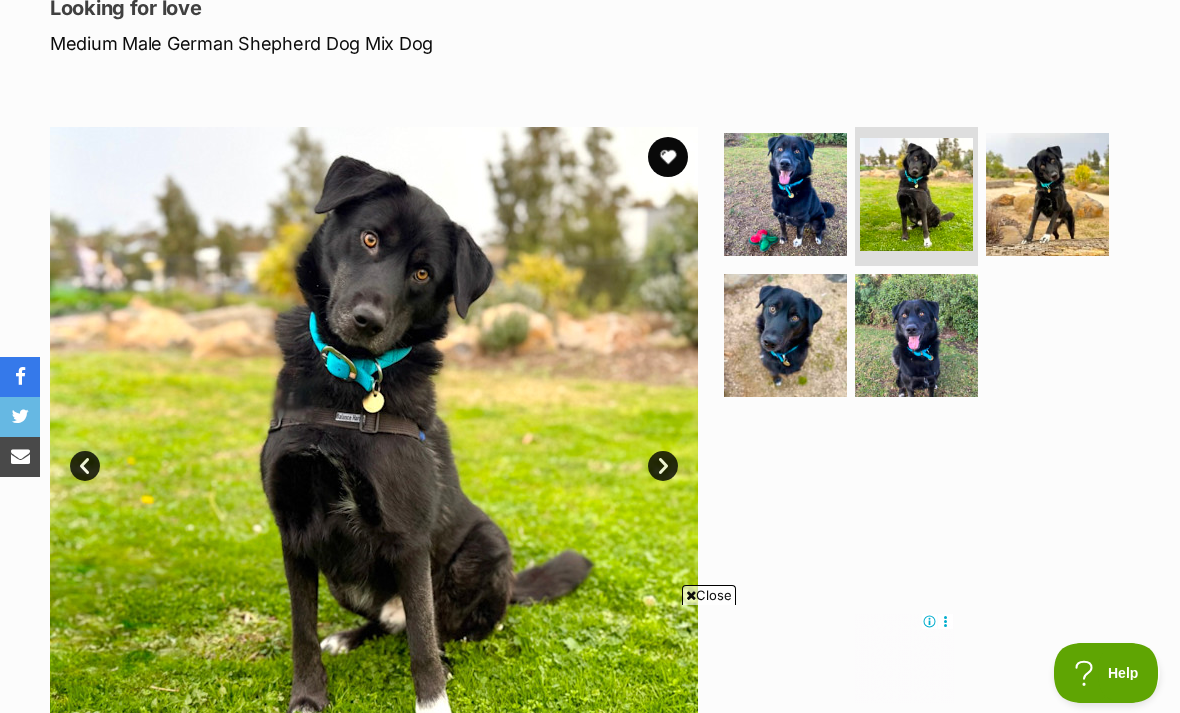 click at bounding box center [668, 157] 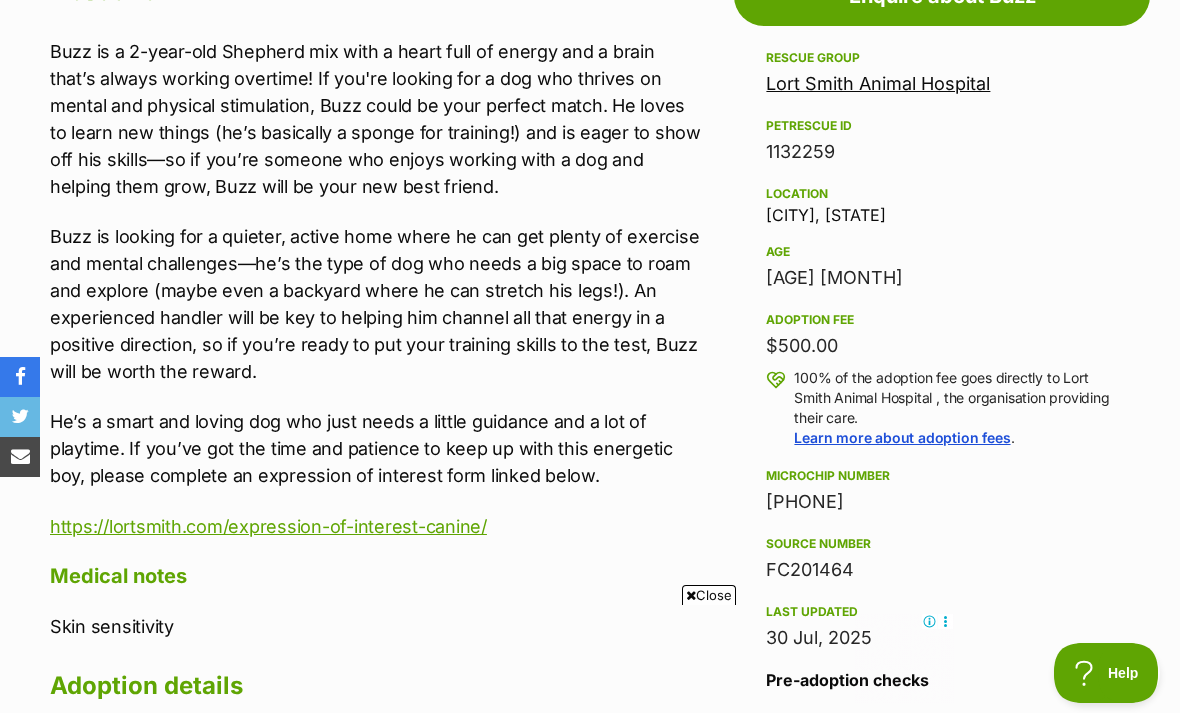 scroll, scrollTop: 1153, scrollLeft: 0, axis: vertical 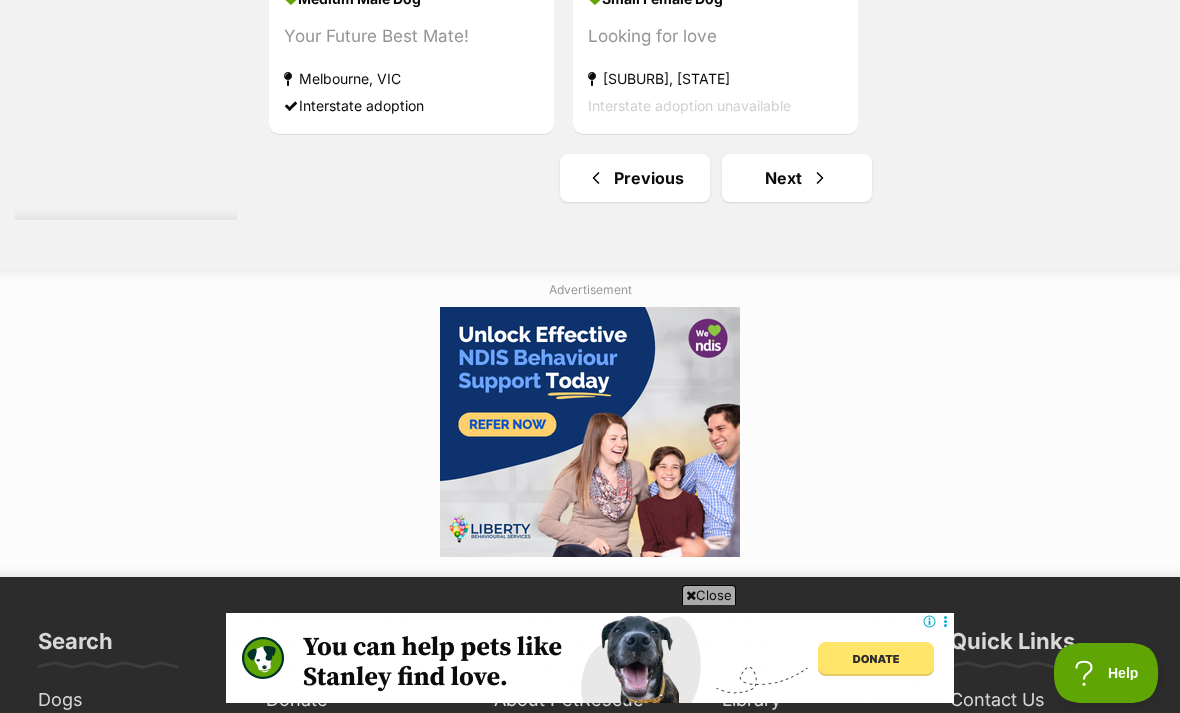 click on "Next" at bounding box center [797, 178] 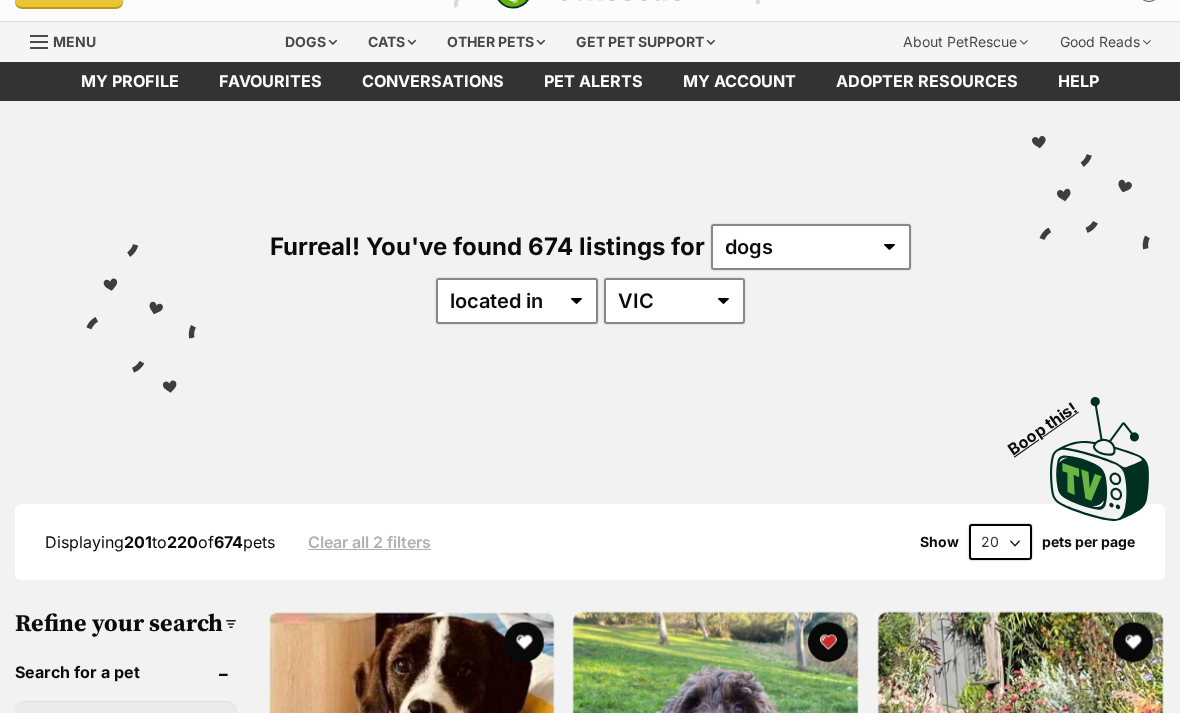 scroll, scrollTop: 0, scrollLeft: 0, axis: both 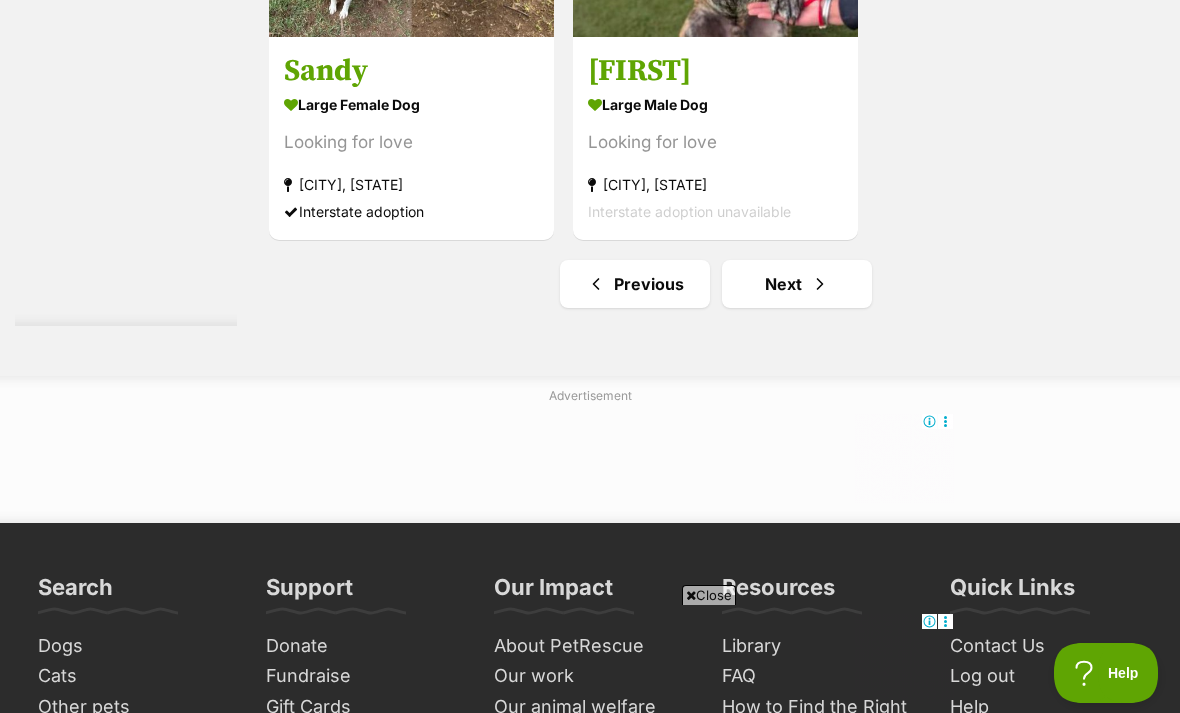 click on "Next" at bounding box center [797, 284] 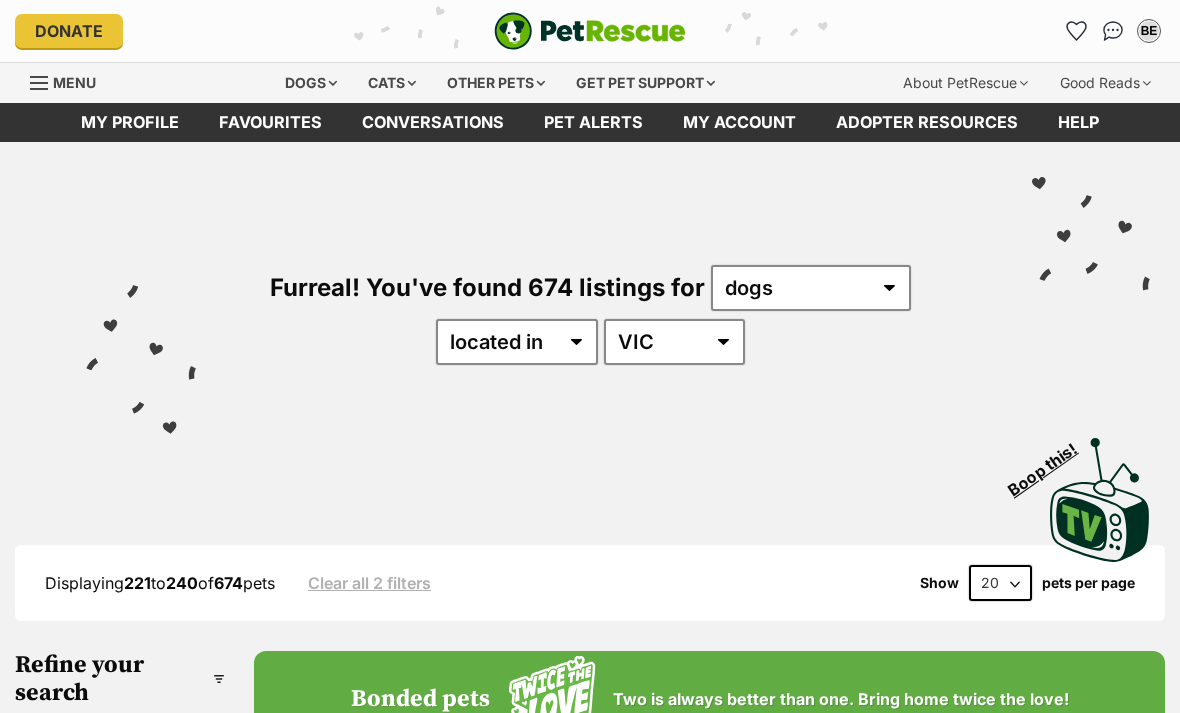 scroll, scrollTop: 0, scrollLeft: 0, axis: both 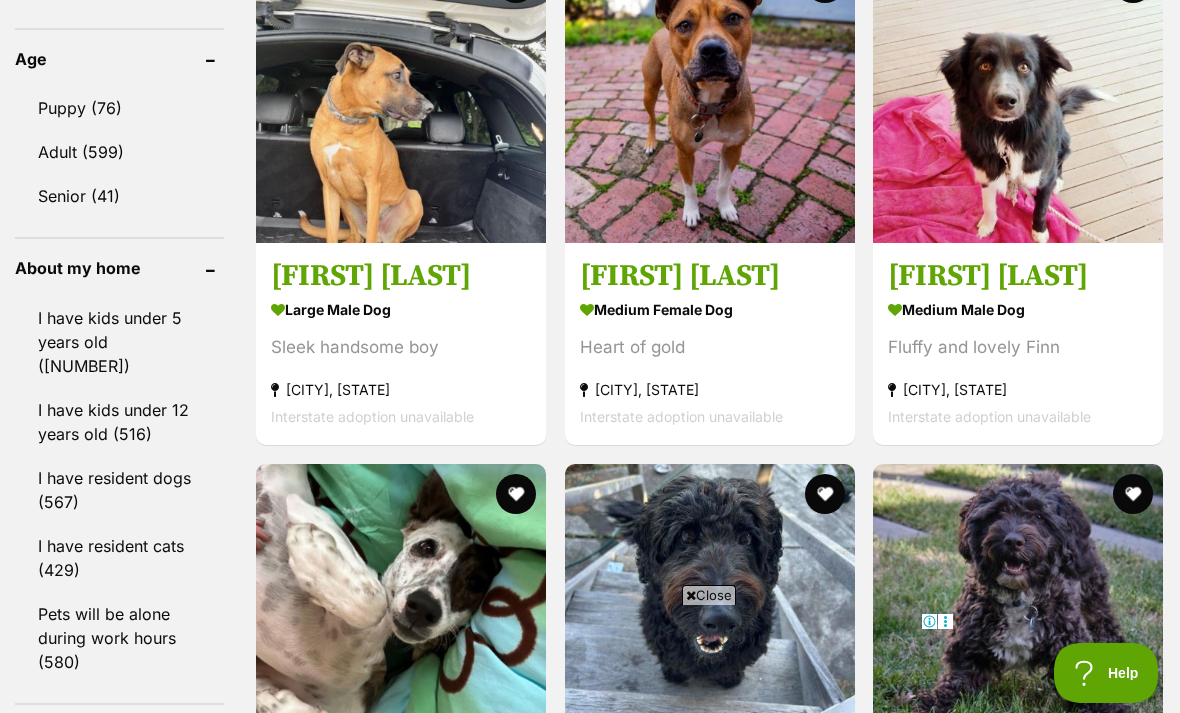 click at bounding box center [1018, 98] 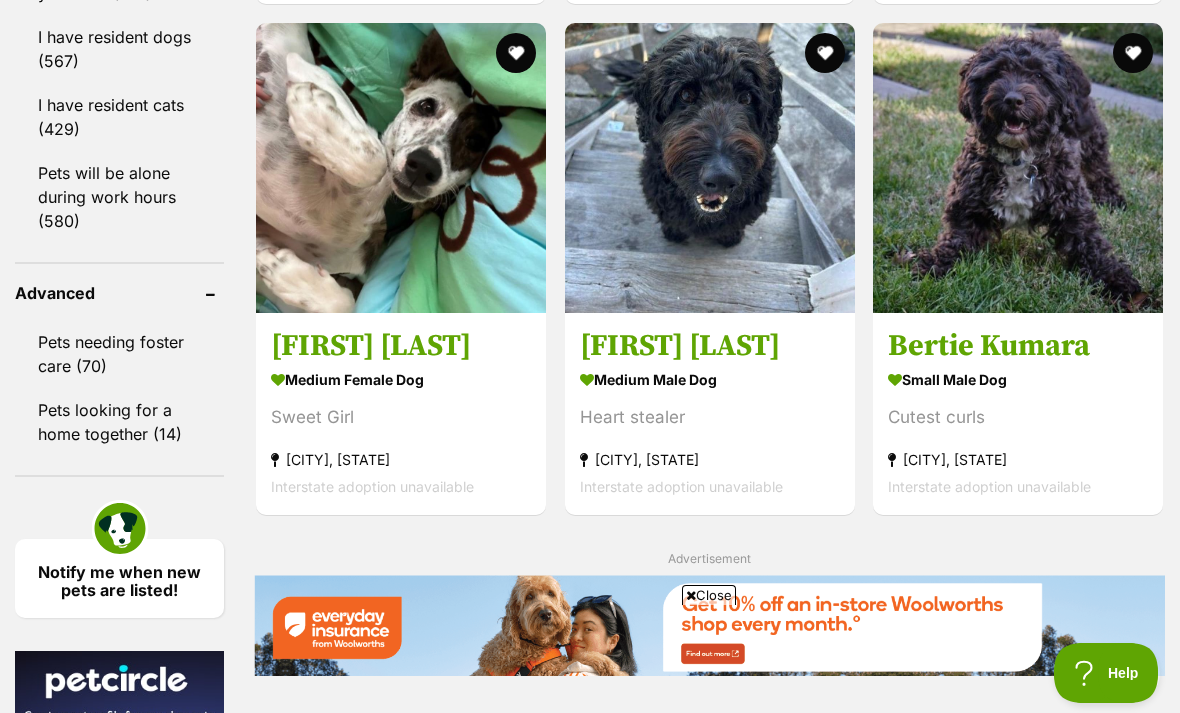 scroll, scrollTop: 0, scrollLeft: 0, axis: both 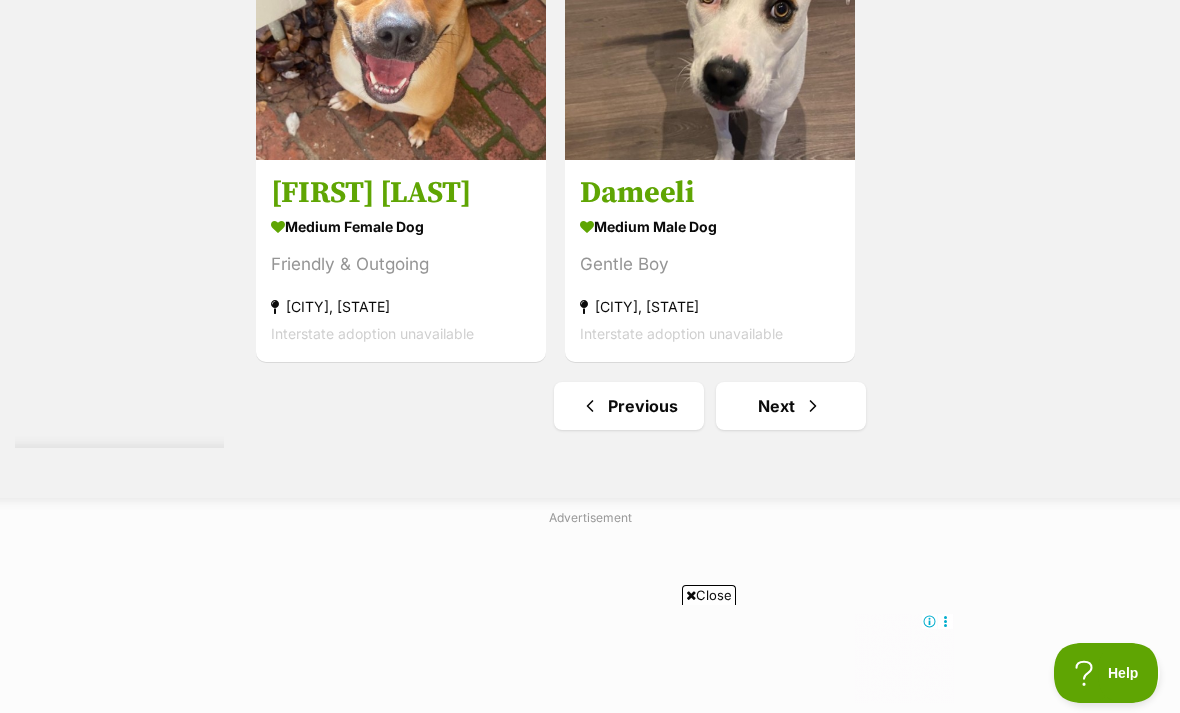 click on "Next" at bounding box center [791, 406] 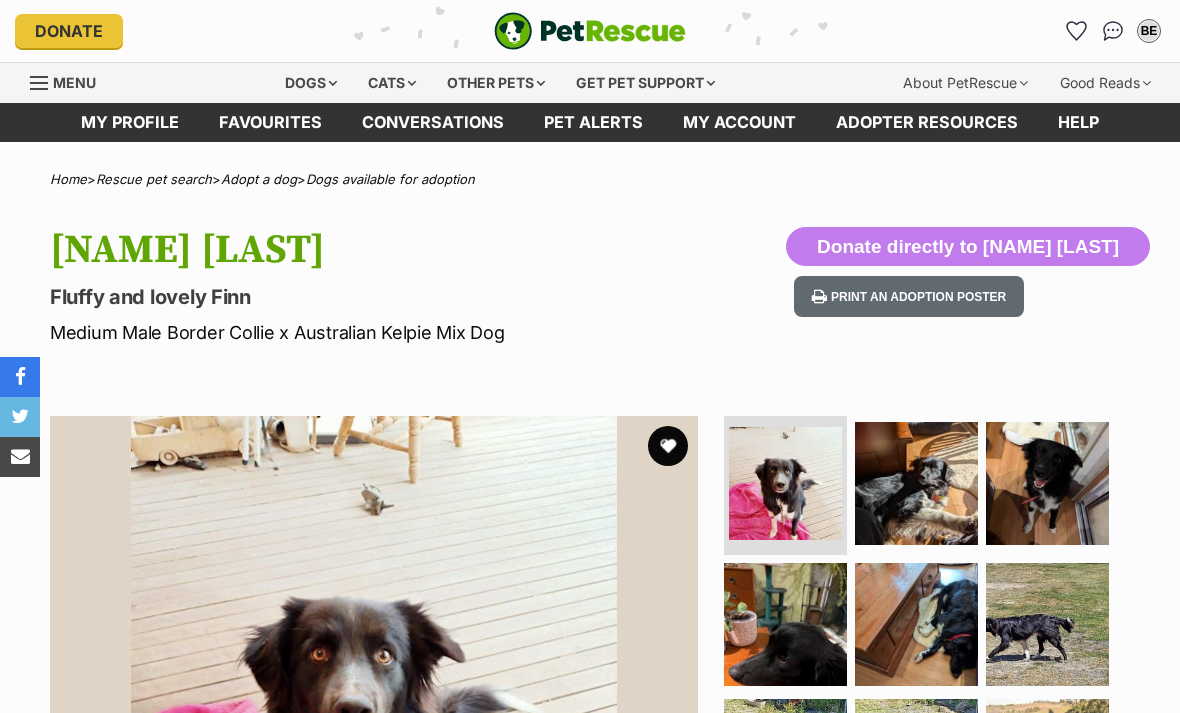 scroll, scrollTop: 0, scrollLeft: 0, axis: both 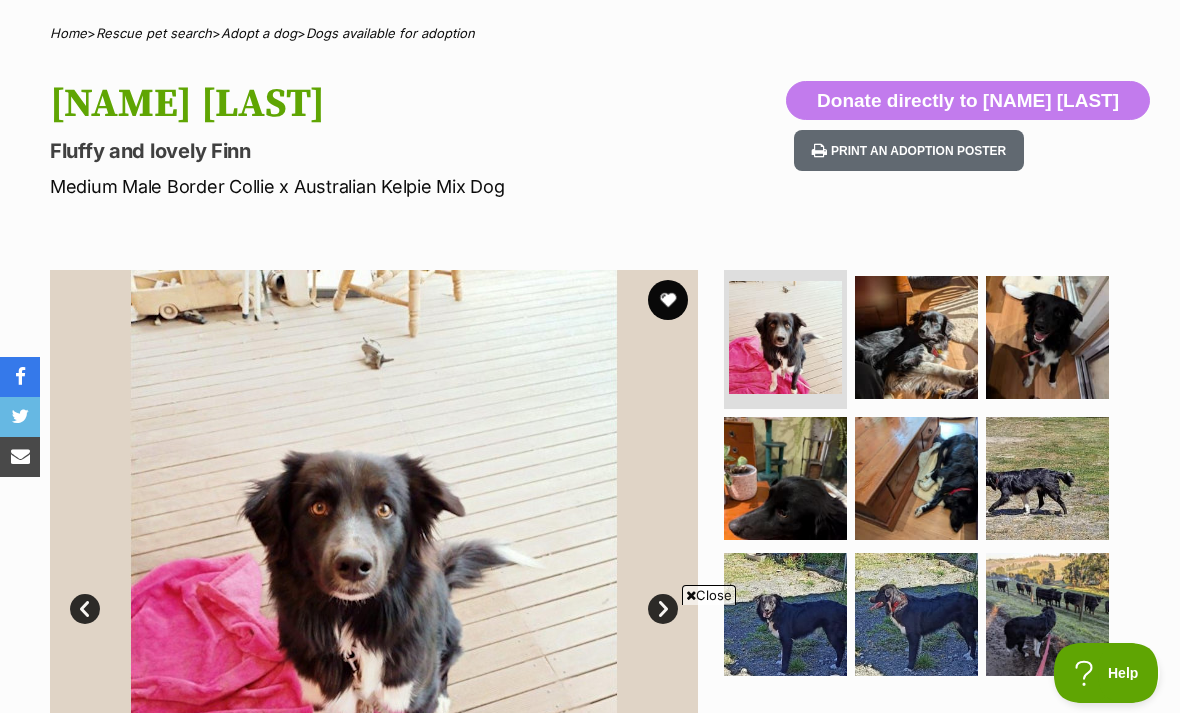 click at bounding box center (916, 337) 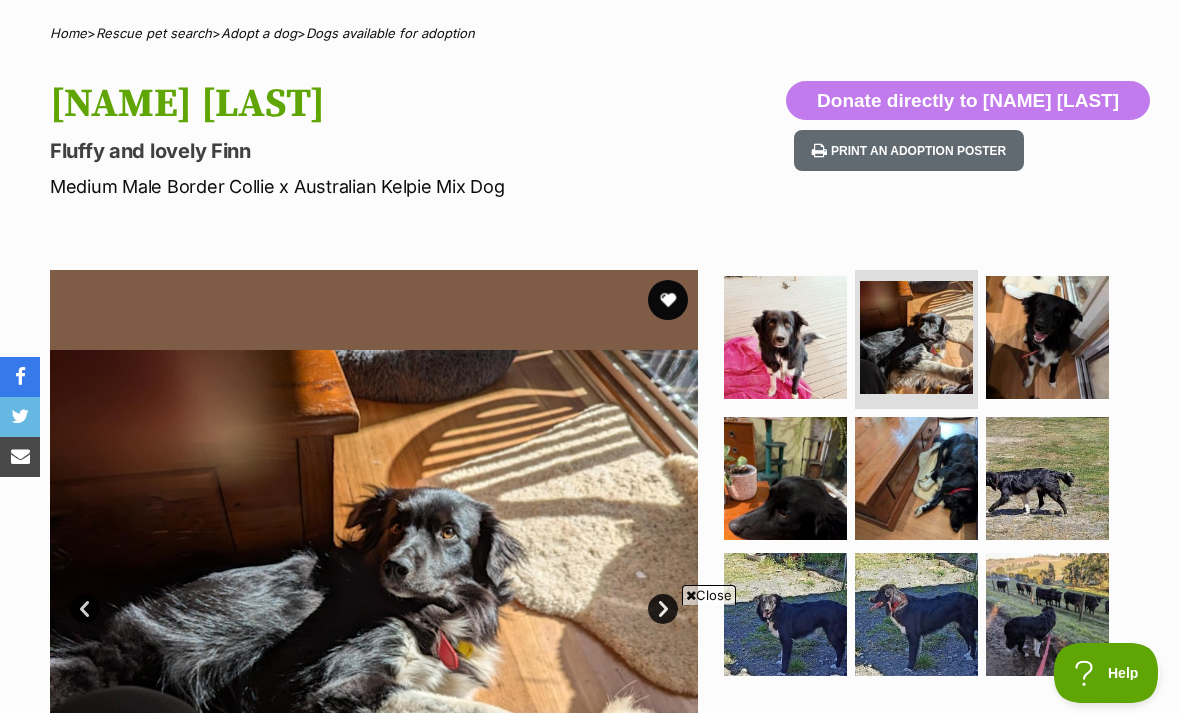 click at bounding box center (1047, 337) 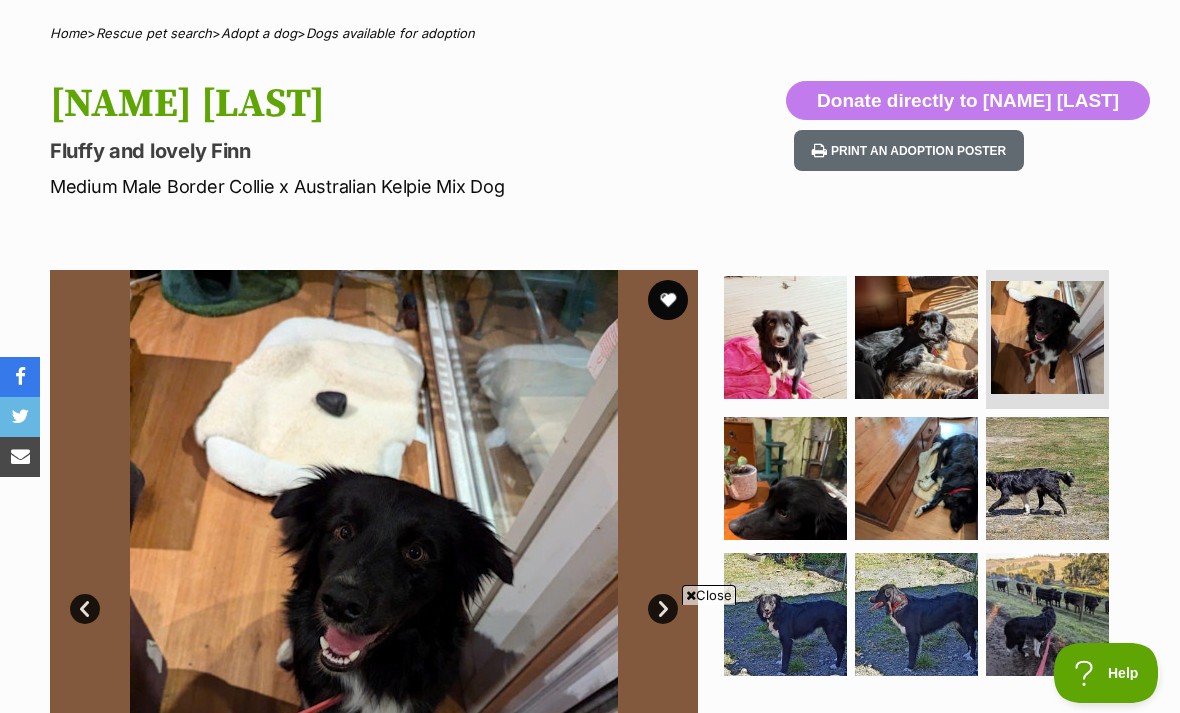 click at bounding box center (785, 478) 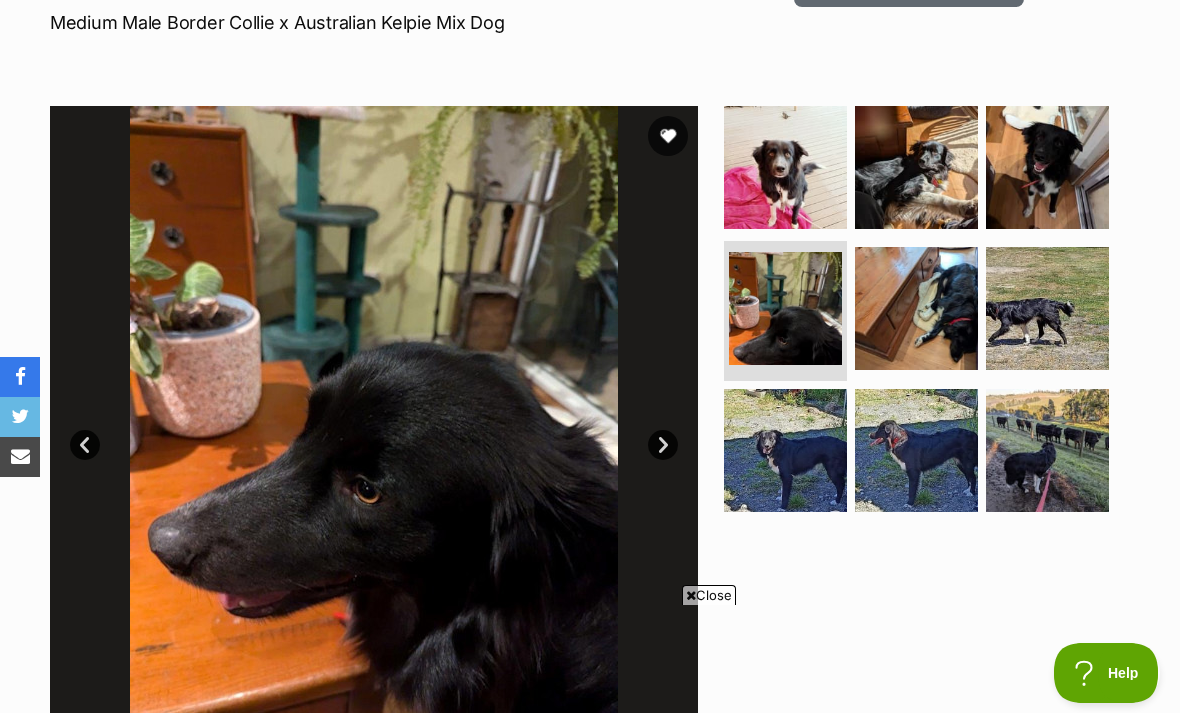 scroll, scrollTop: 313, scrollLeft: 0, axis: vertical 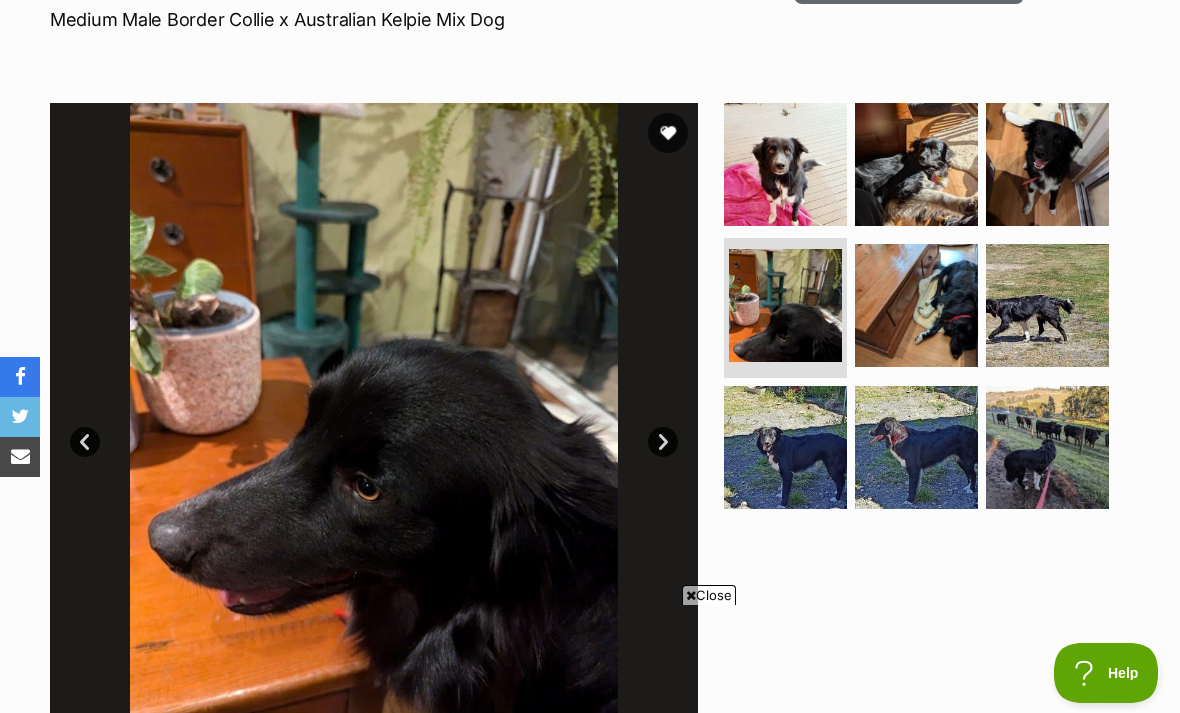 click at bounding box center [916, 305] 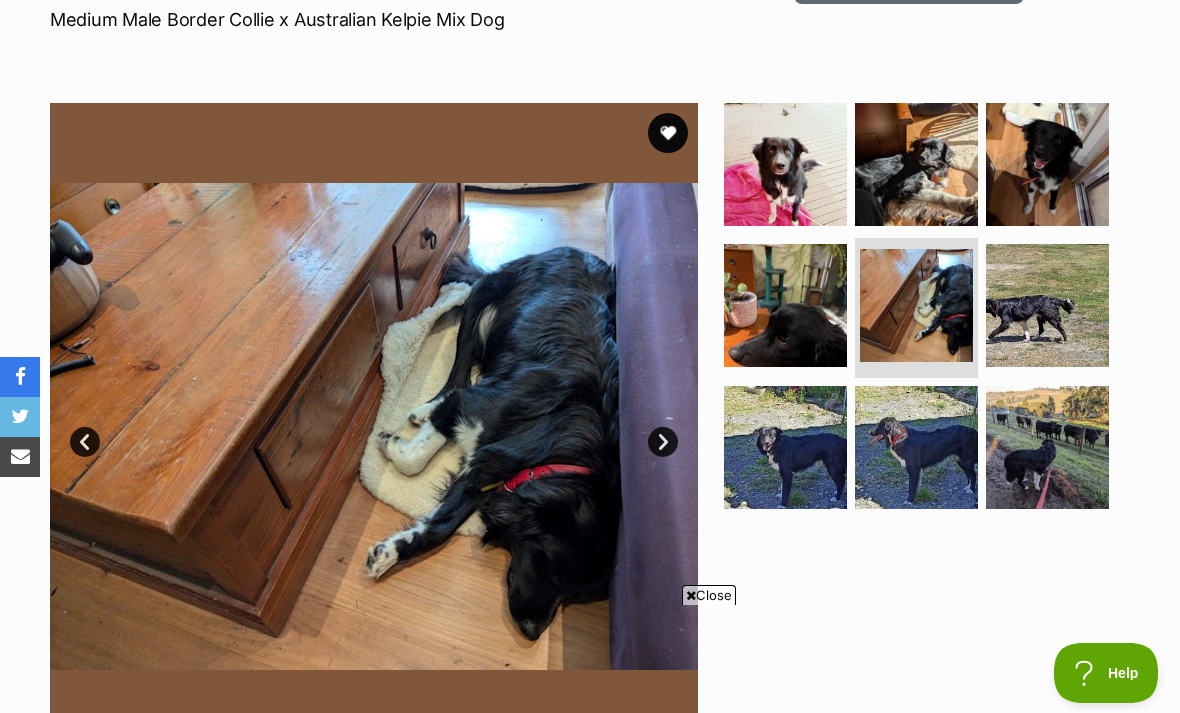 click at bounding box center [1047, 305] 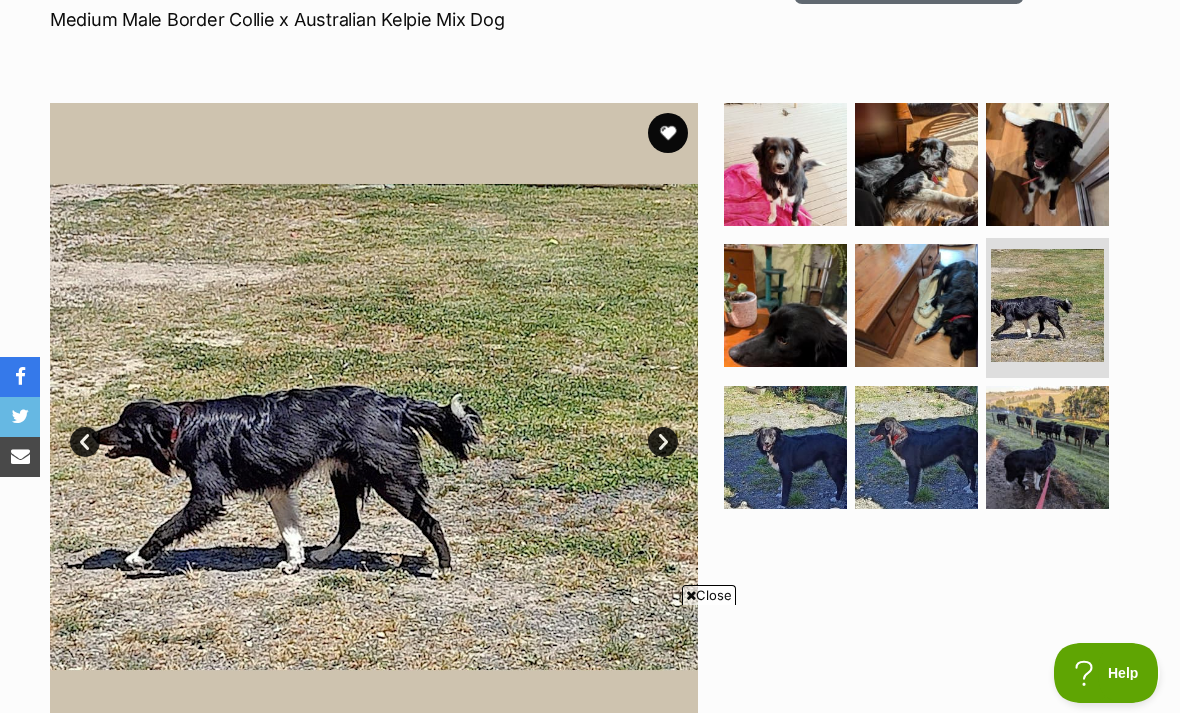 click at bounding box center [785, 447] 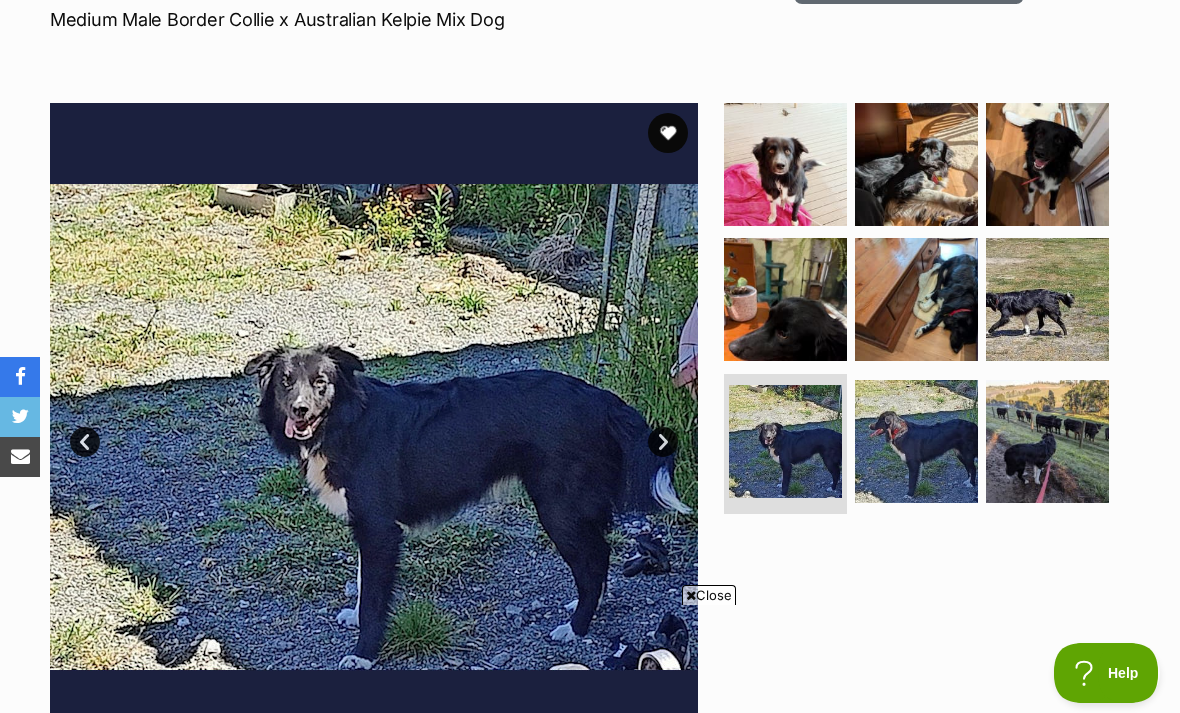 click at bounding box center (916, 441) 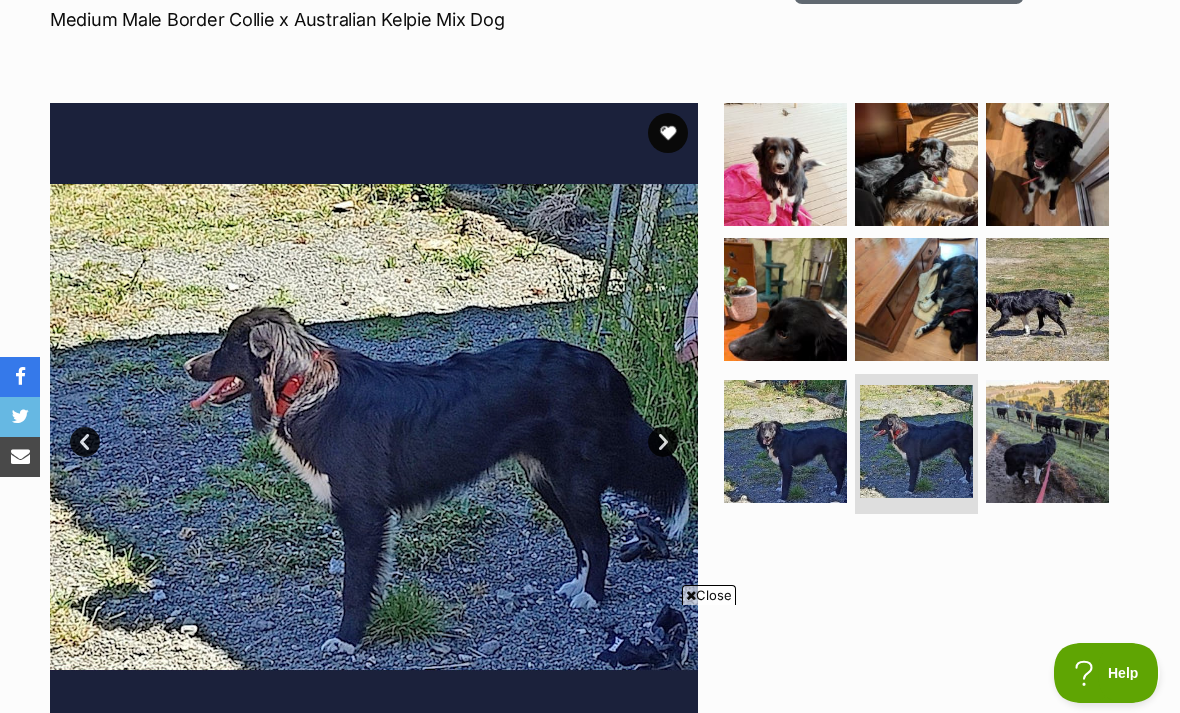 click at bounding box center (1047, 441) 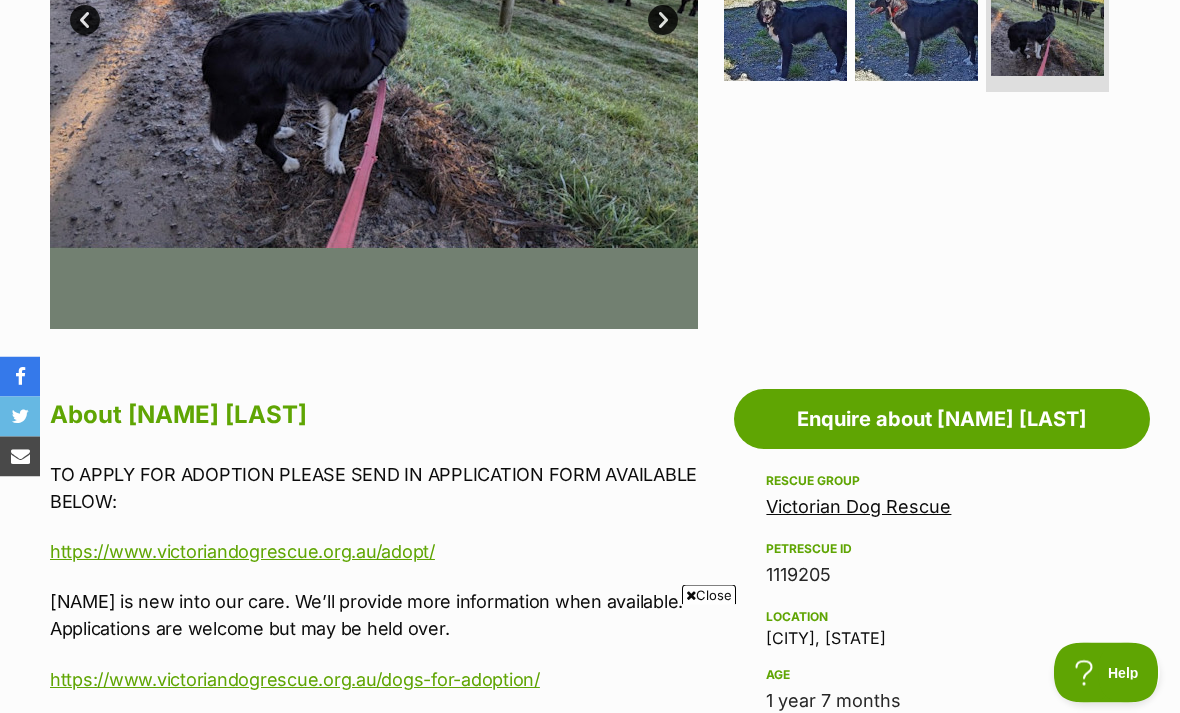 scroll, scrollTop: 0, scrollLeft: 0, axis: both 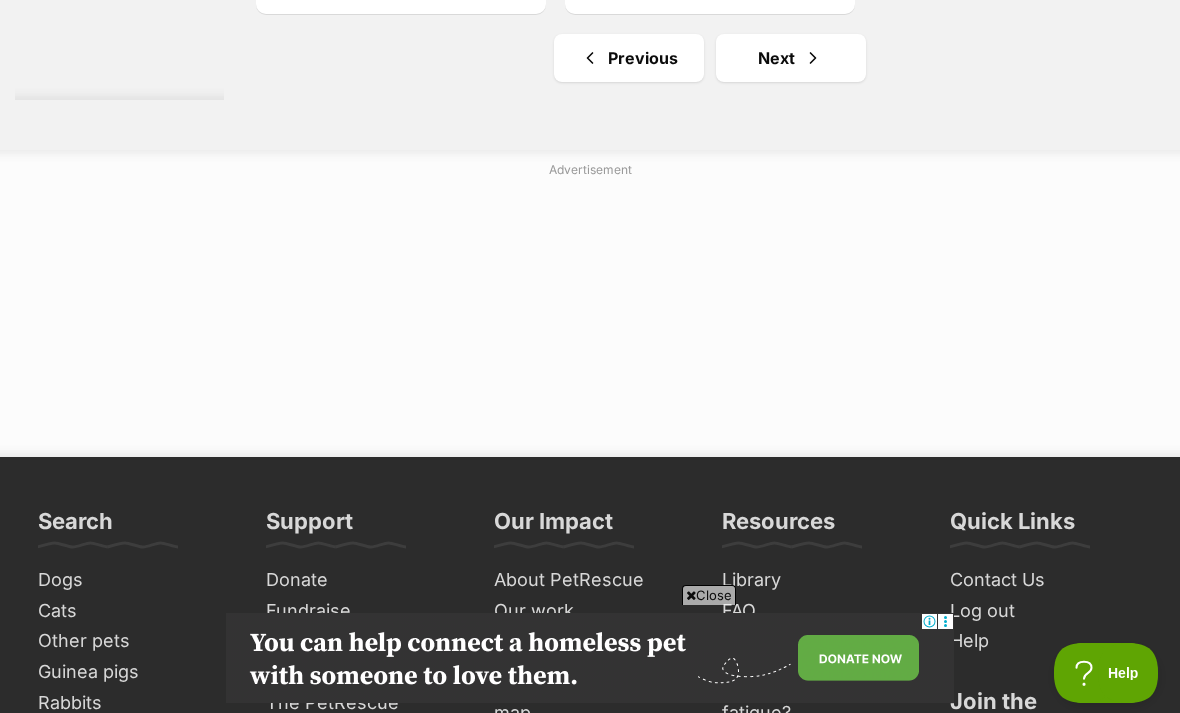 click on "Next" at bounding box center [791, 58] 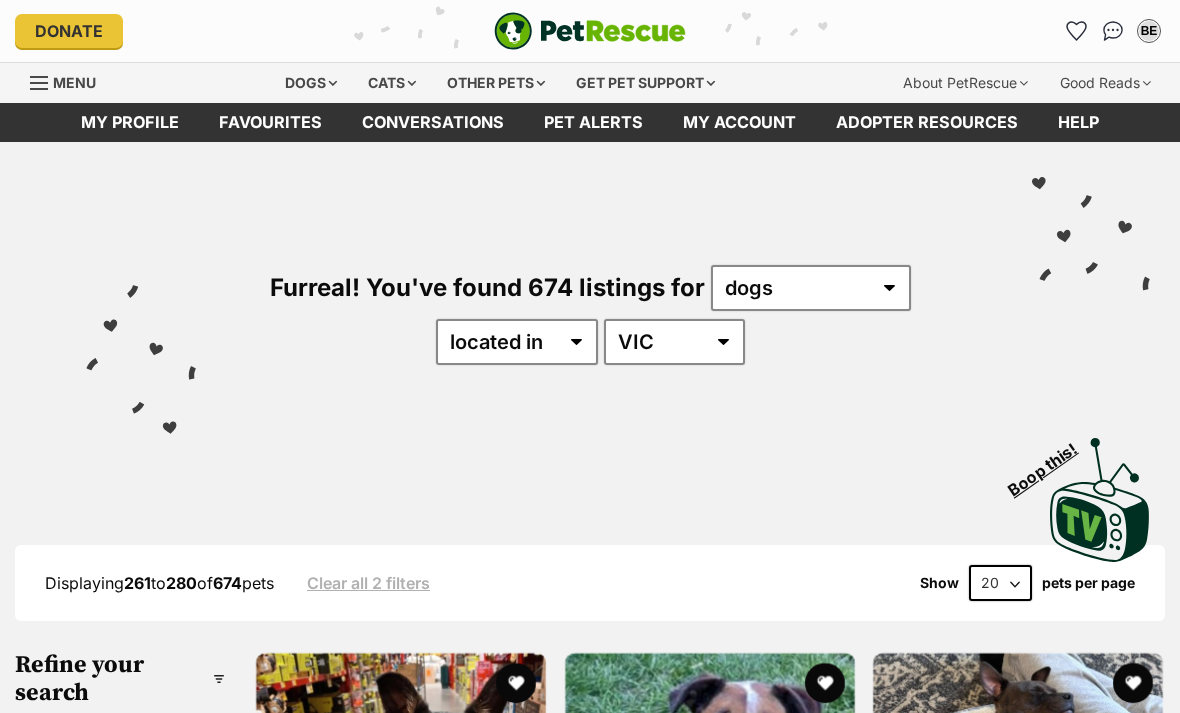 scroll, scrollTop: 0, scrollLeft: 0, axis: both 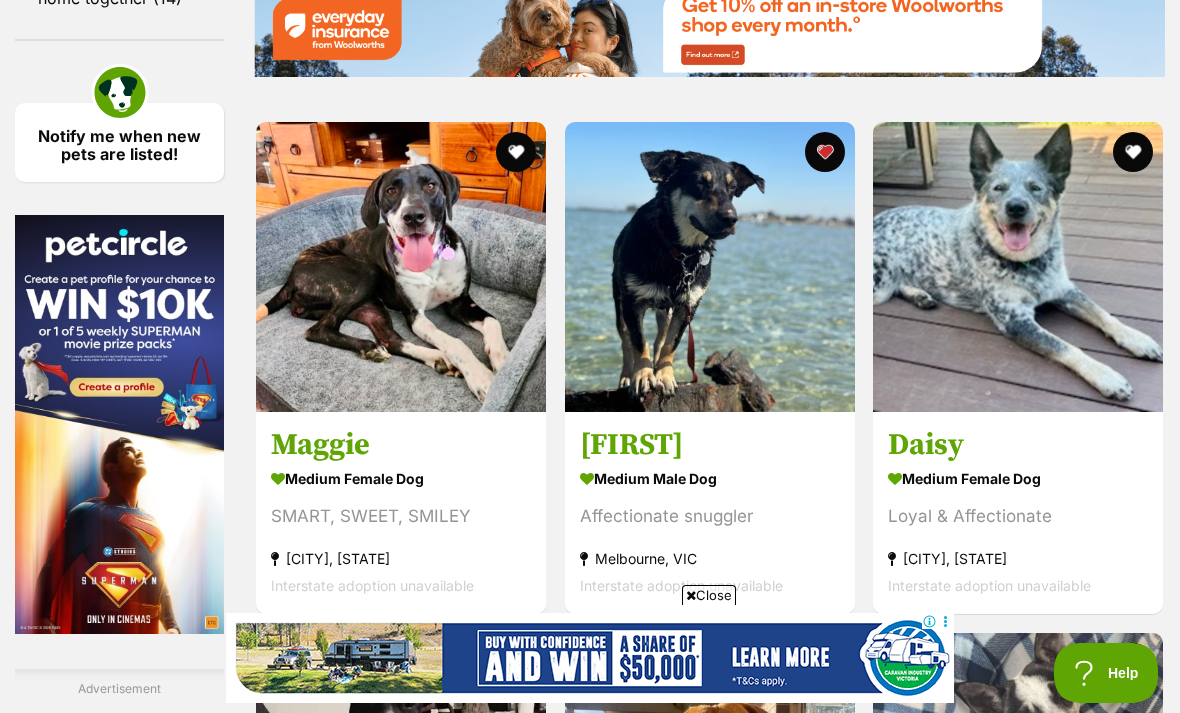 click at bounding box center (710, 267) 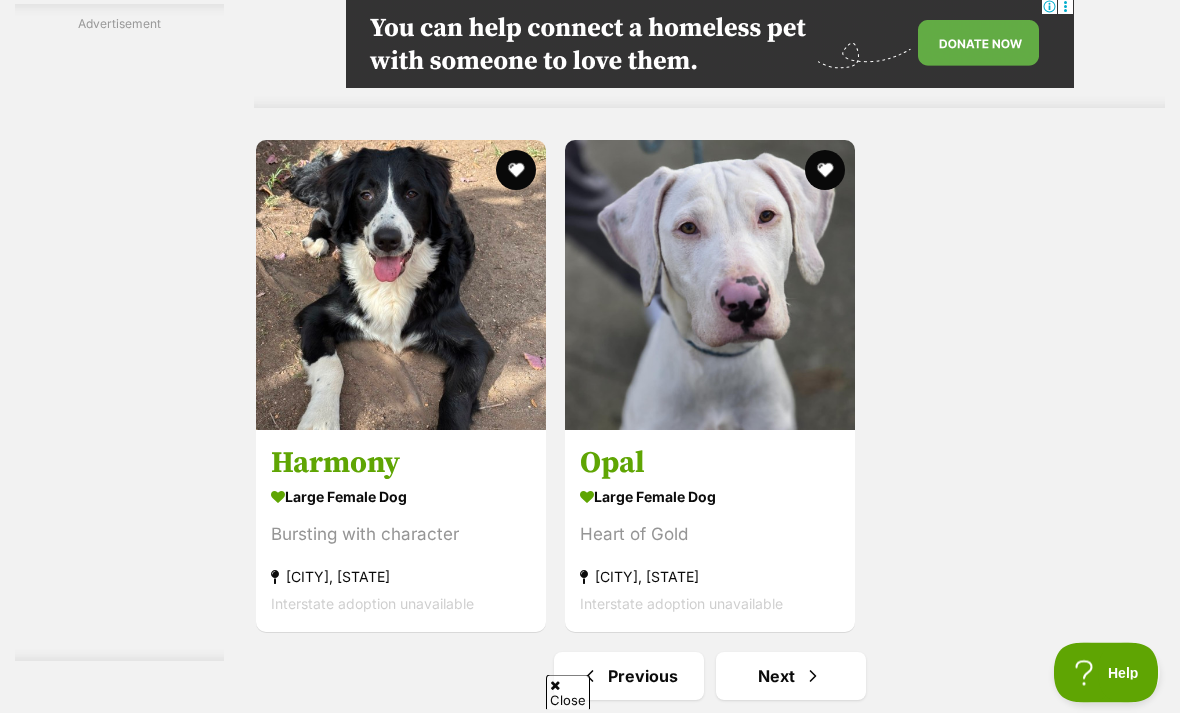 scroll, scrollTop: 4149, scrollLeft: 0, axis: vertical 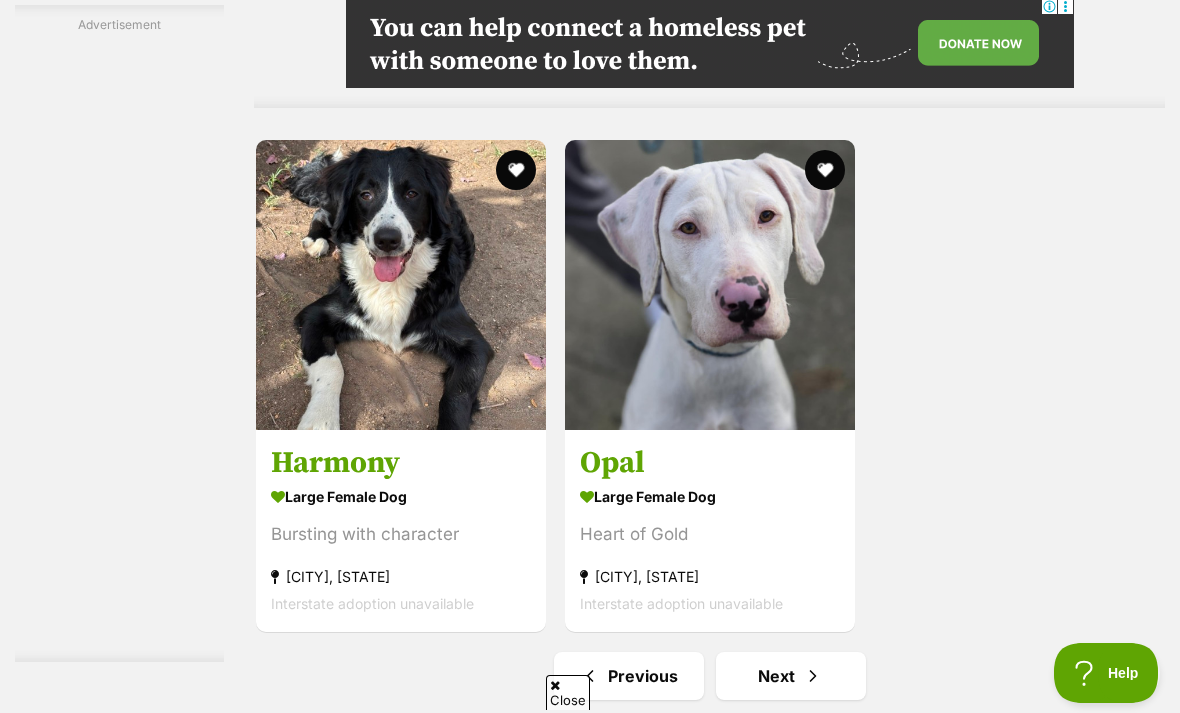 click at bounding box center (401, 285) 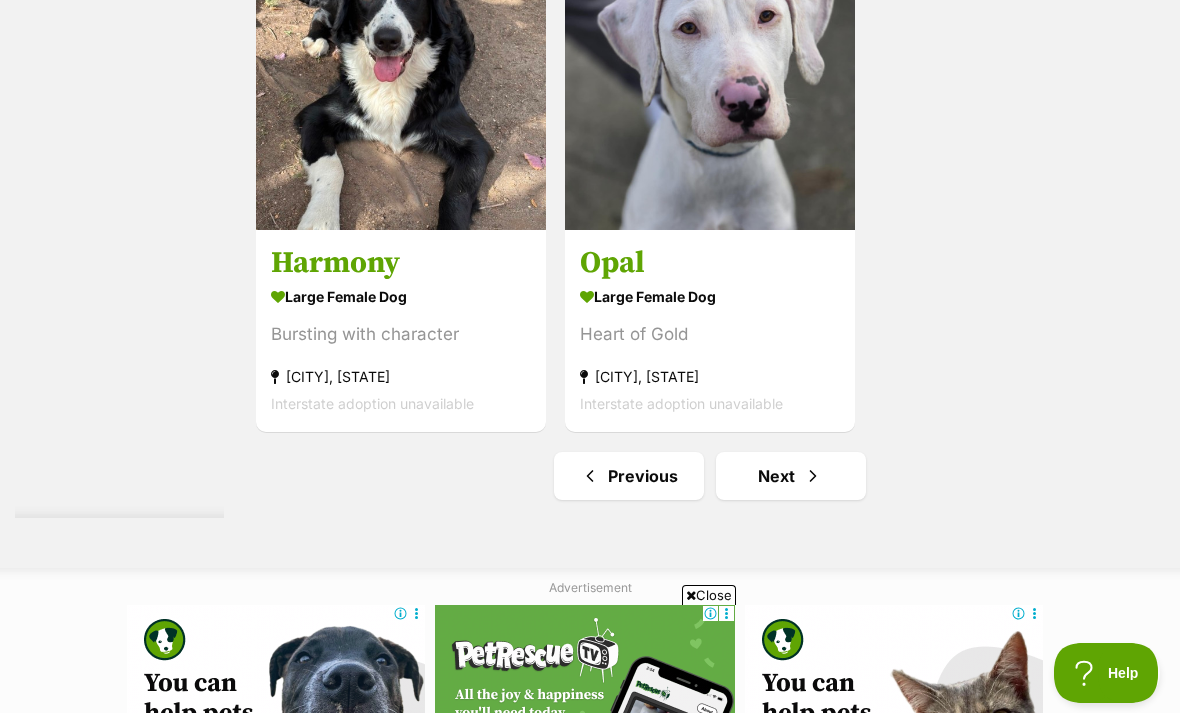 scroll, scrollTop: 0, scrollLeft: 0, axis: both 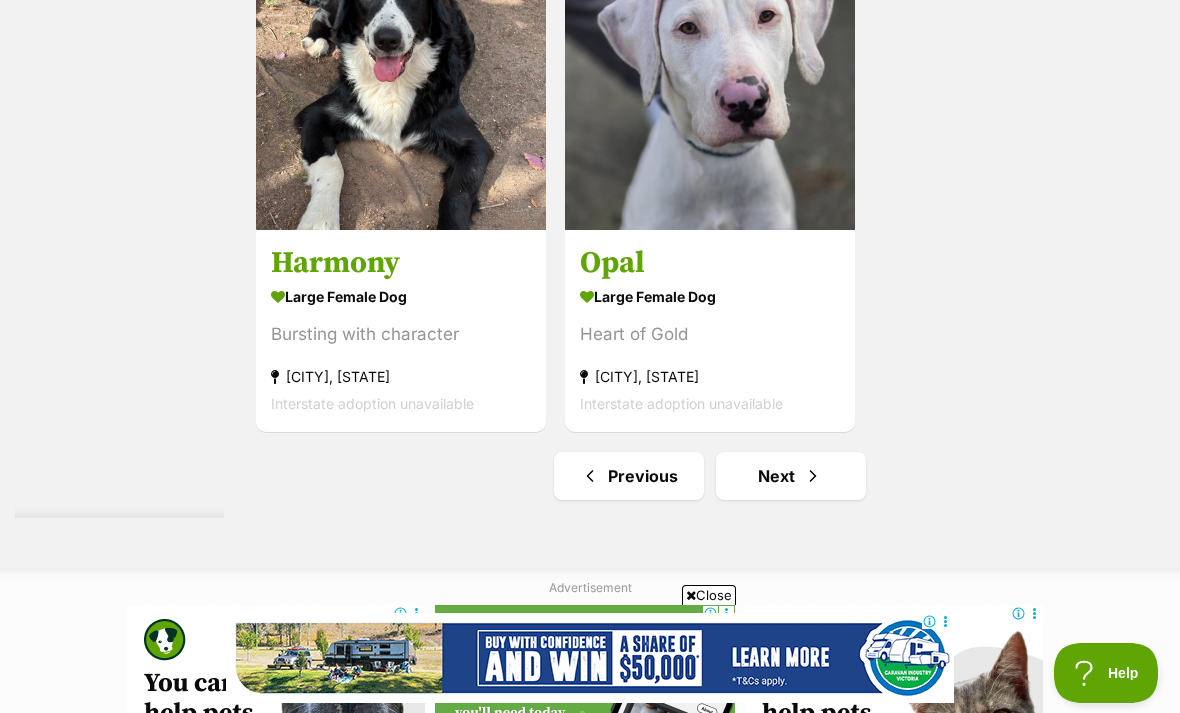 click on "Next" at bounding box center (791, 476) 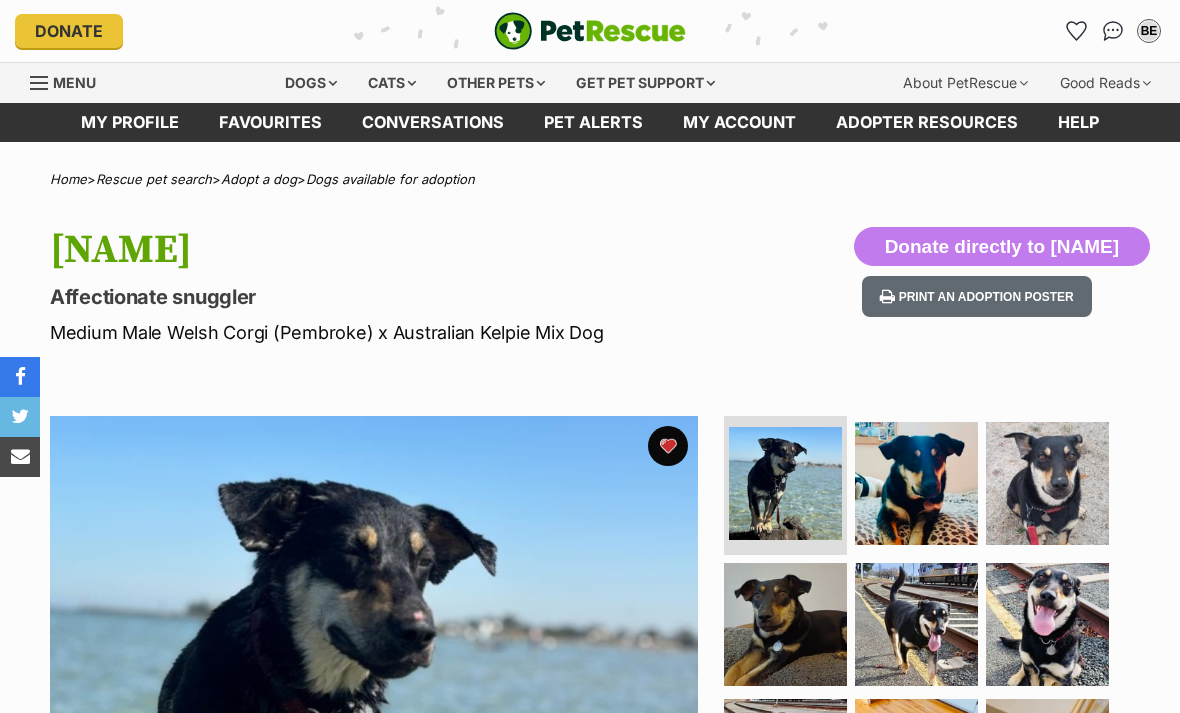 scroll, scrollTop: 0, scrollLeft: 0, axis: both 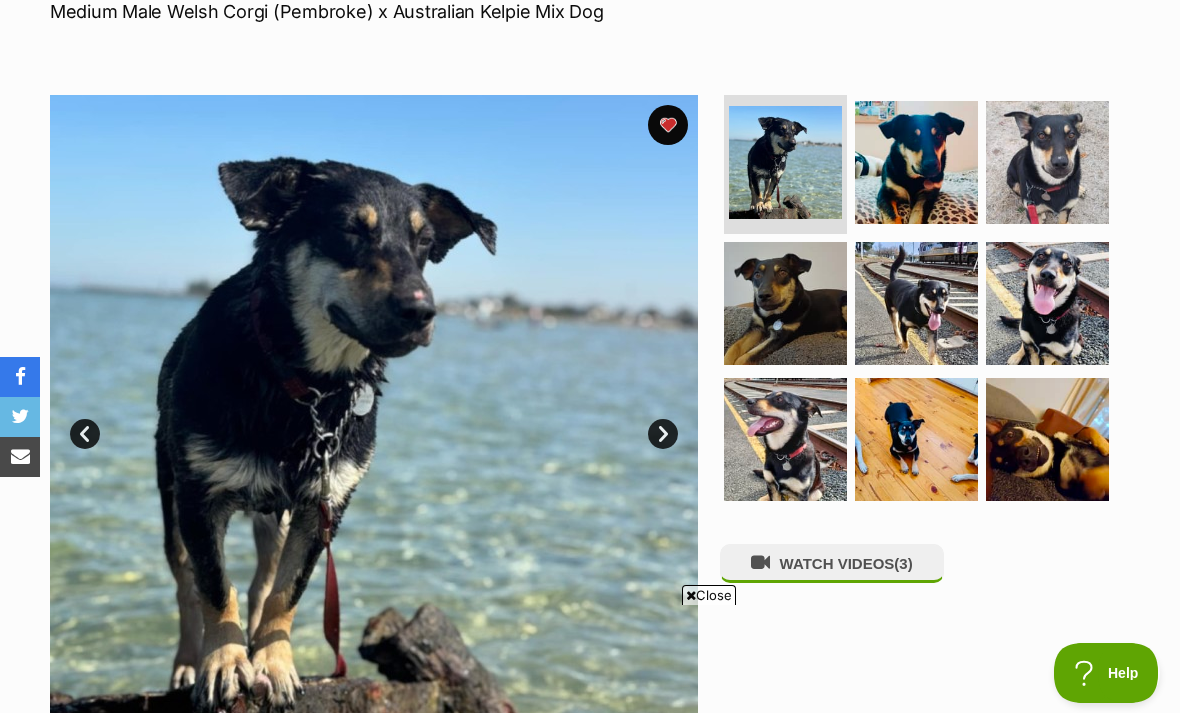 click at bounding box center (916, 162) 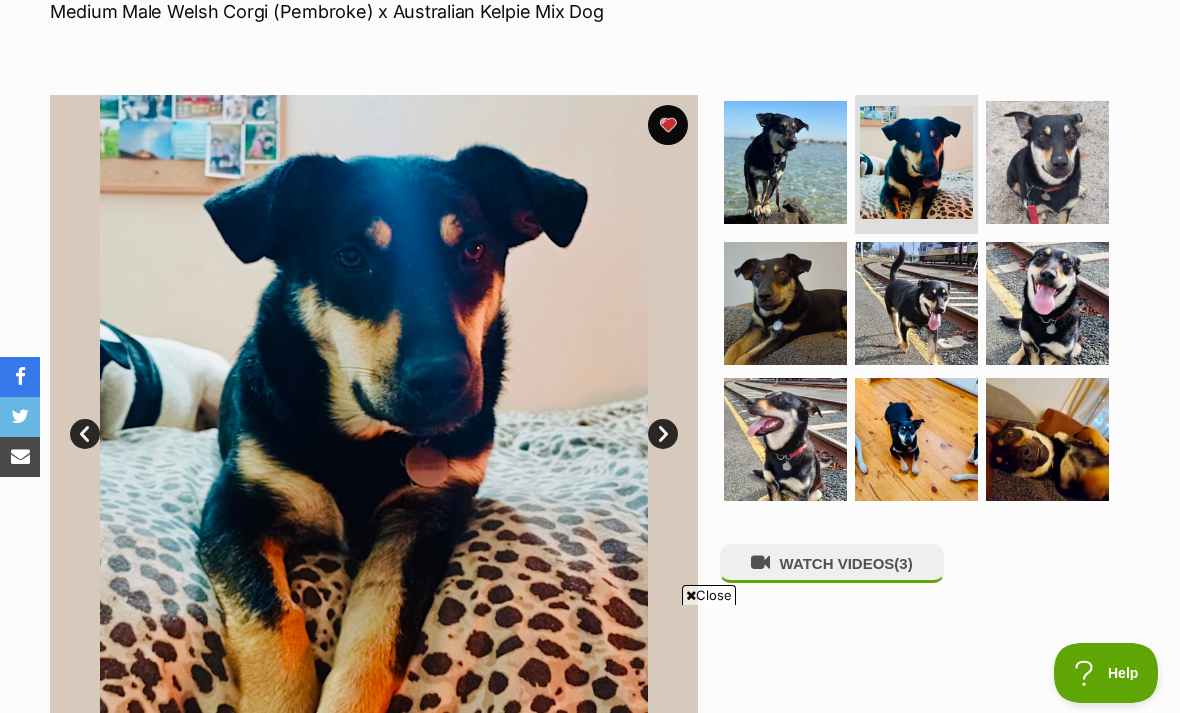 click at bounding box center [1047, 162] 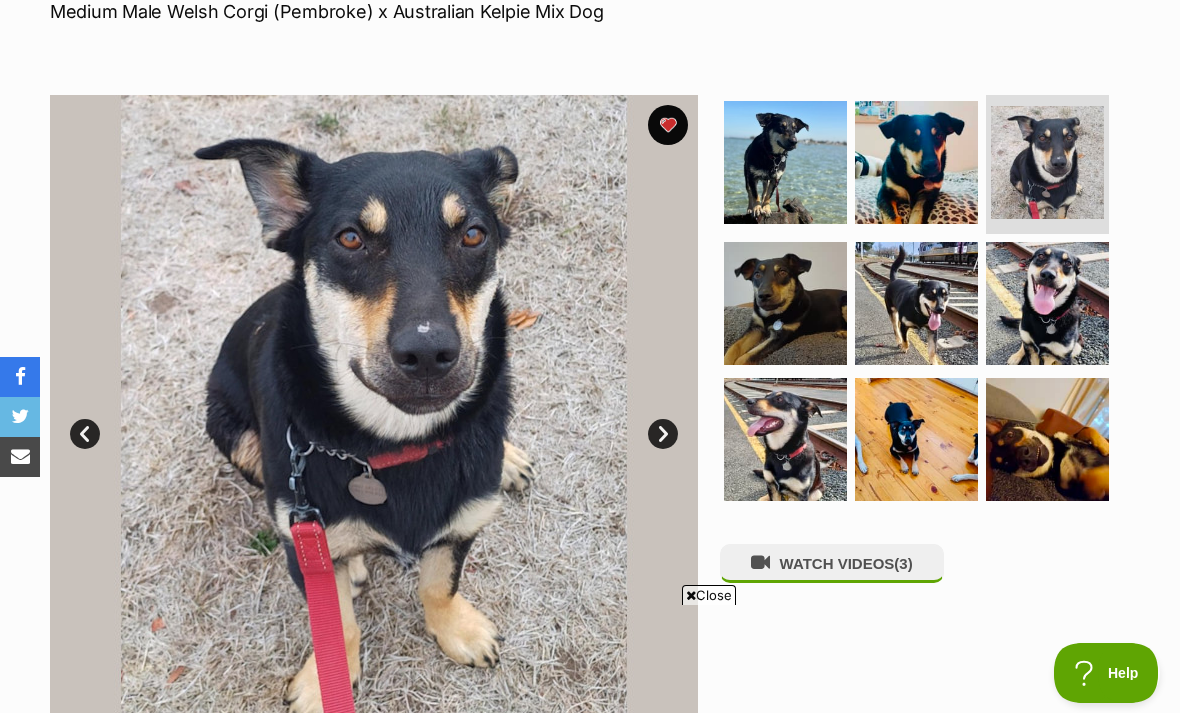 scroll, scrollTop: 0, scrollLeft: 0, axis: both 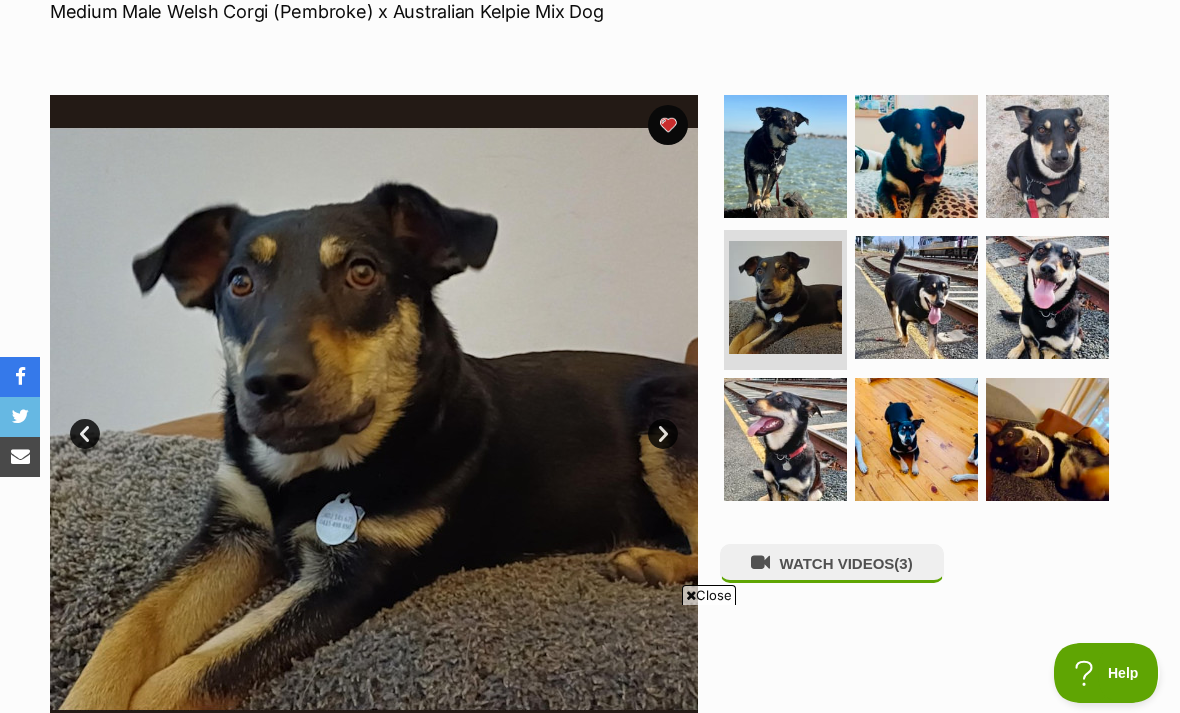 click at bounding box center [916, 297] 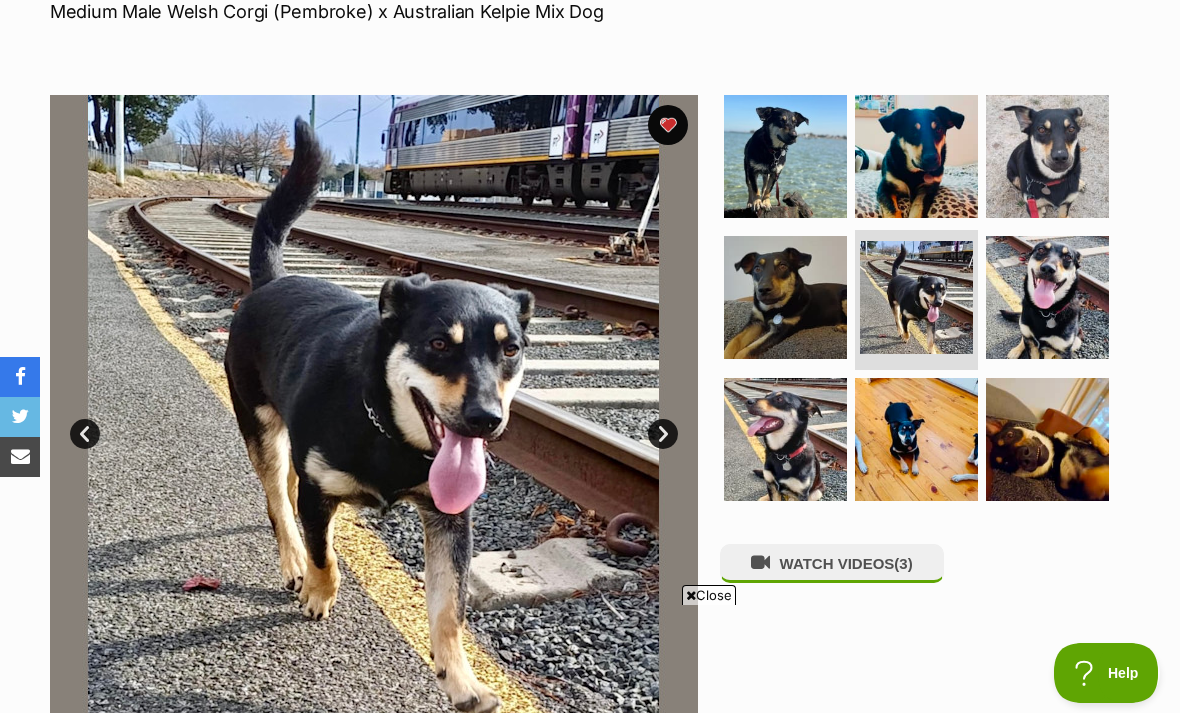 click at bounding box center (1047, 297) 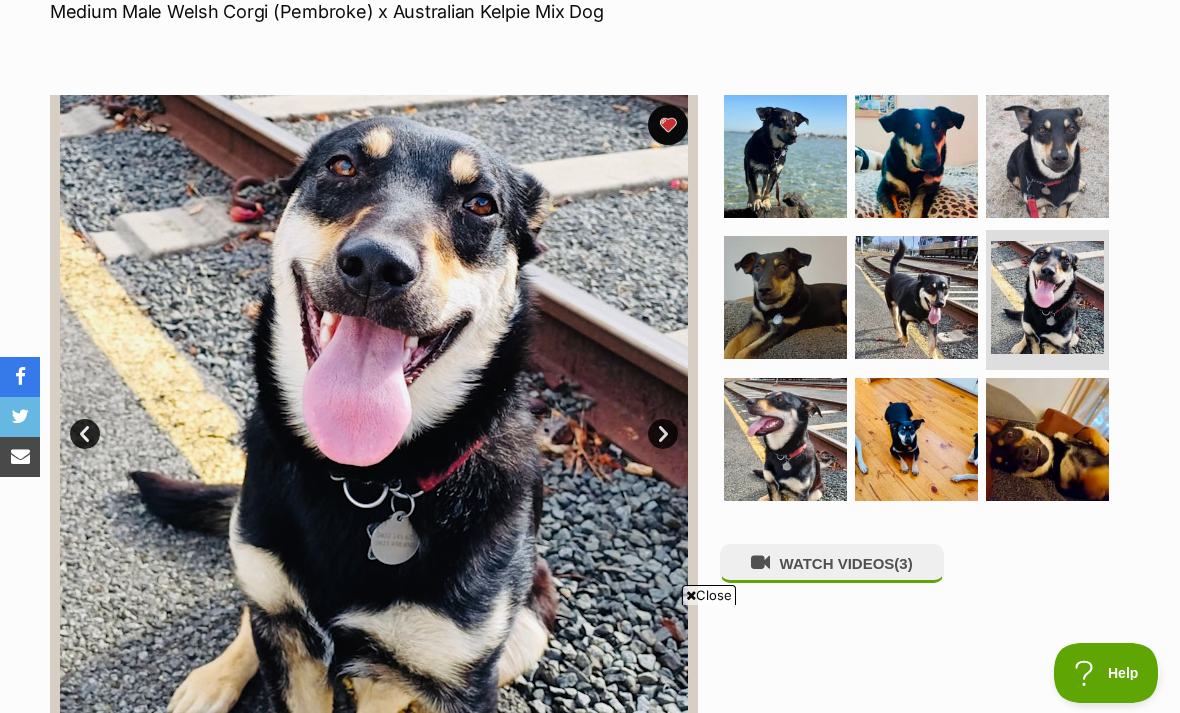 click at bounding box center (785, 439) 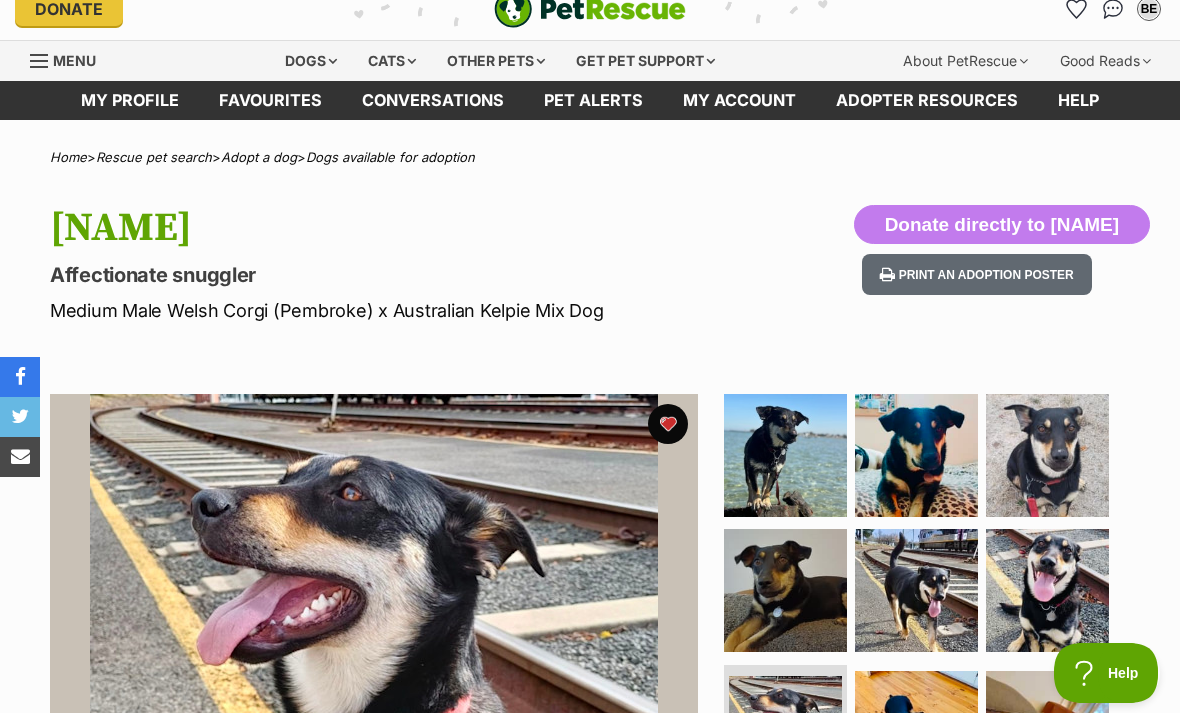 scroll, scrollTop: 0, scrollLeft: 0, axis: both 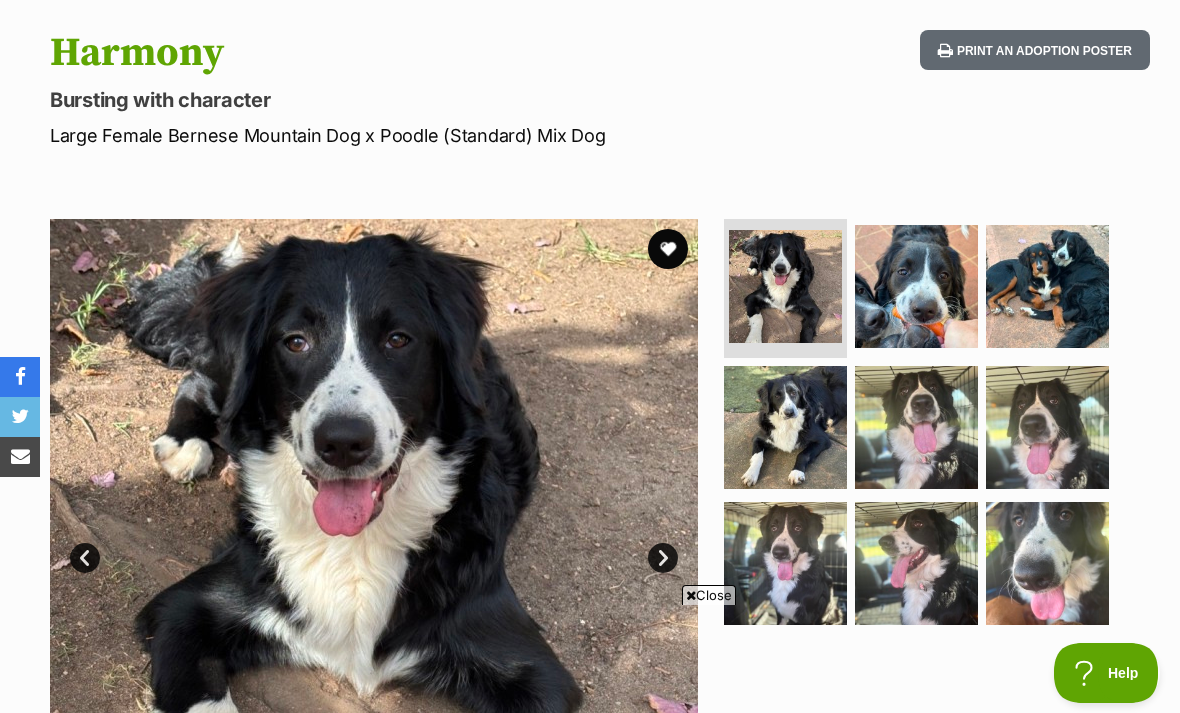 click at bounding box center [916, 286] 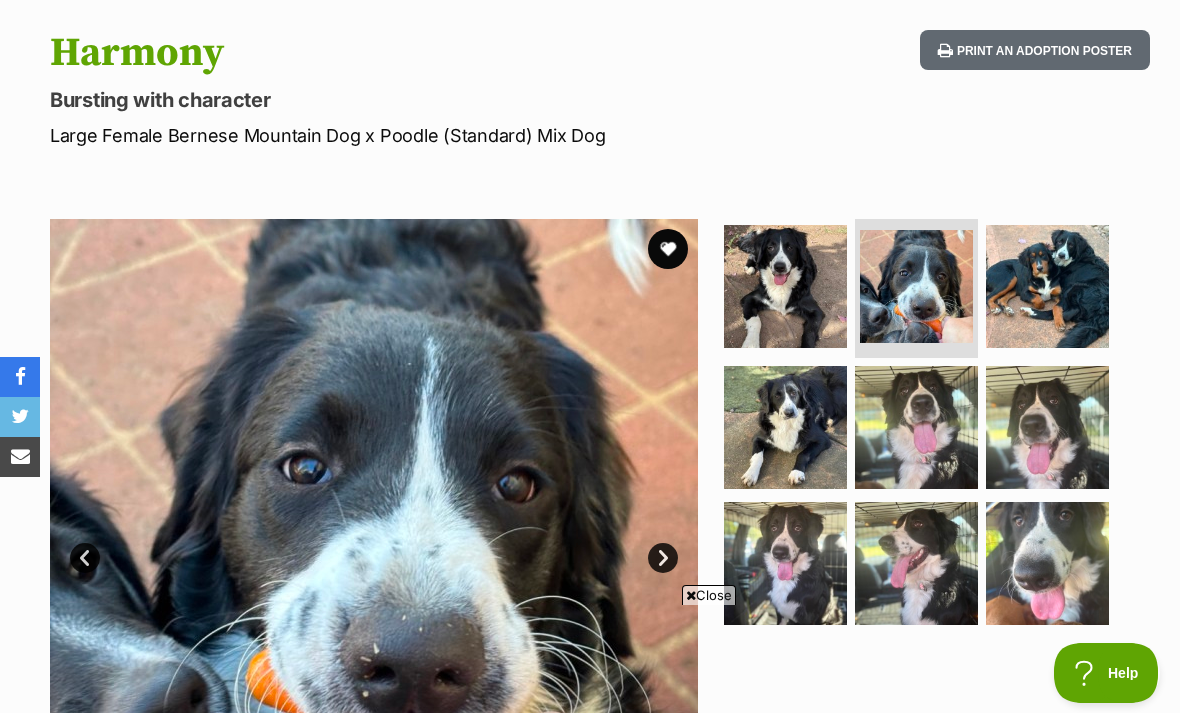 click at bounding box center [1047, 286] 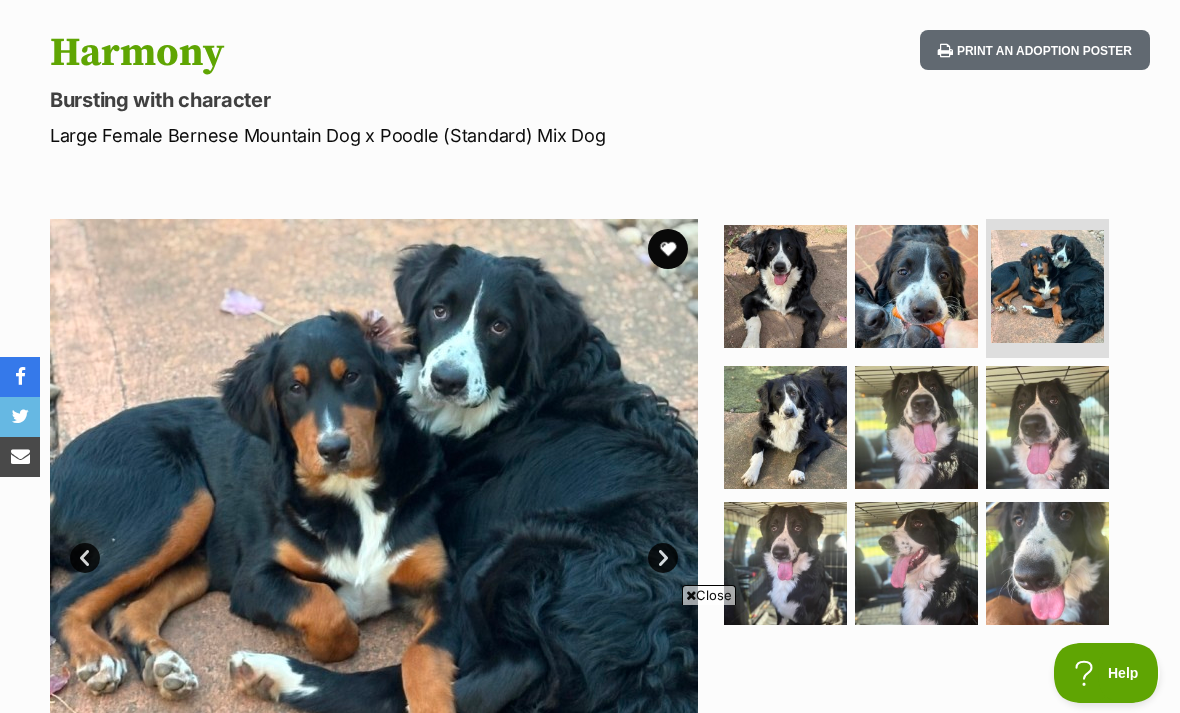click at bounding box center (785, 427) 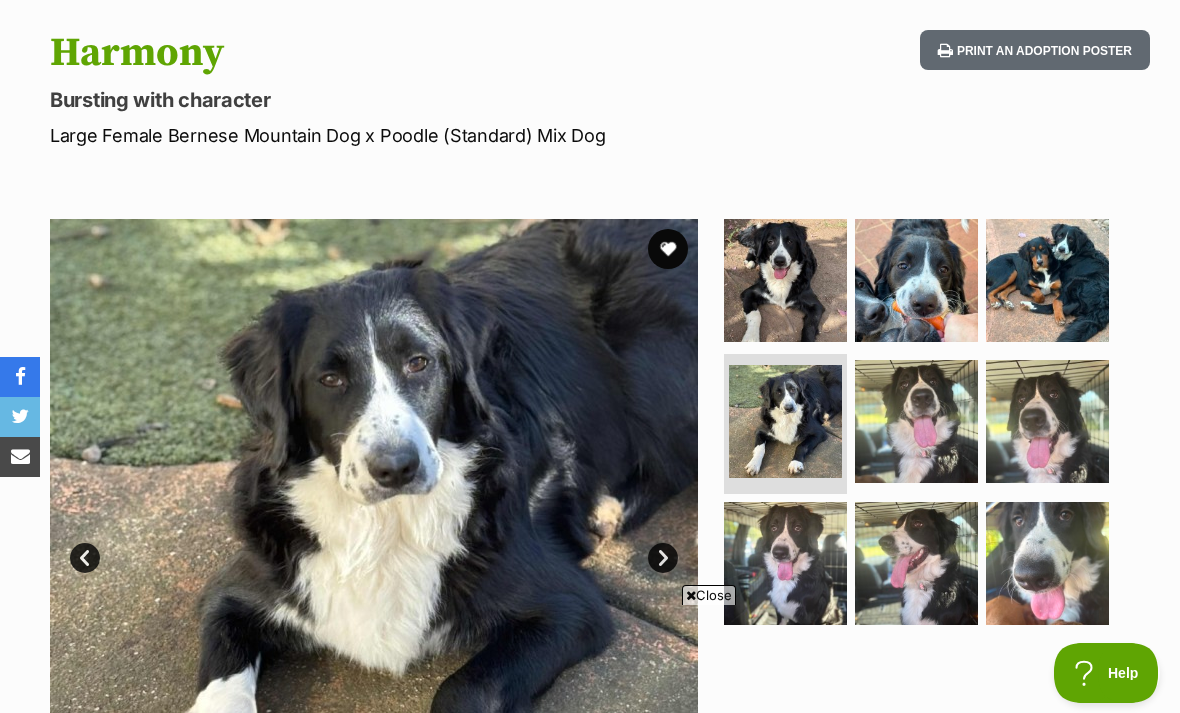 click at bounding box center [916, 421] 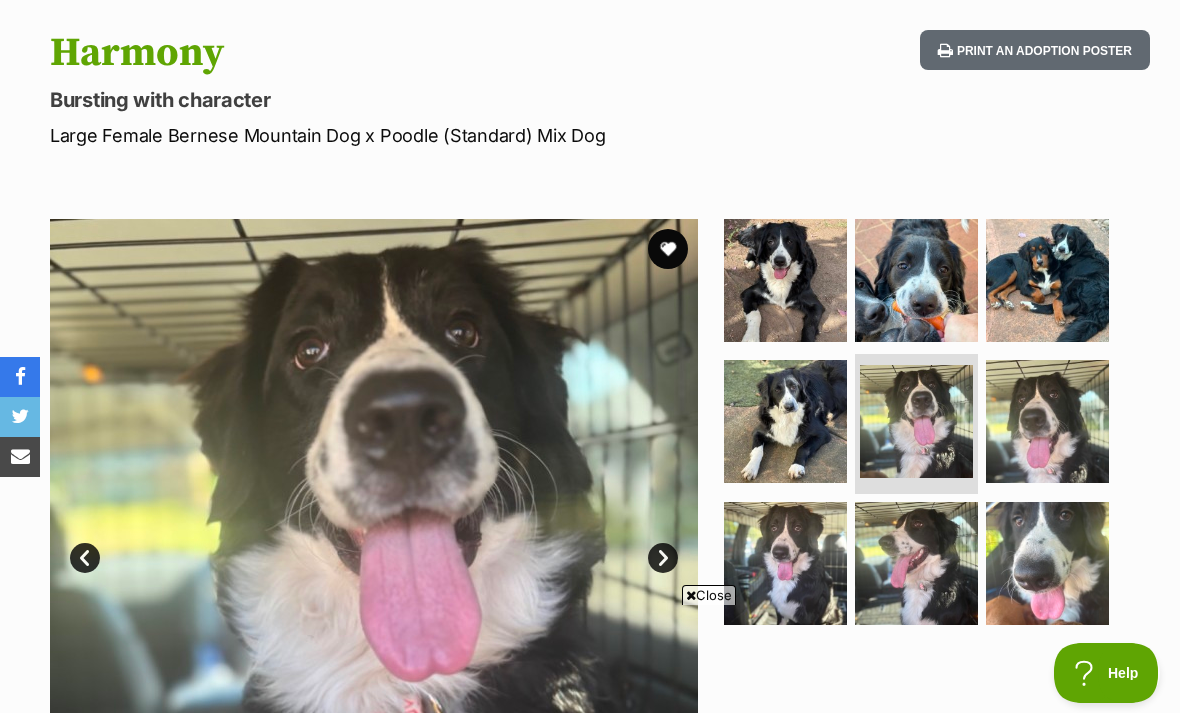 click at bounding box center [1047, 421] 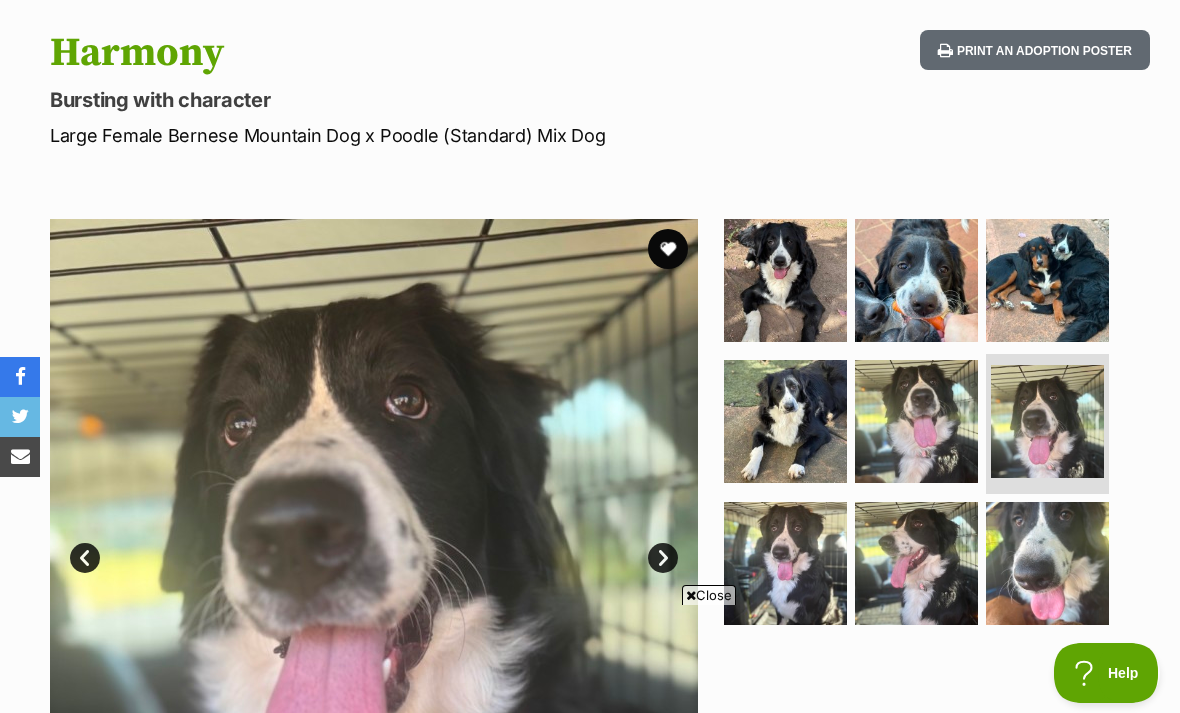 click at bounding box center (1047, 563) 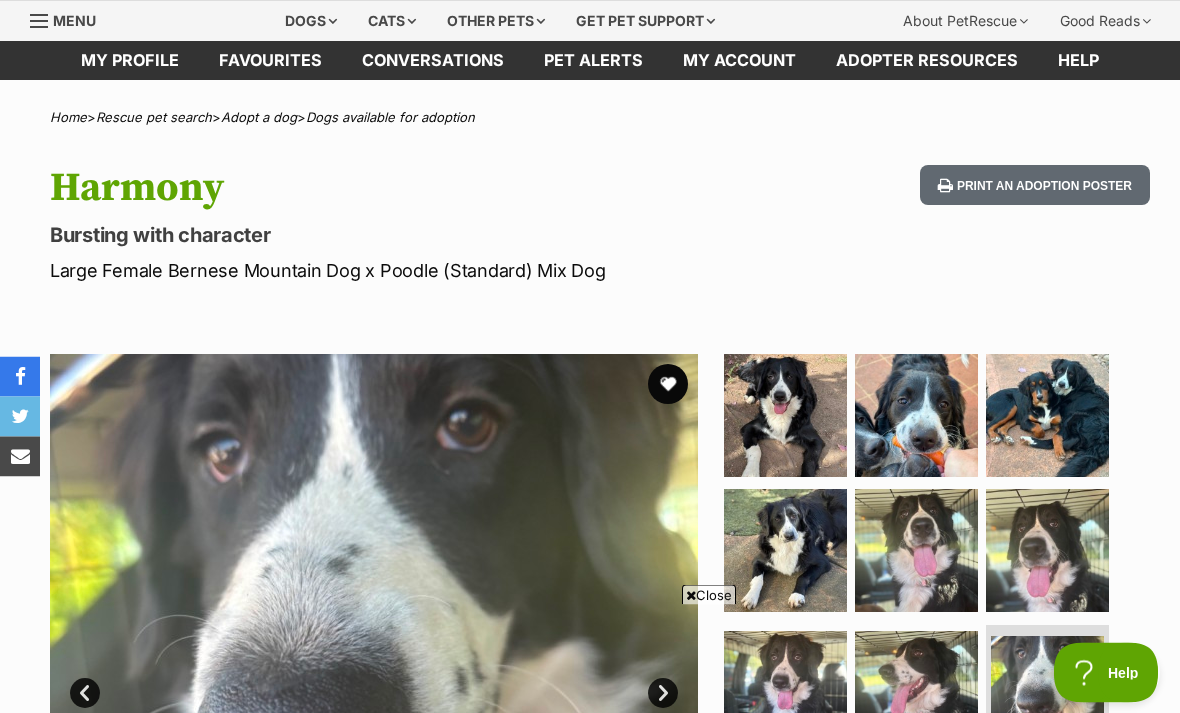scroll, scrollTop: 0, scrollLeft: 0, axis: both 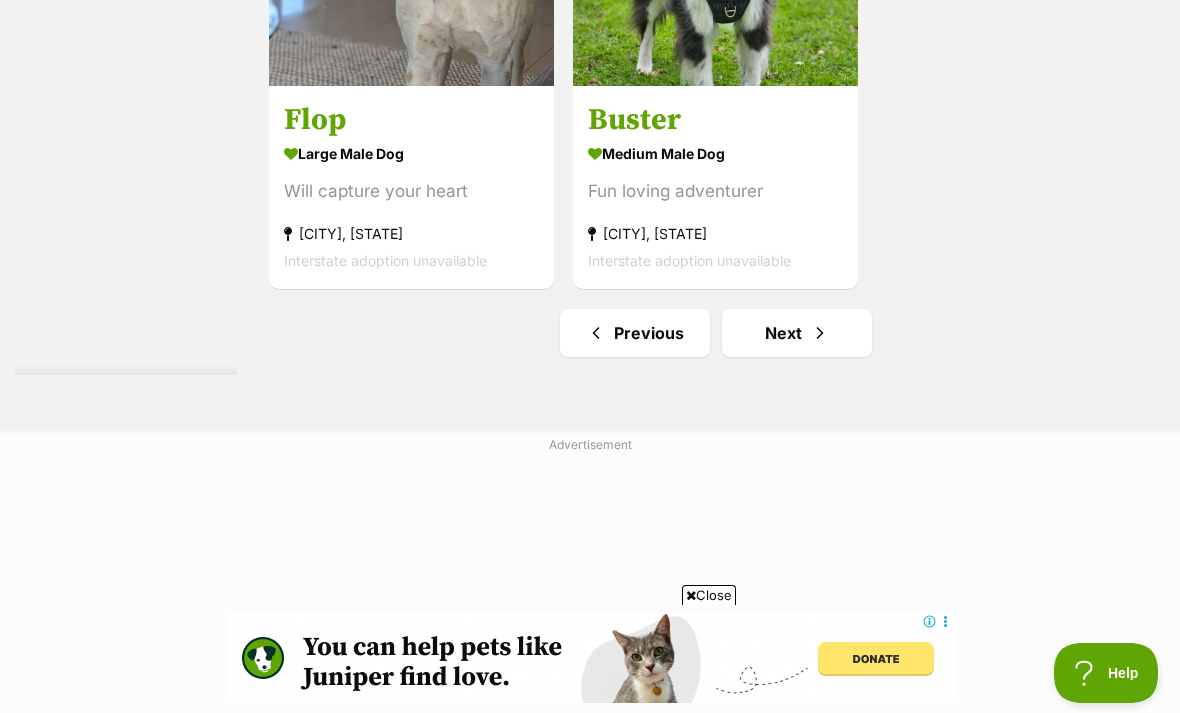 click on "Next" at bounding box center (797, 333) 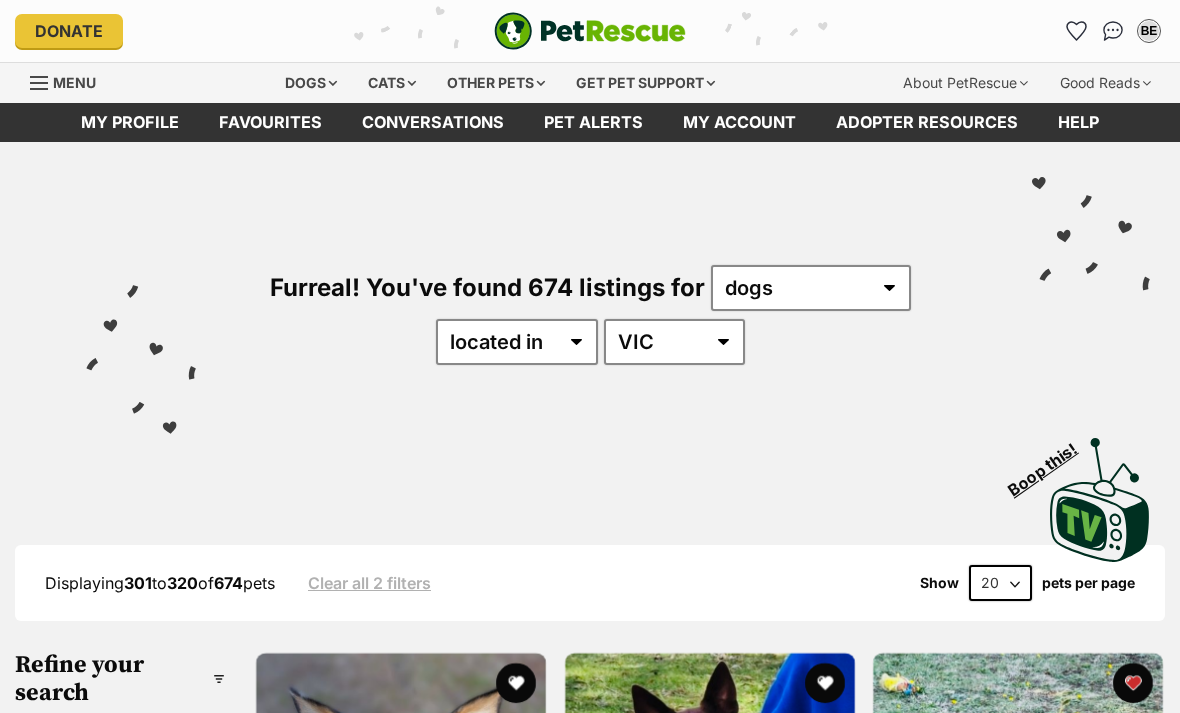 scroll, scrollTop: 0, scrollLeft: 0, axis: both 